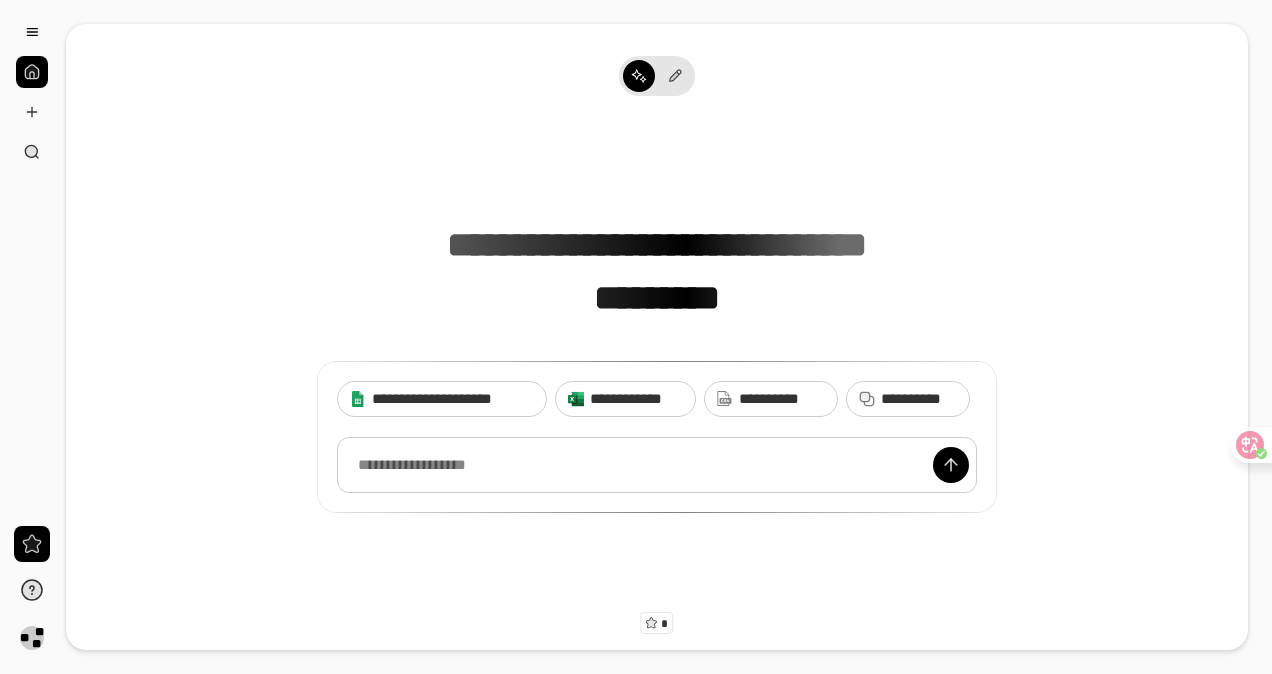 scroll, scrollTop: 0, scrollLeft: 0, axis: both 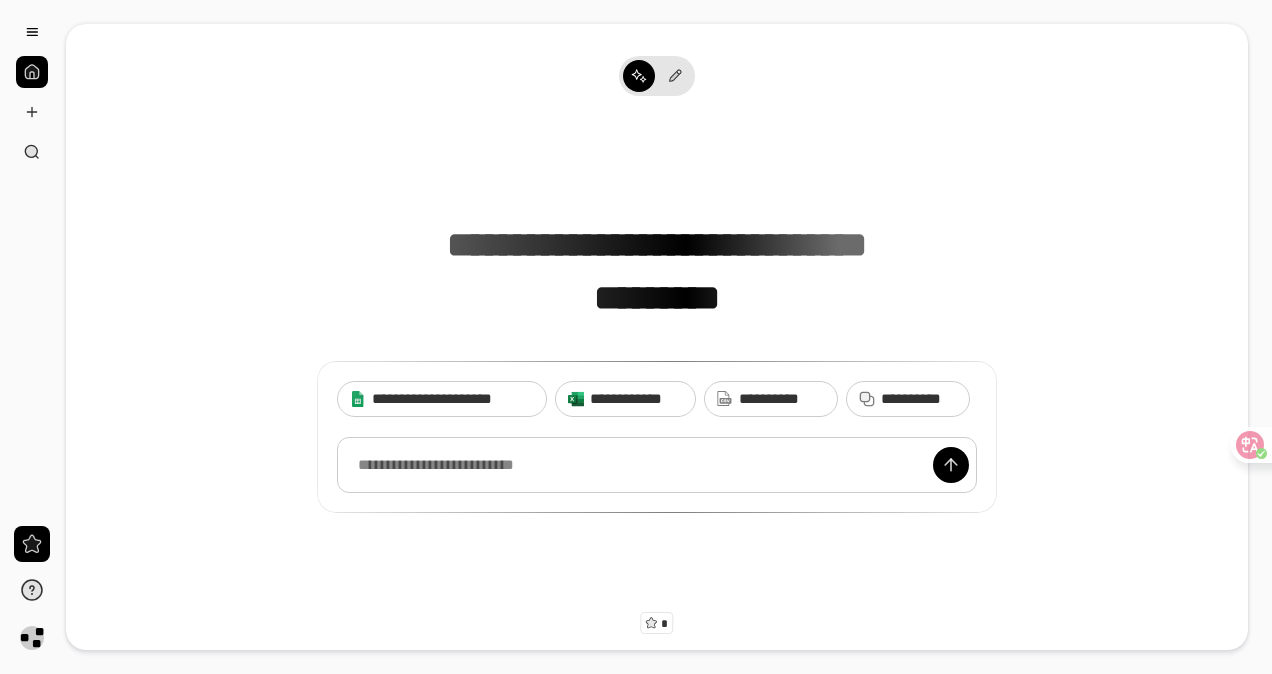 drag, startPoint x: 592, startPoint y: 440, endPoint x: 578, endPoint y: 447, distance: 15.652476 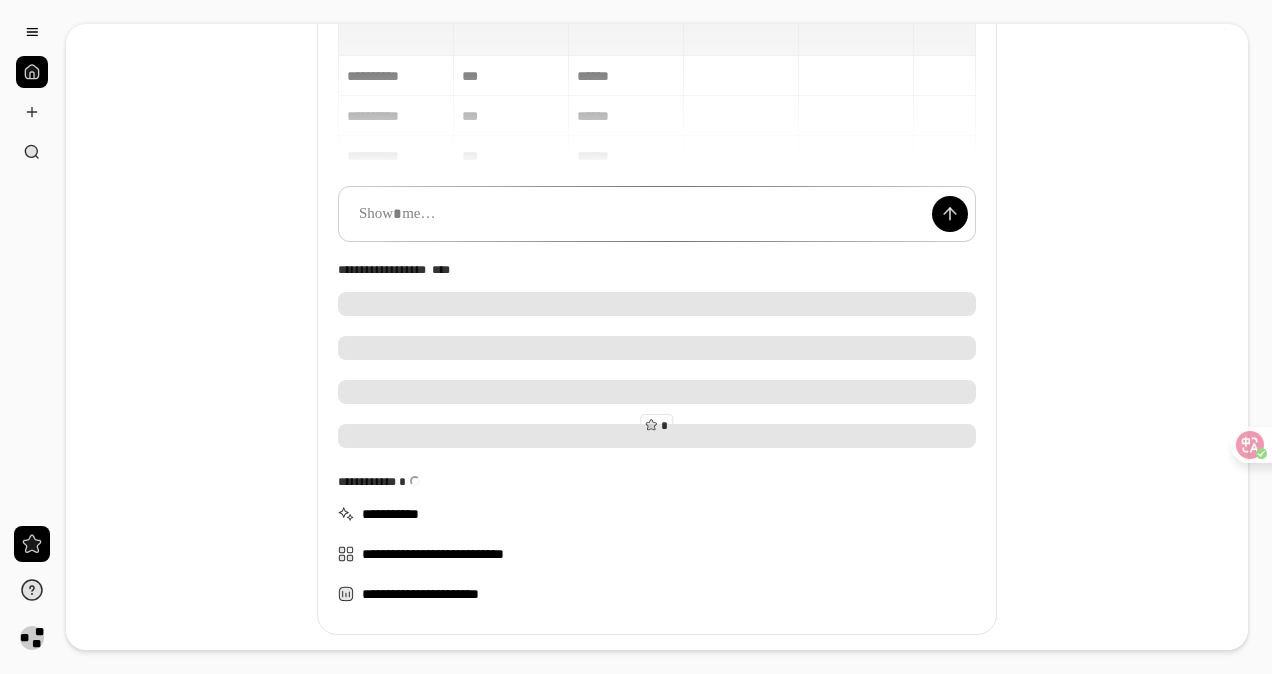 scroll, scrollTop: 200, scrollLeft: 0, axis: vertical 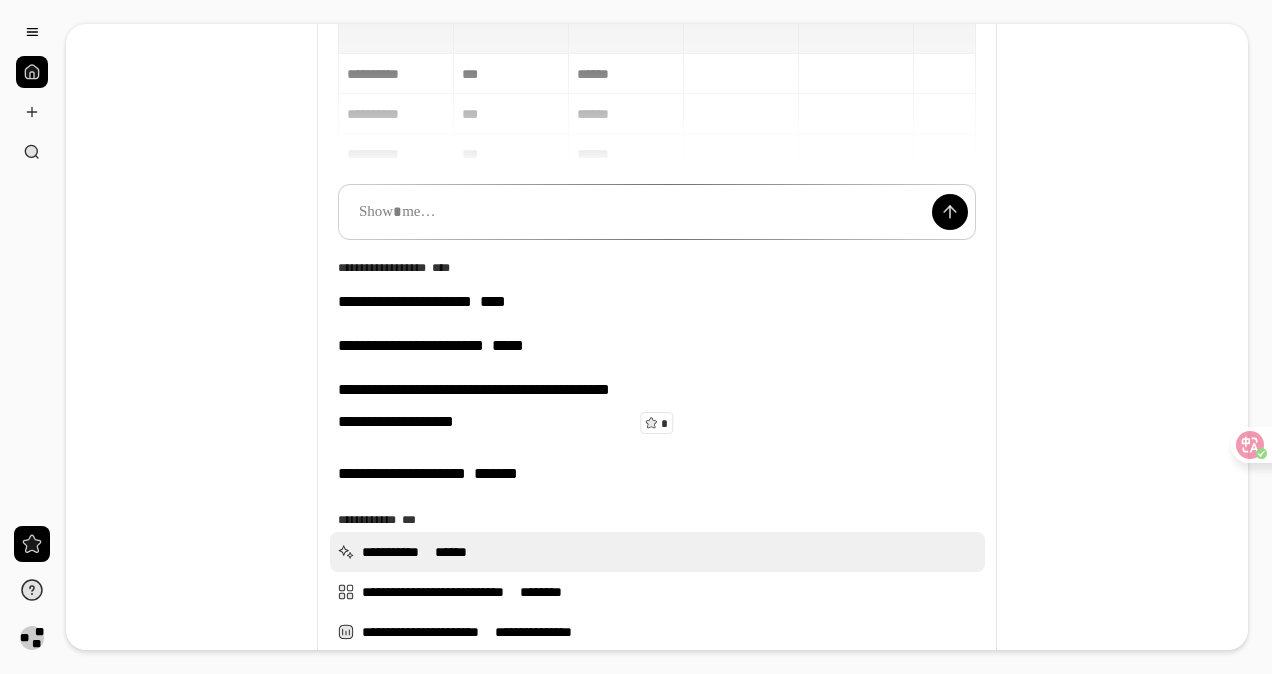 click on "**********" at bounding box center (657, 552) 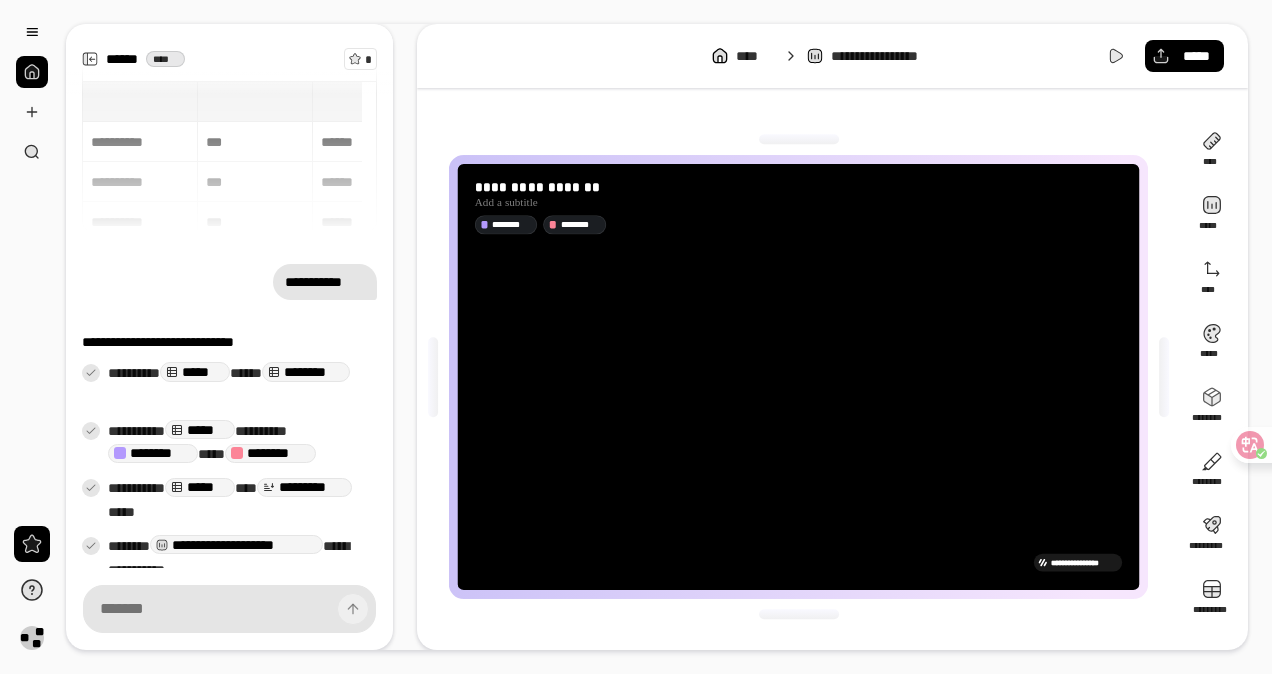 scroll, scrollTop: 92, scrollLeft: 0, axis: vertical 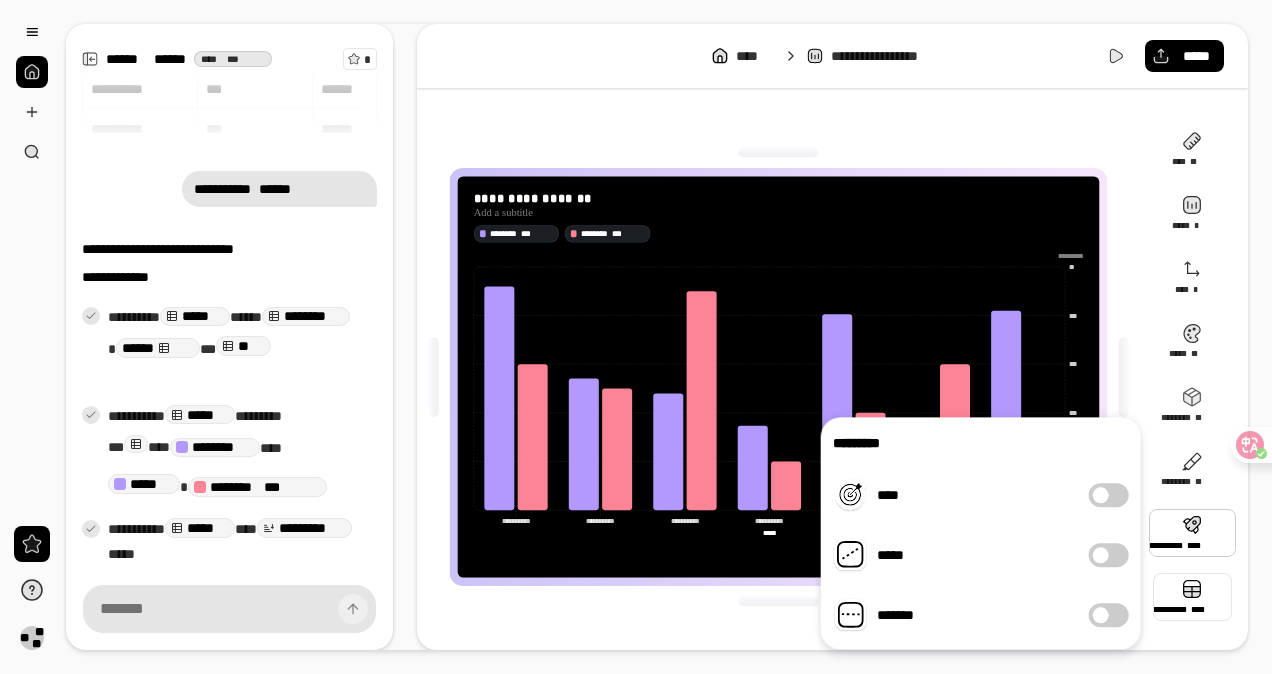 click at bounding box center [1192, 597] 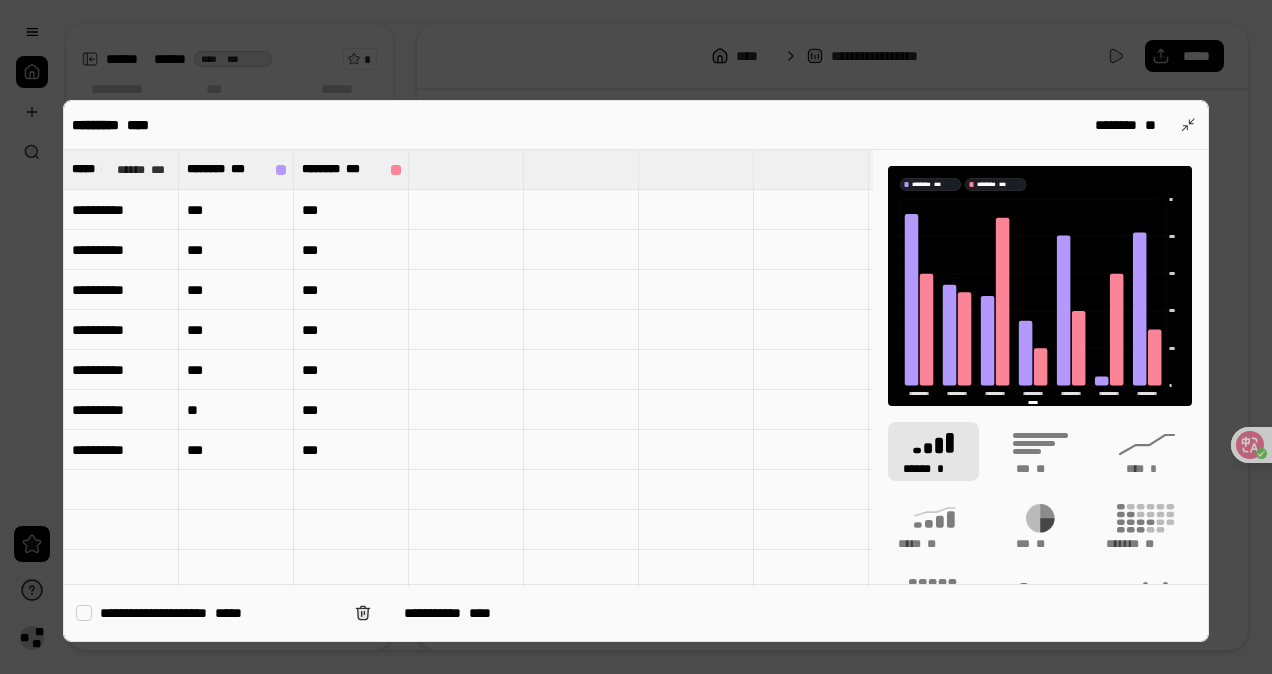 click on "***" at bounding box center (236, 210) 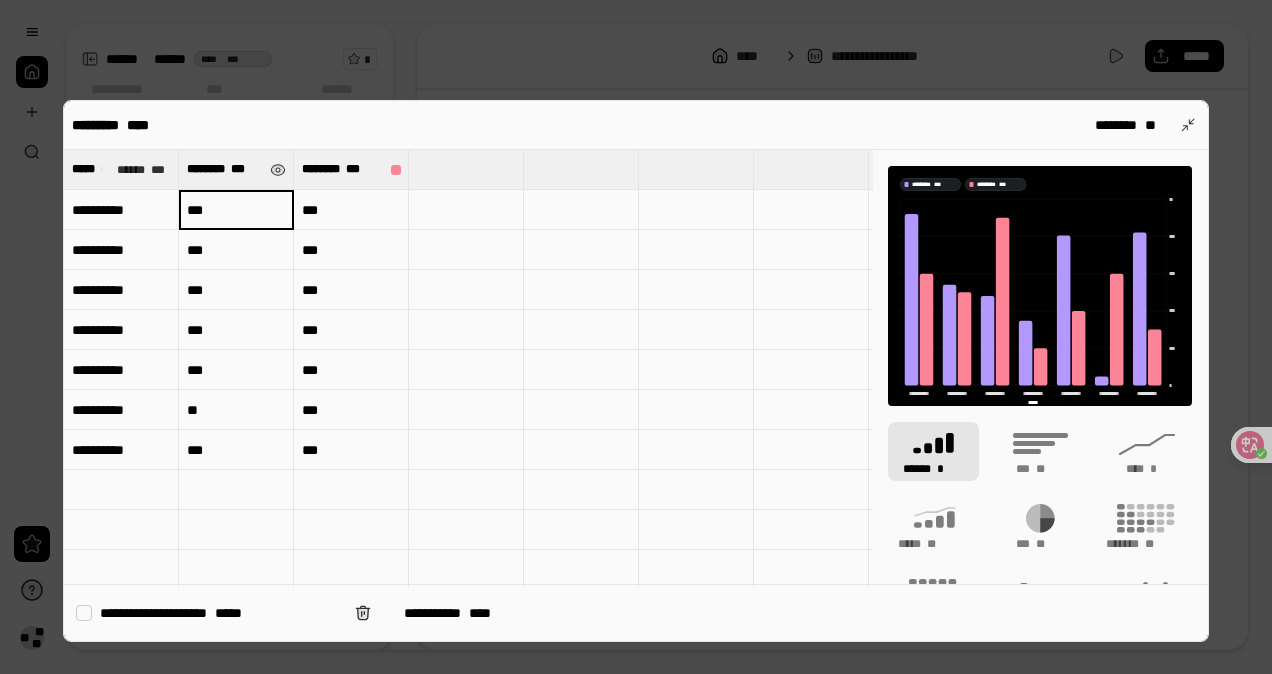 click on "********    ***" at bounding box center [224, 169] 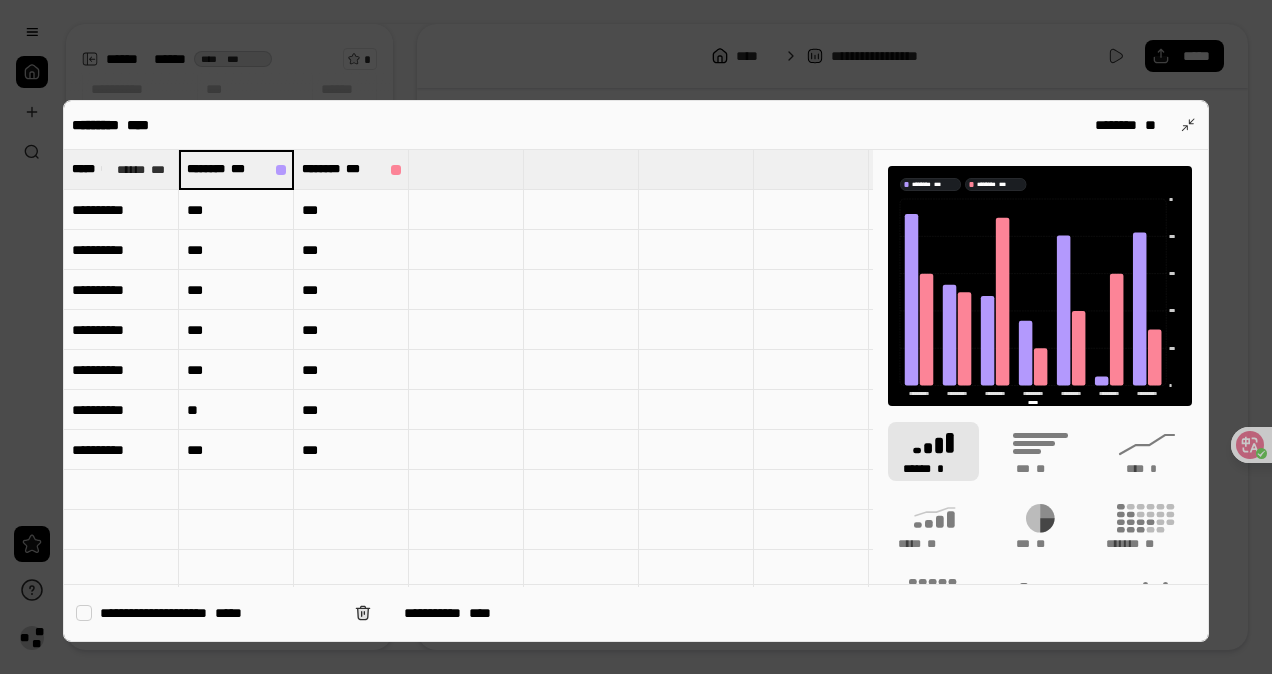 click on "**********" at bounding box center [121, 210] 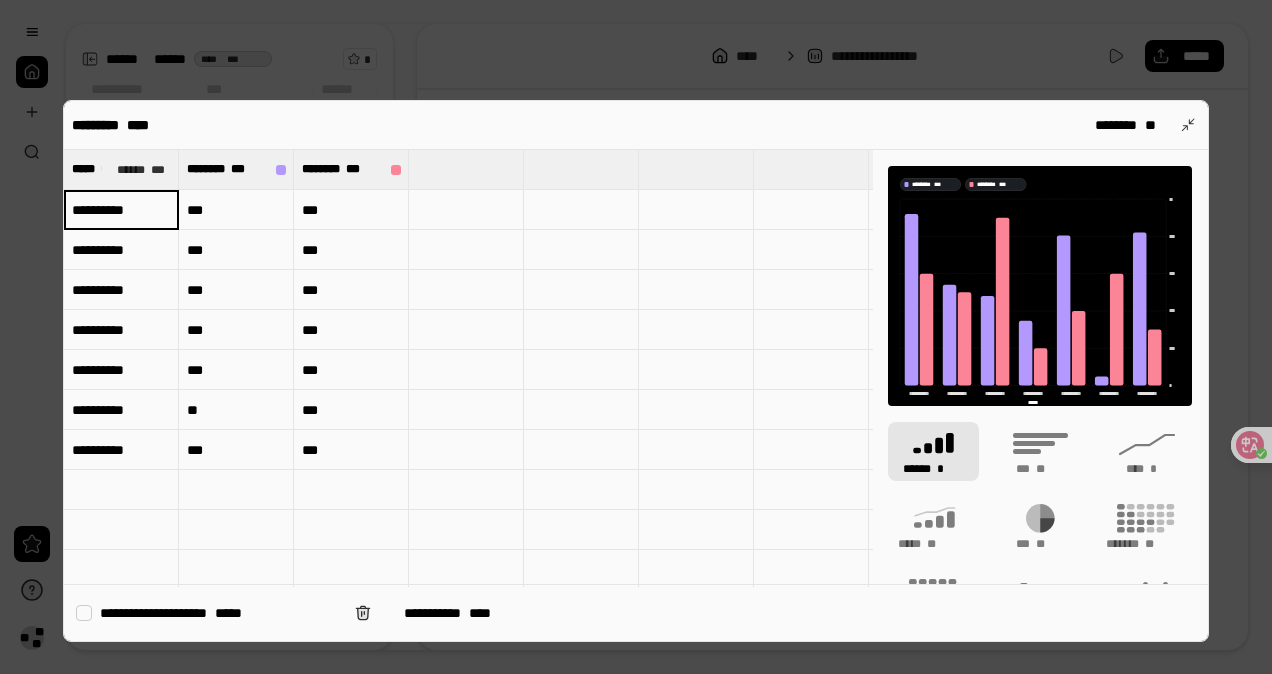 click on "**********" at bounding box center [121, 210] 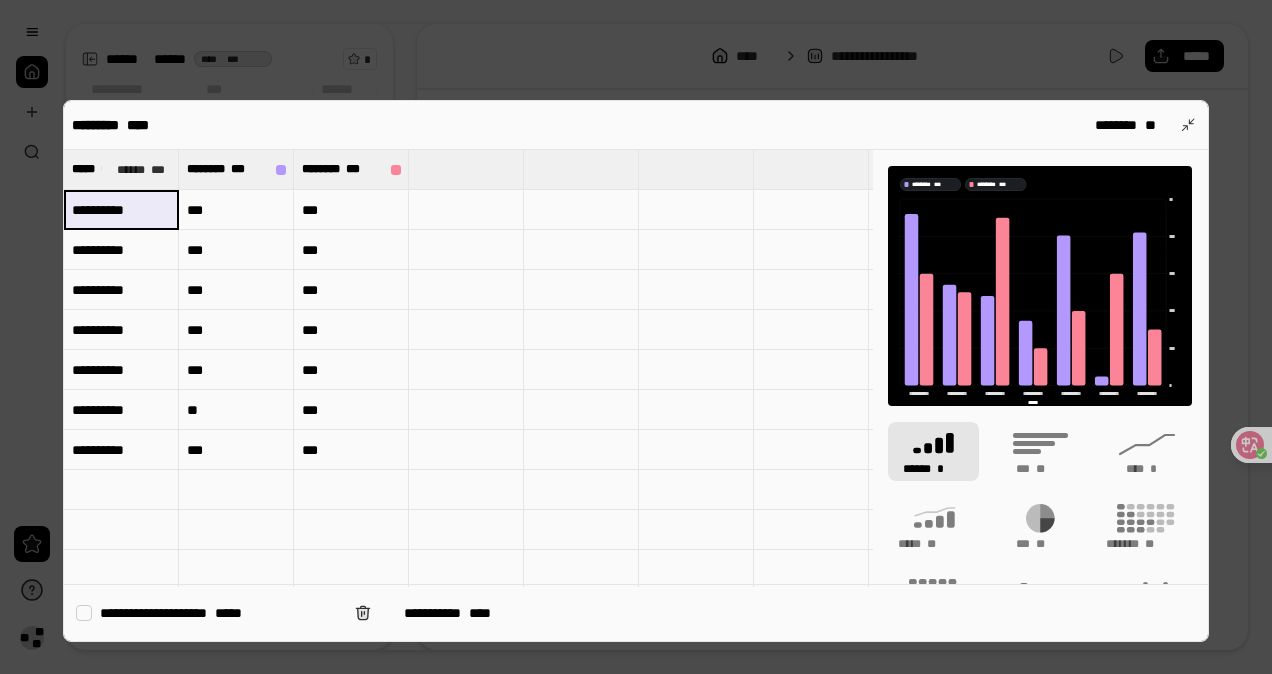 drag, startPoint x: 132, startPoint y: 207, endPoint x: 168, endPoint y: 216, distance: 37.107952 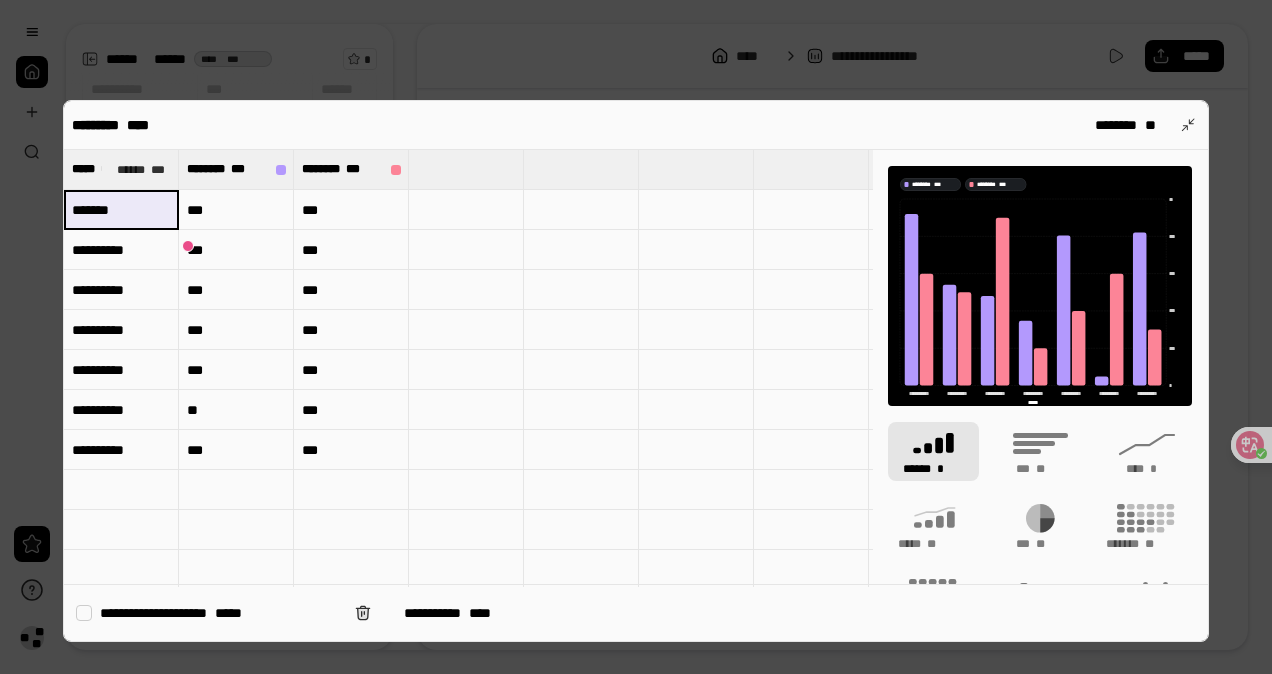 type on "******" 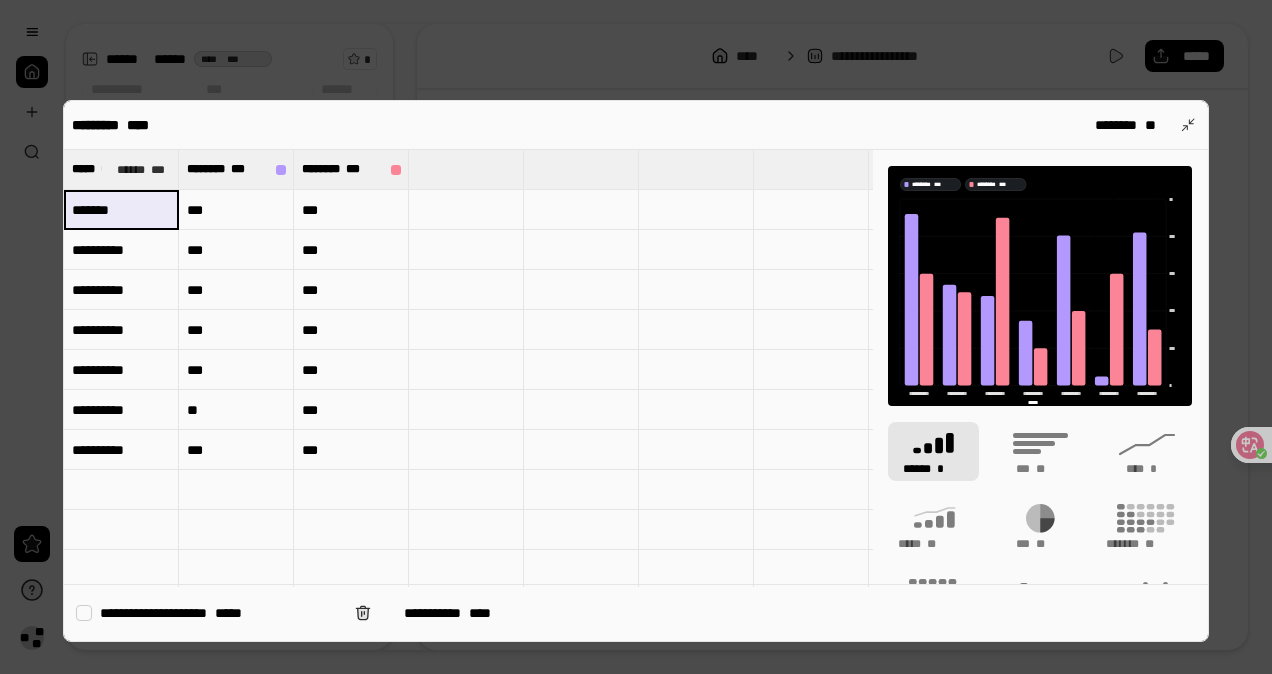 click on "**********" at bounding box center (121, 250) 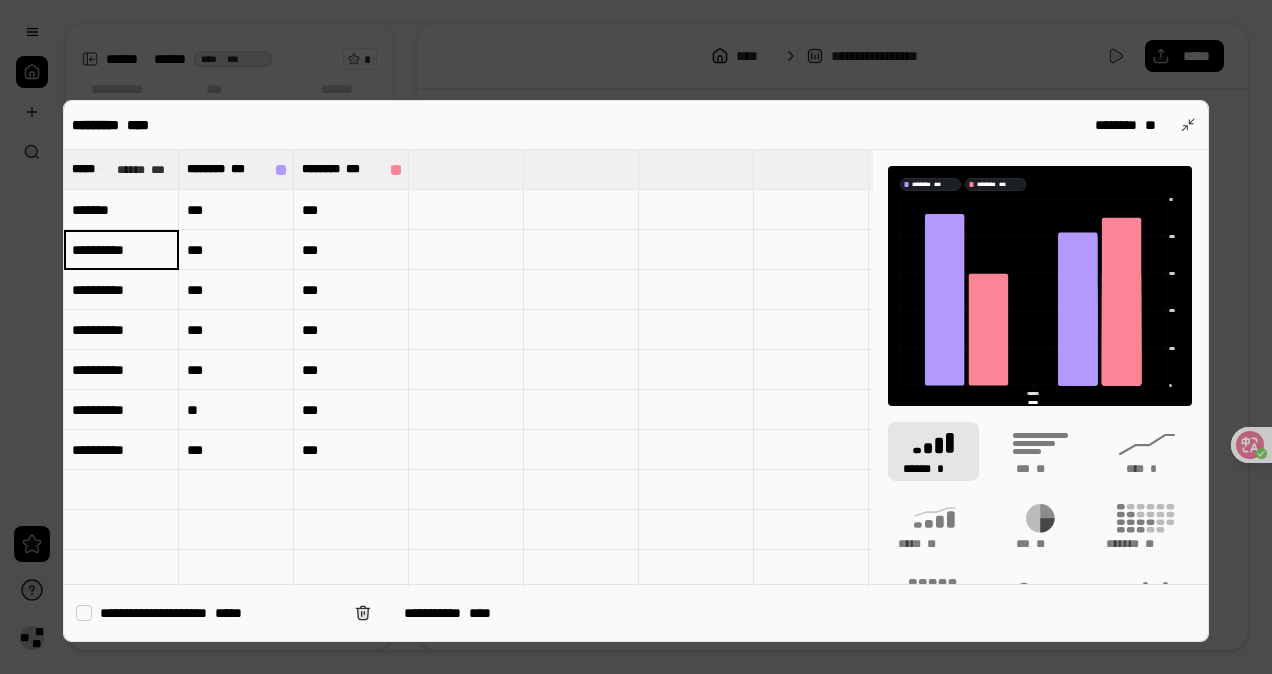 click on "**********" at bounding box center [121, 250] 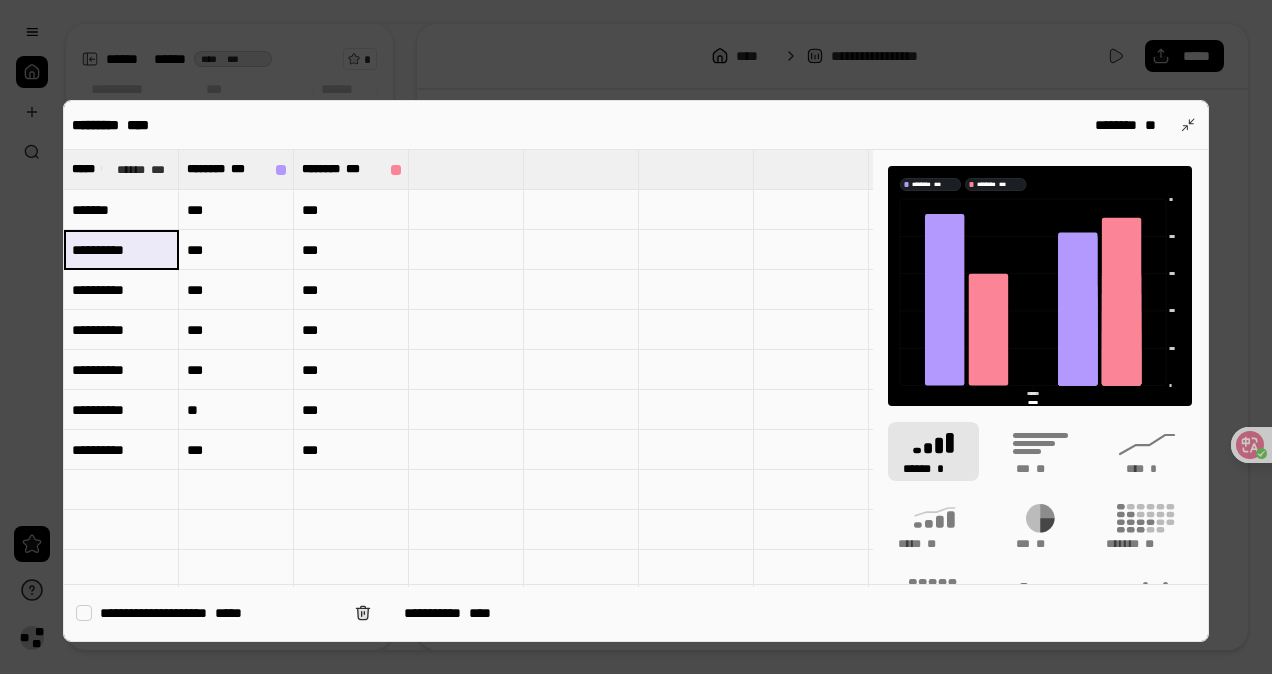 drag, startPoint x: 130, startPoint y: 246, endPoint x: 164, endPoint y: 246, distance: 34 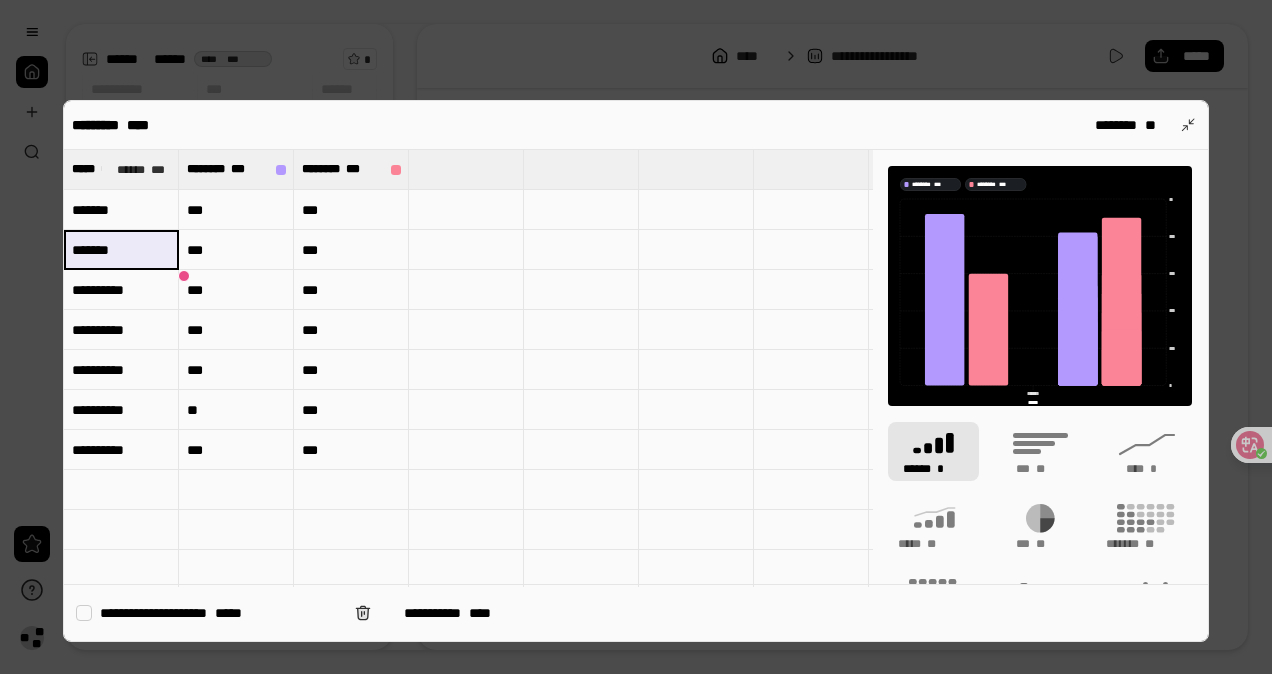 type on "******" 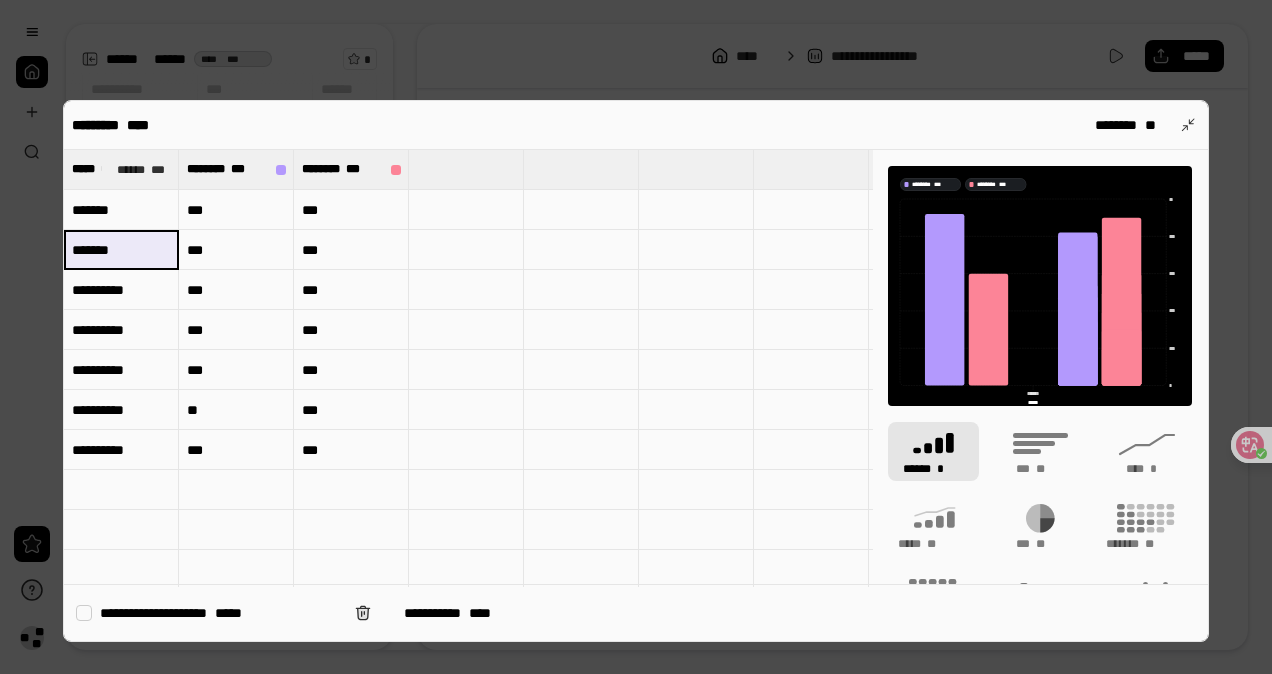 click on "**********" at bounding box center (121, 290) 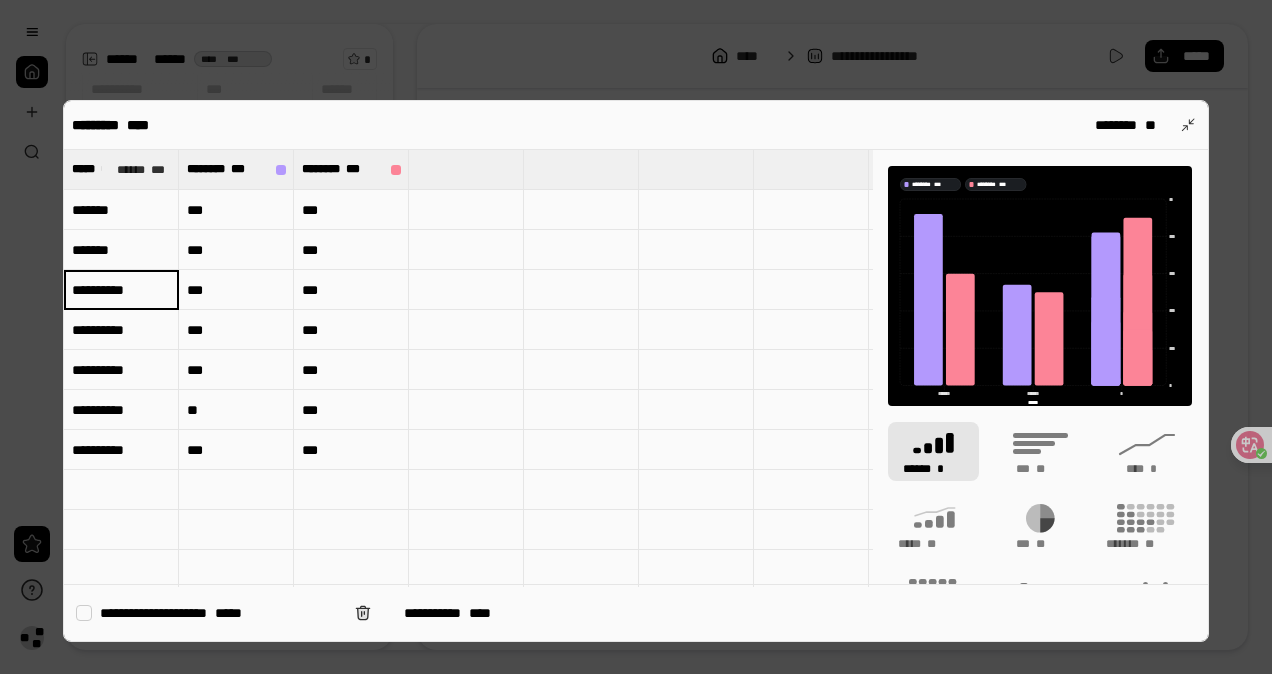 click on "**********" at bounding box center [121, 290] 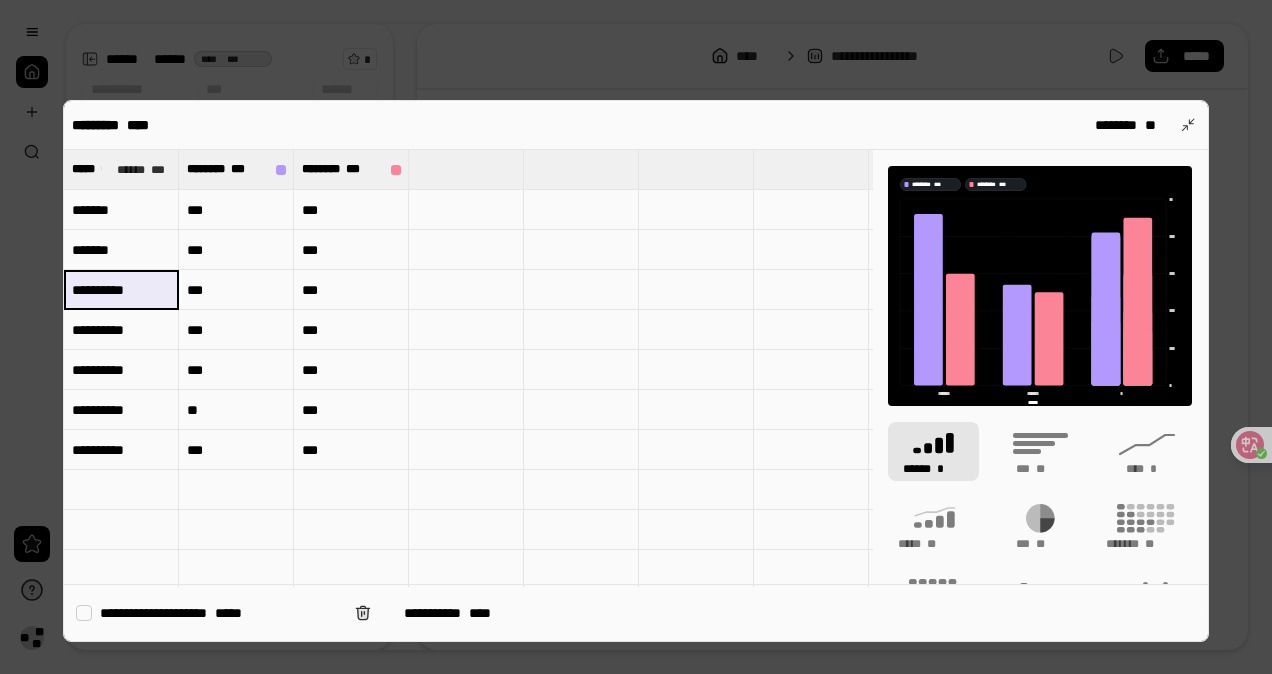 drag, startPoint x: 152, startPoint y: 292, endPoint x: 126, endPoint y: 290, distance: 26.076809 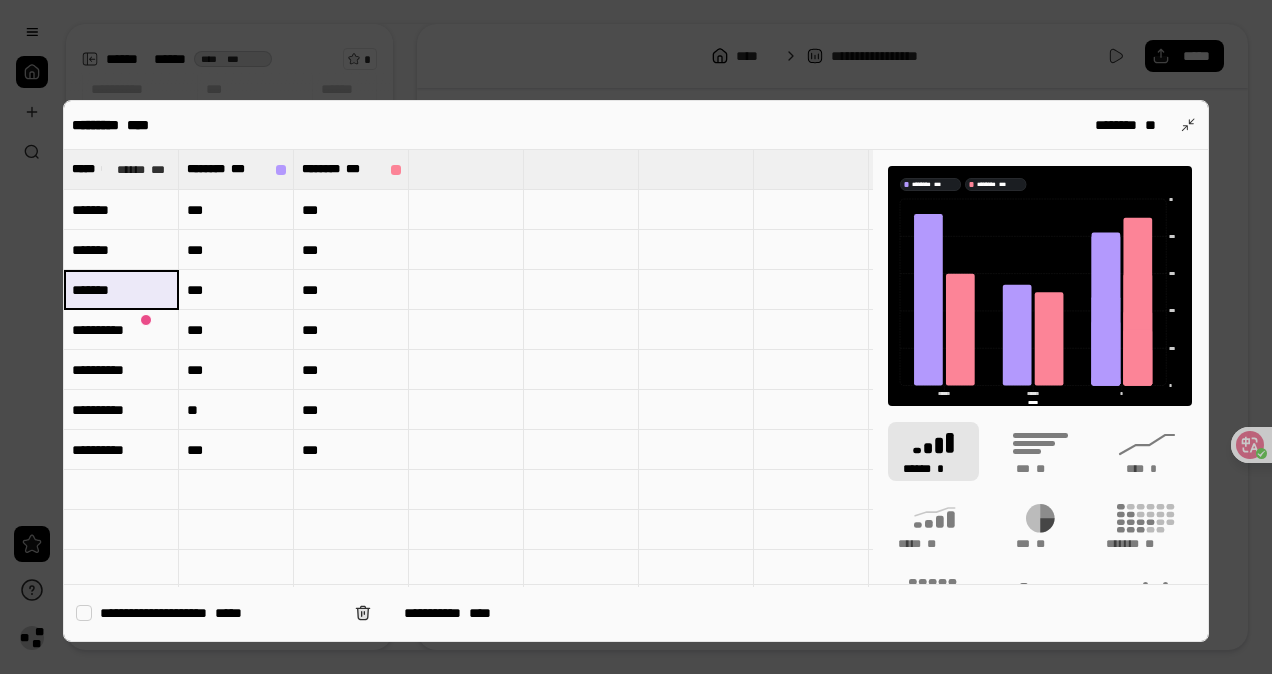 type on "******" 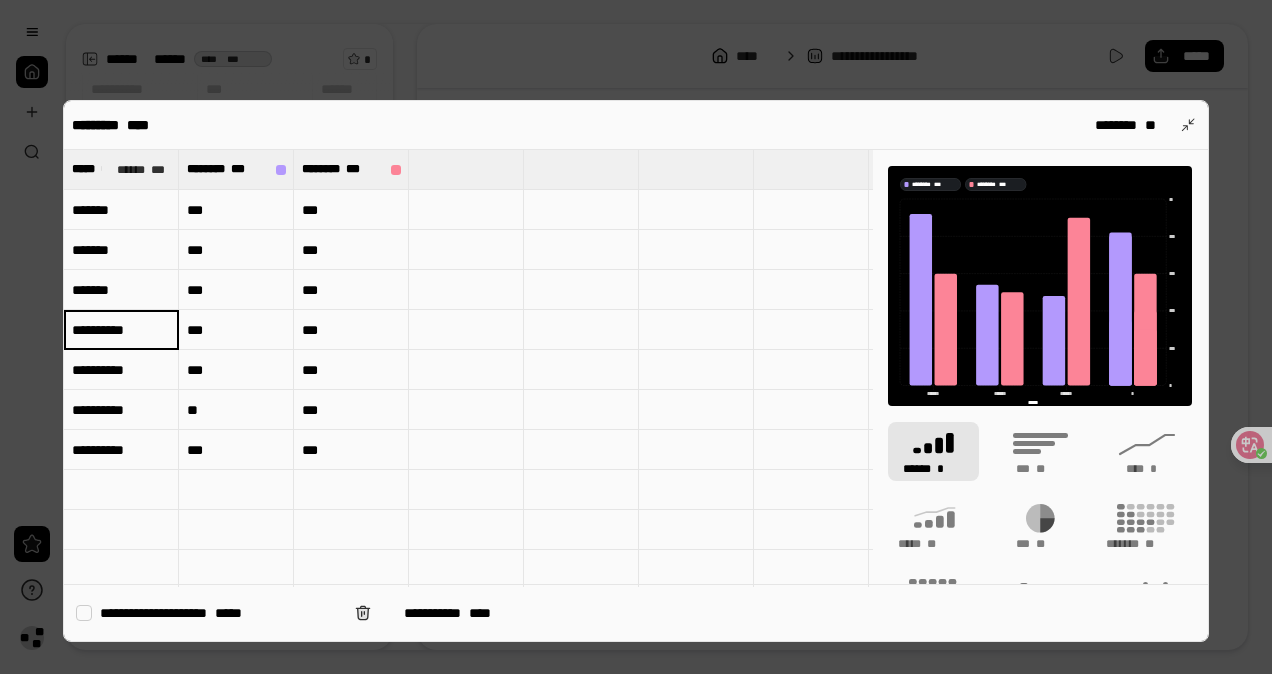 click on "**********" at bounding box center (121, 330) 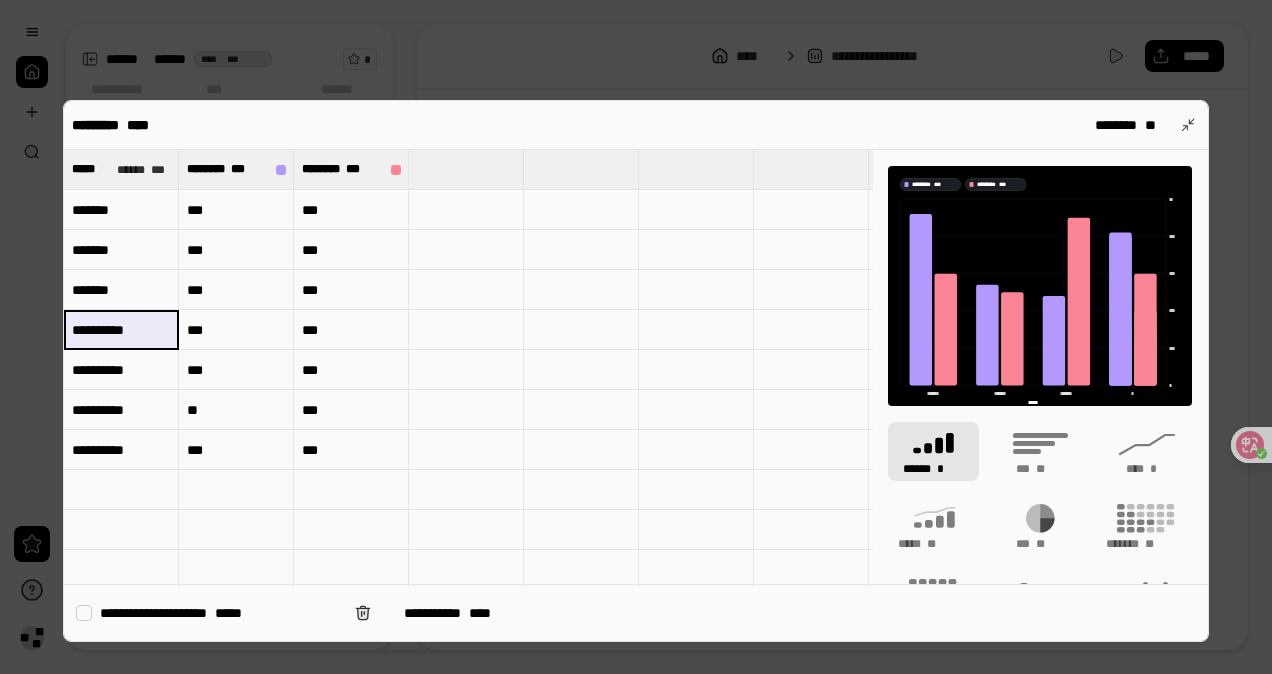 click on "**********" at bounding box center [121, 329] 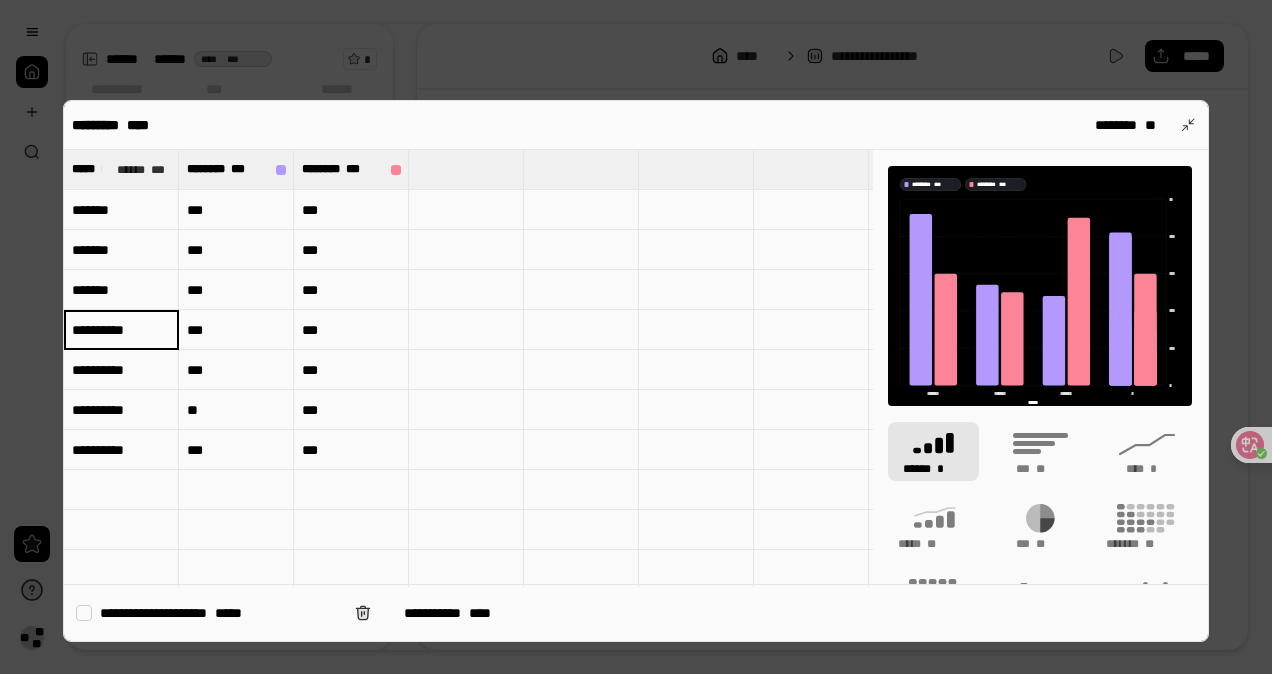 click on "**********" at bounding box center [121, 329] 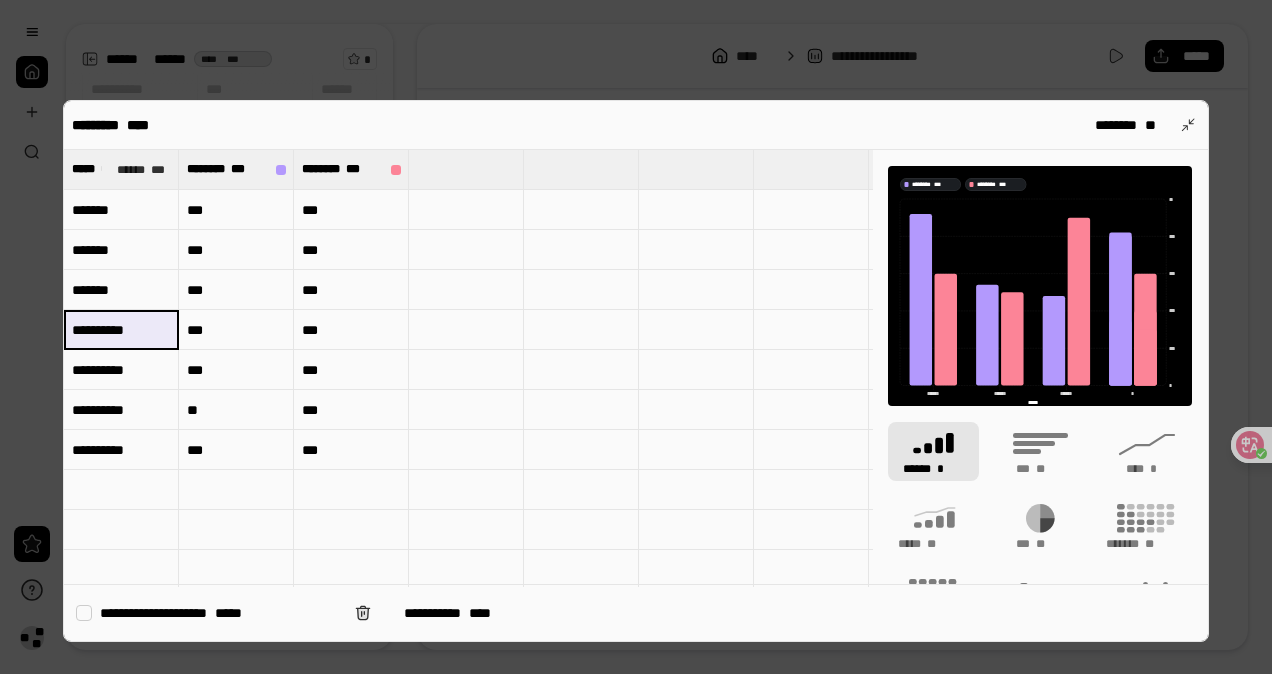 drag, startPoint x: 157, startPoint y: 325, endPoint x: 125, endPoint y: 325, distance: 32 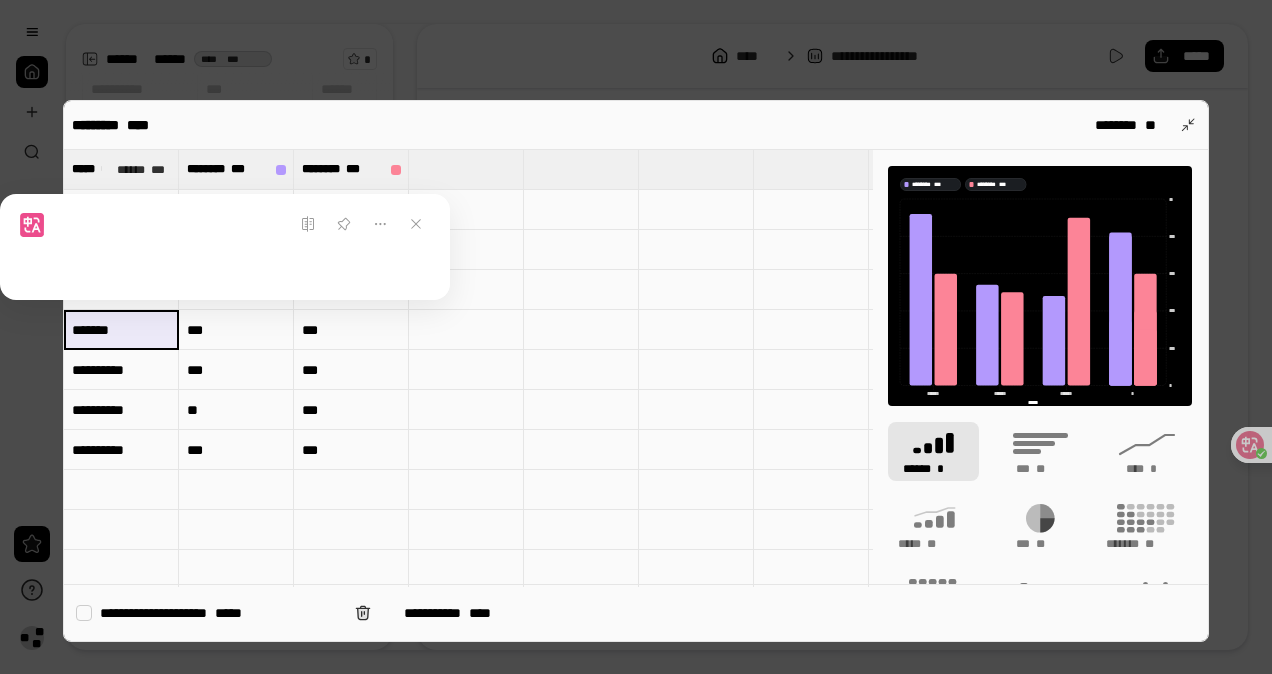 type on "******" 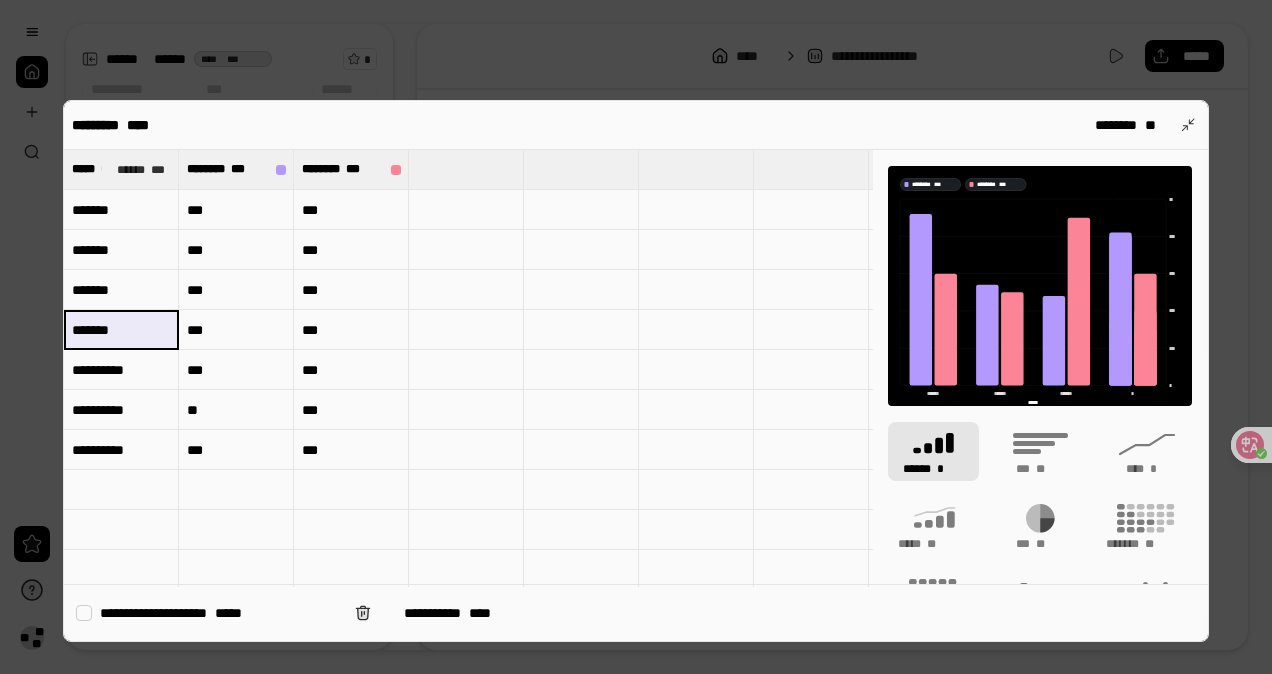 click on "**********" at bounding box center (121, 370) 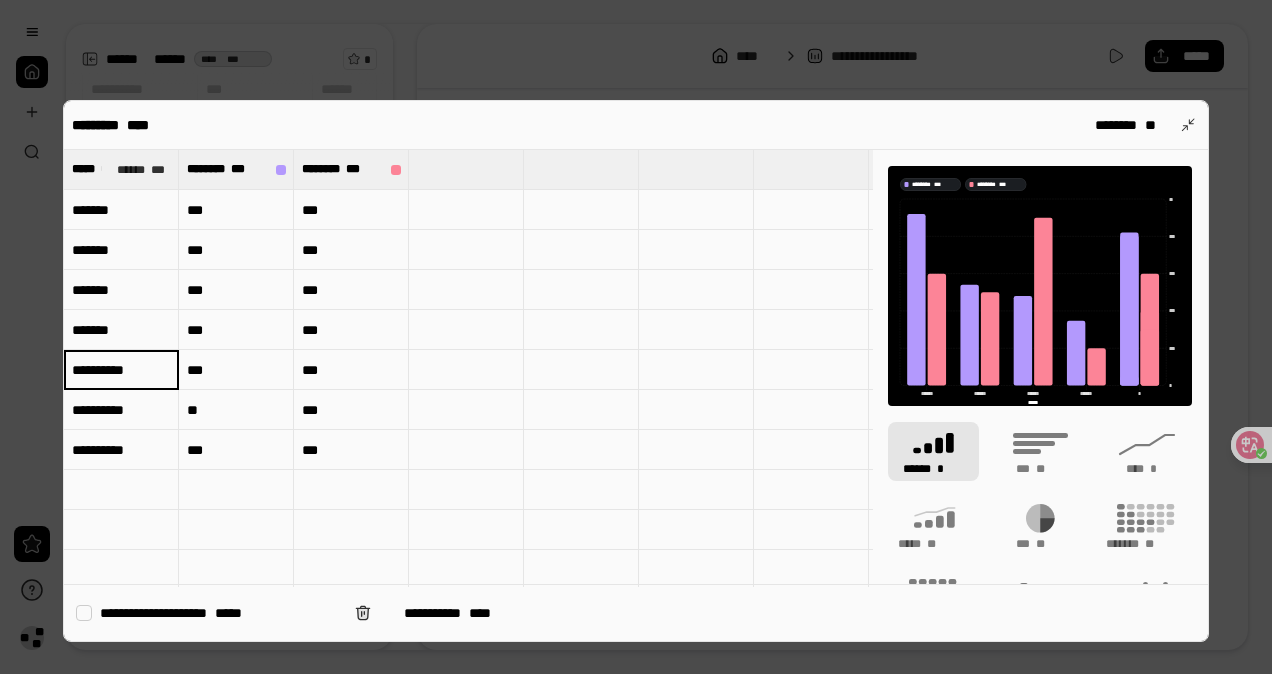 click on "**********" at bounding box center [121, 370] 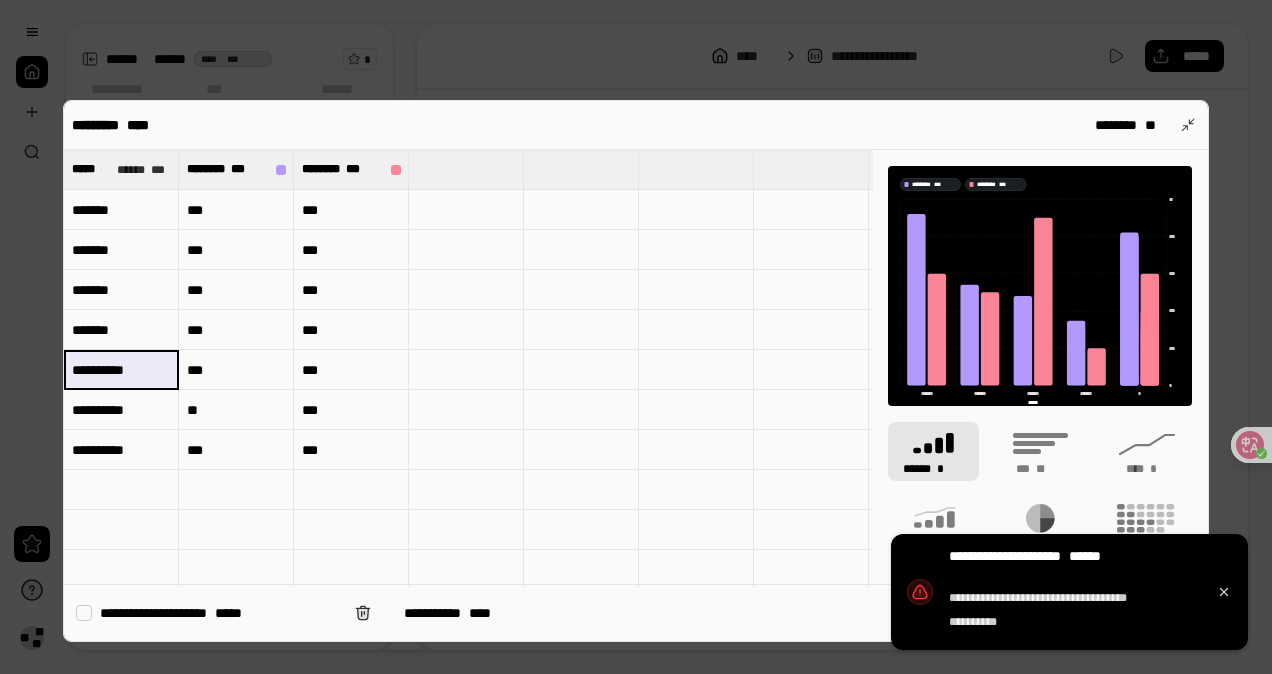 drag, startPoint x: 135, startPoint y: 366, endPoint x: 156, endPoint y: 366, distance: 21 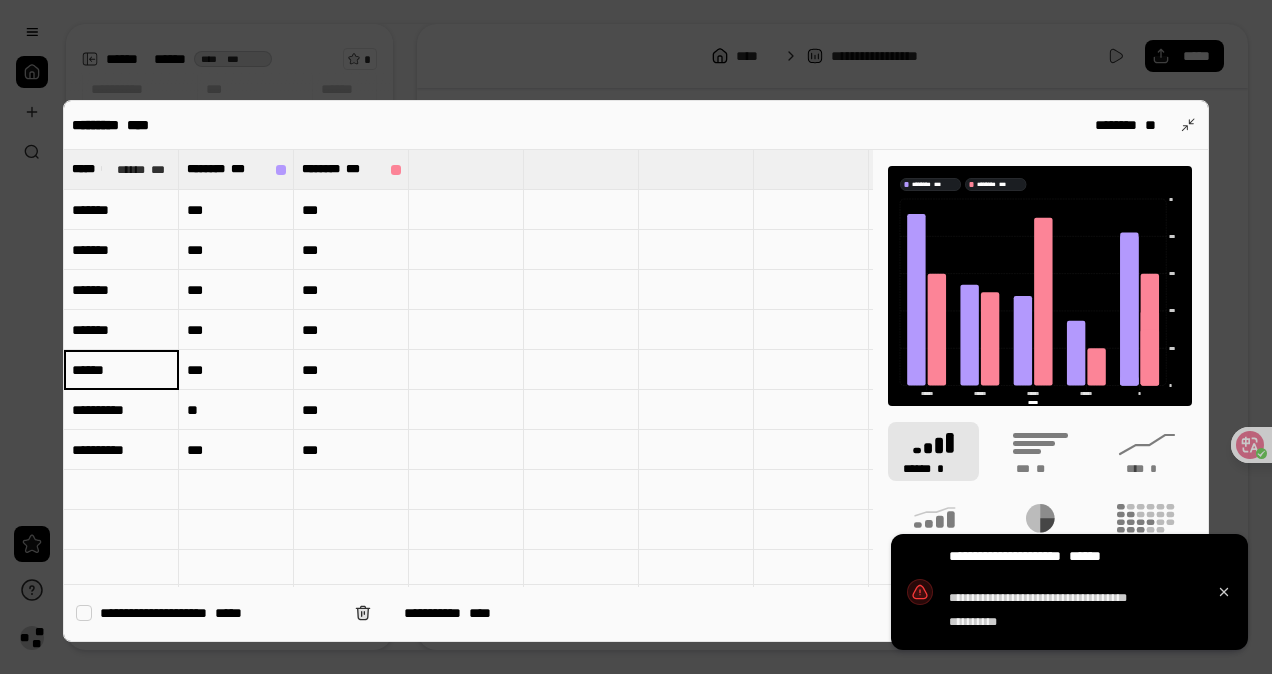 type on "******" 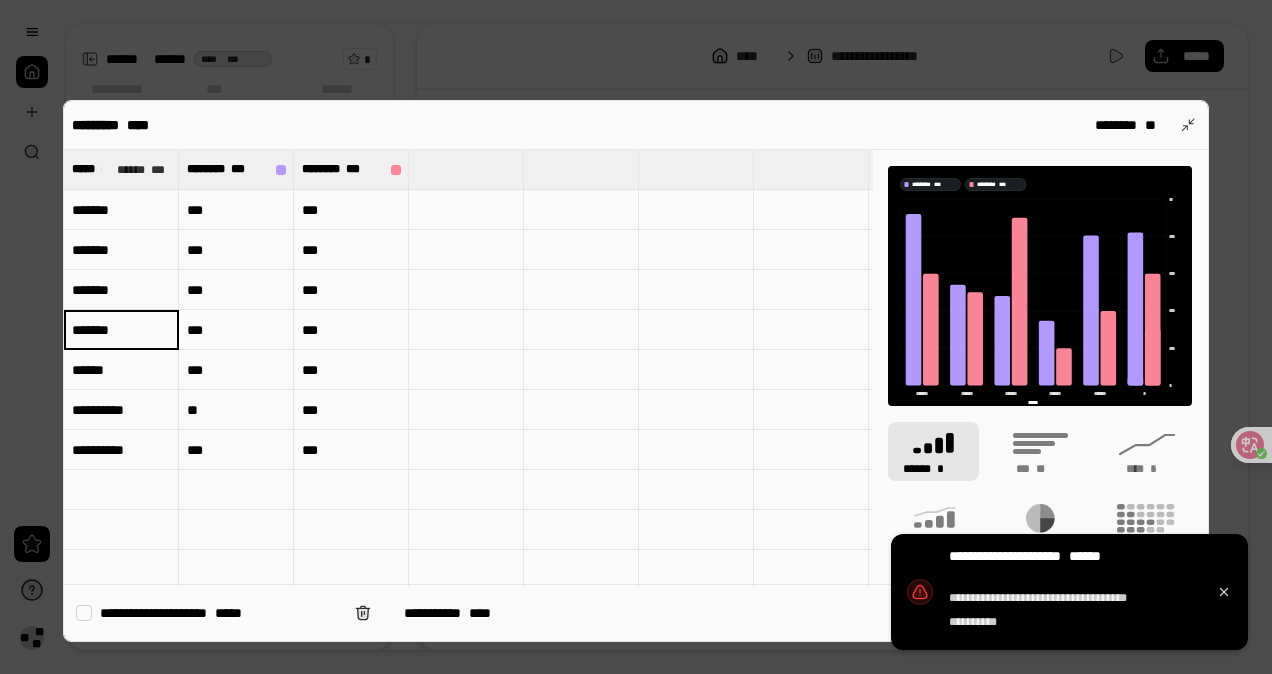 click on "******" at bounding box center (121, 330) 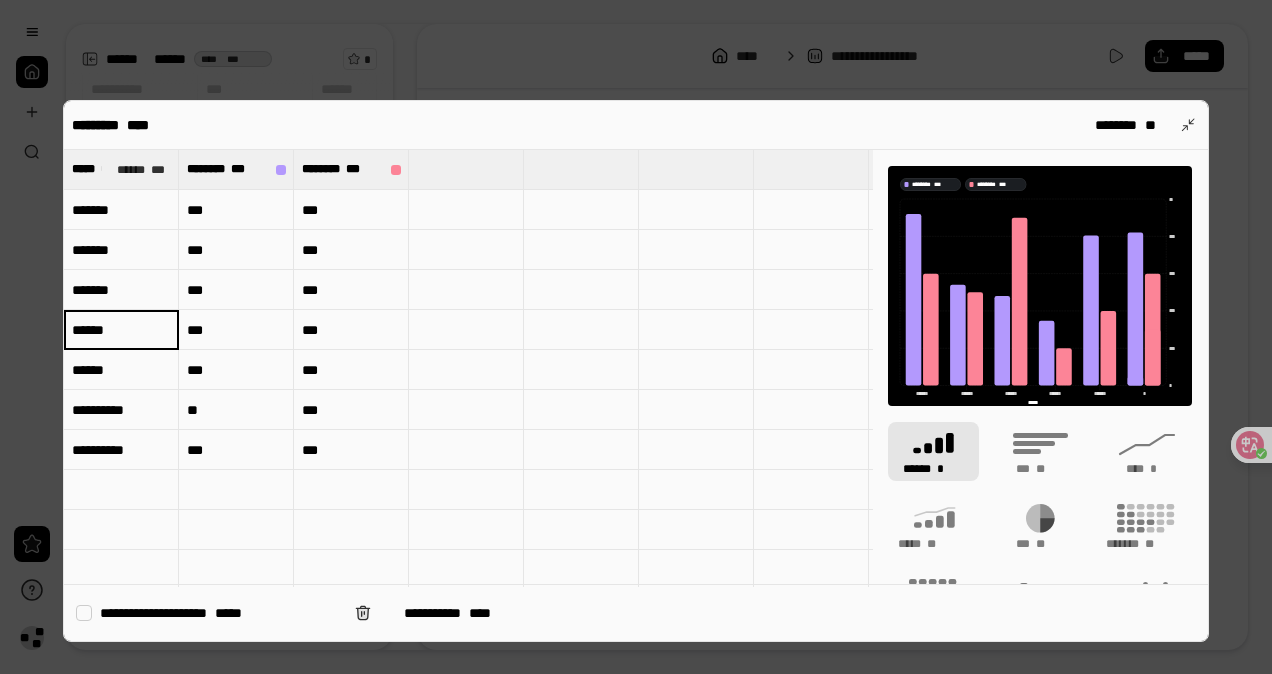 type on "******" 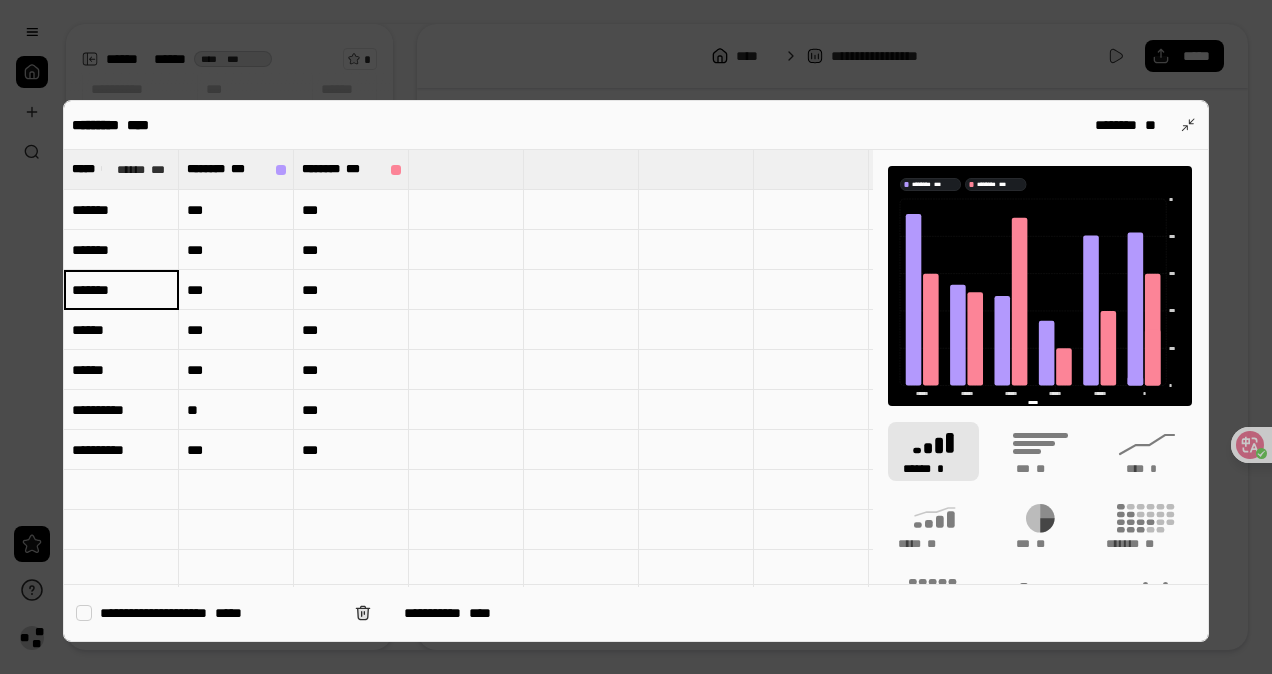 click on "******" at bounding box center [121, 290] 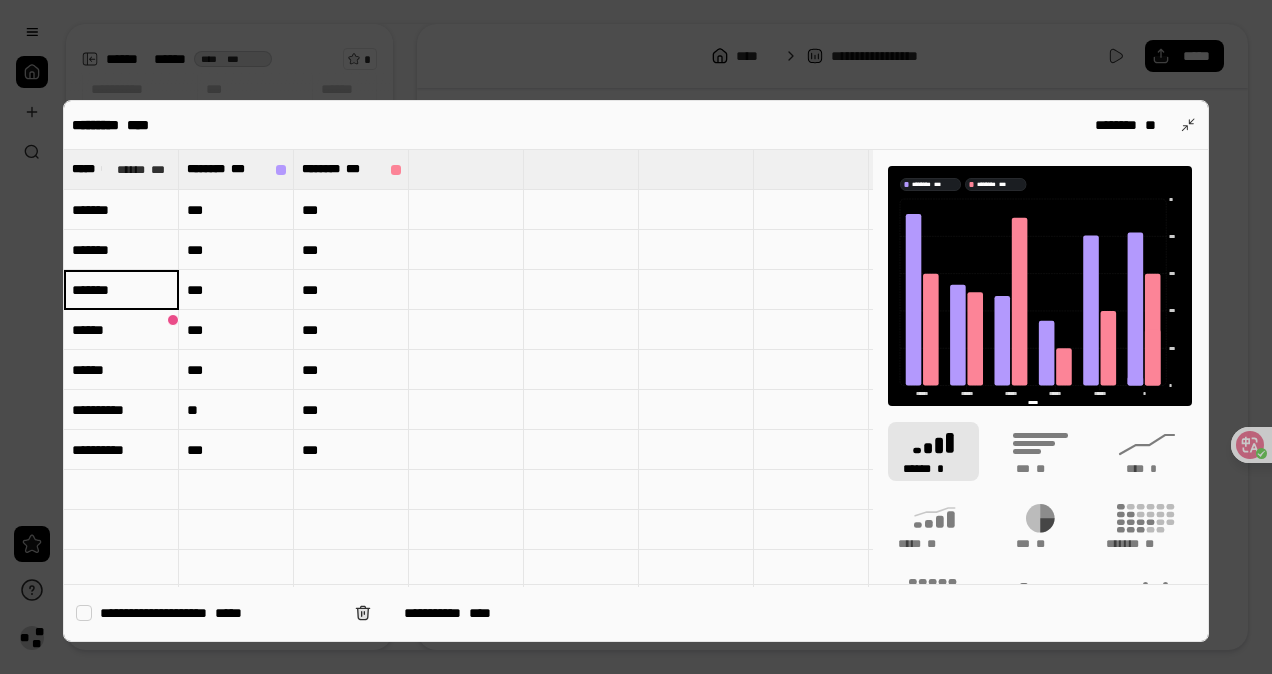 click on "******" at bounding box center (121, 289) 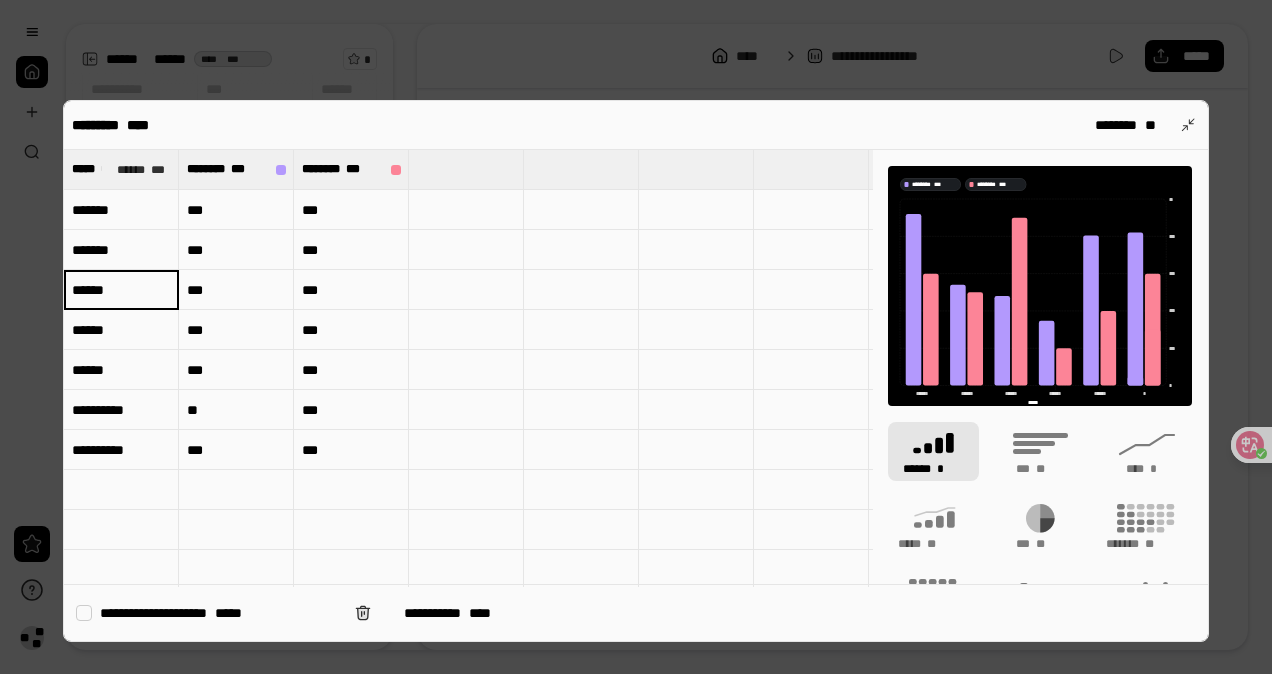 type on "******" 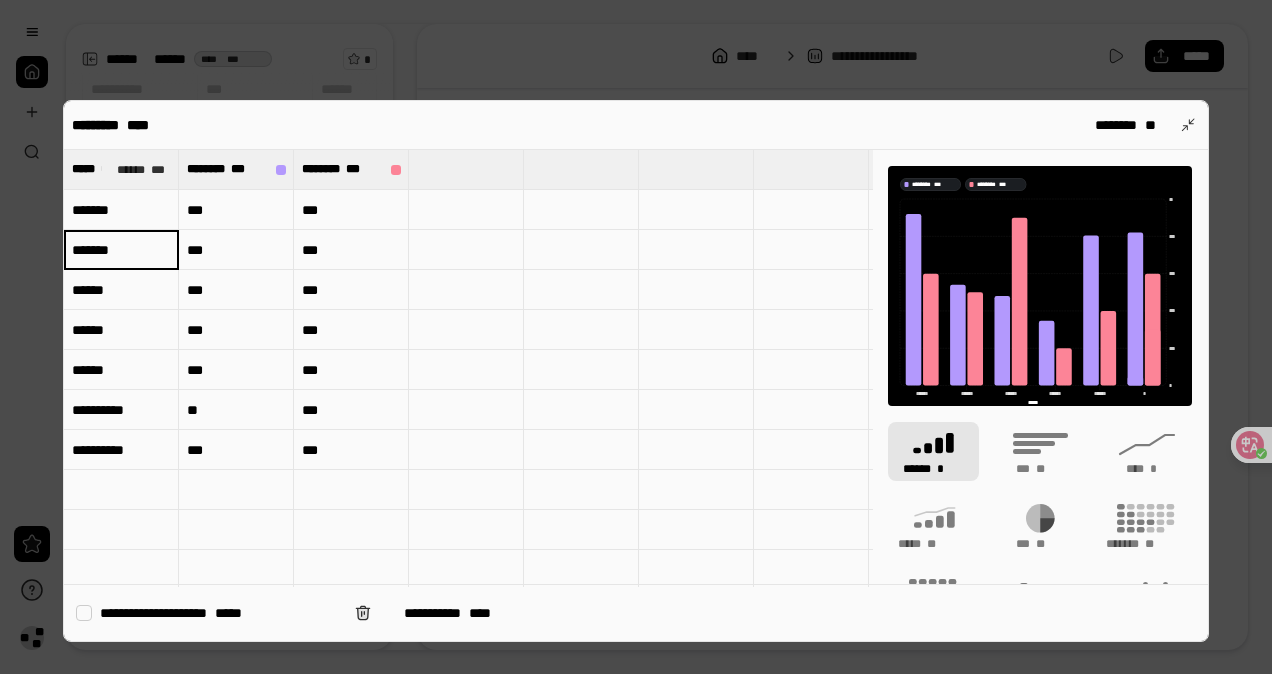 click on "******" at bounding box center [121, 250] 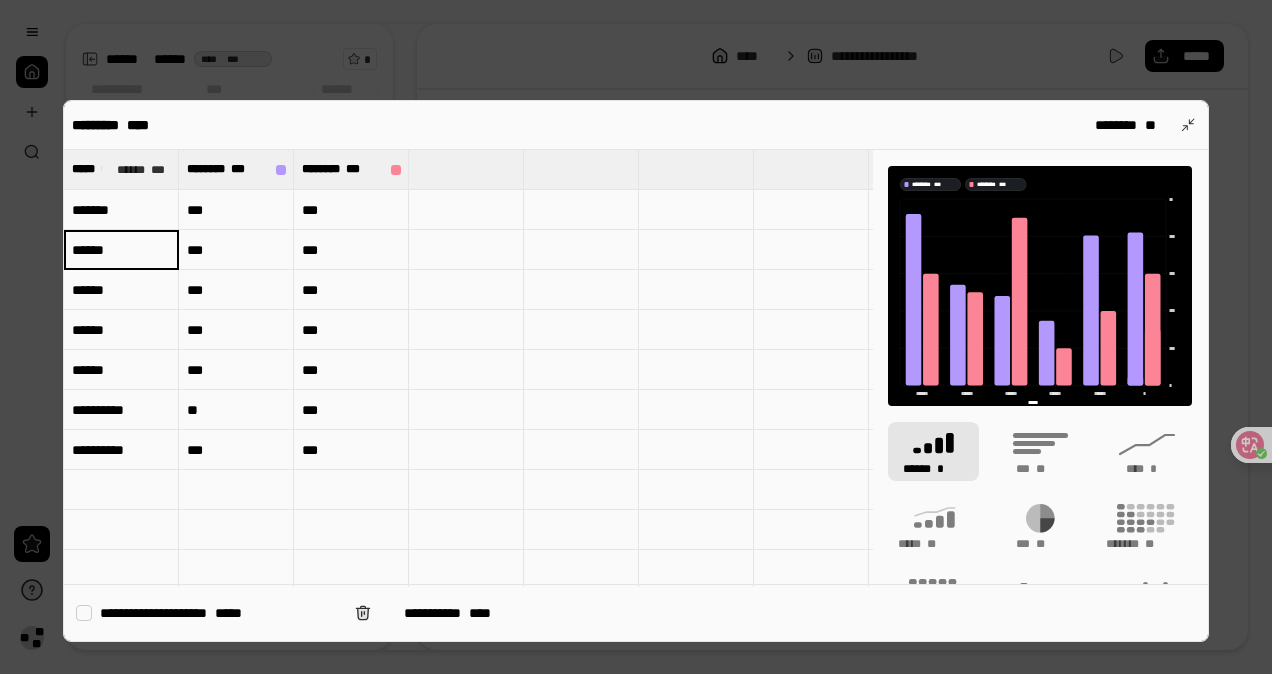 type on "******" 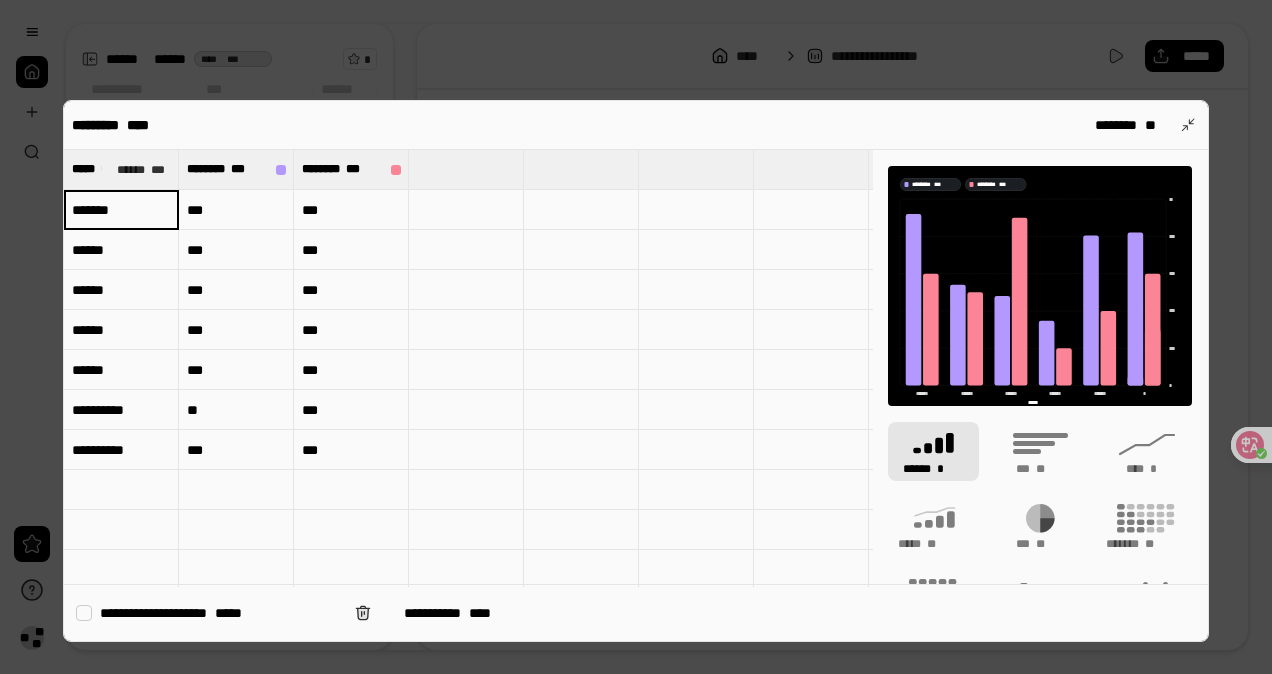 click on "******" at bounding box center (121, 209) 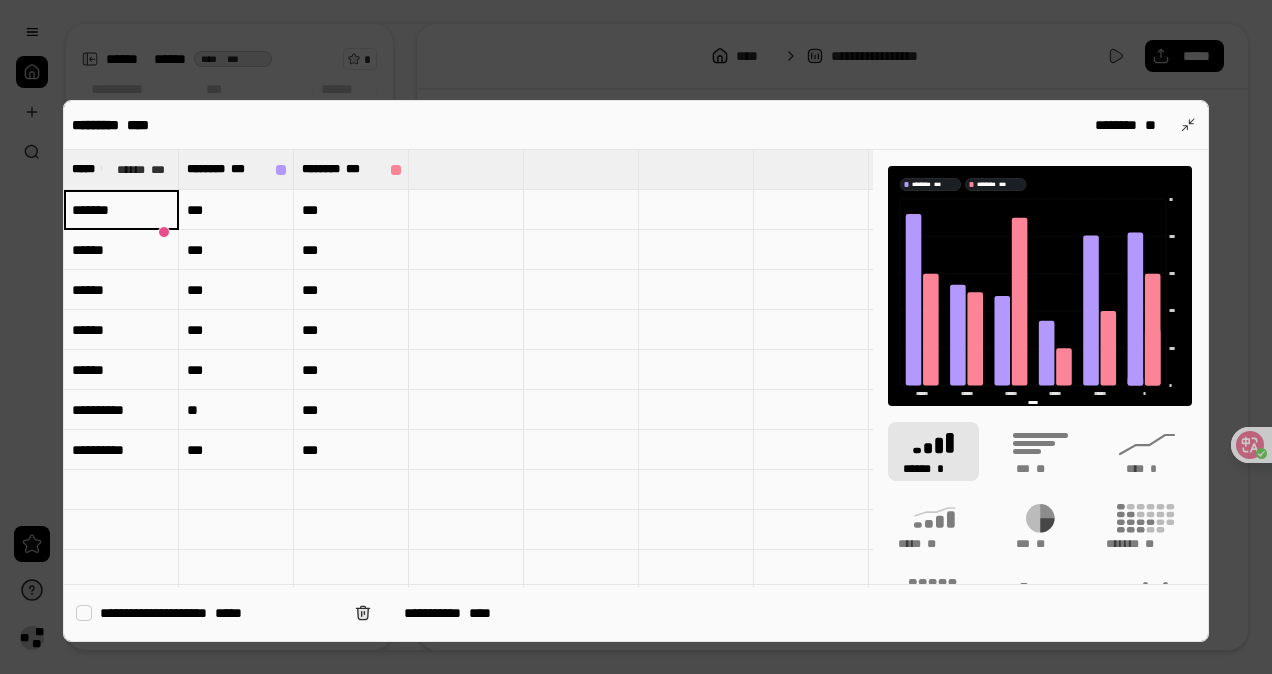 click on "******" at bounding box center [121, 209] 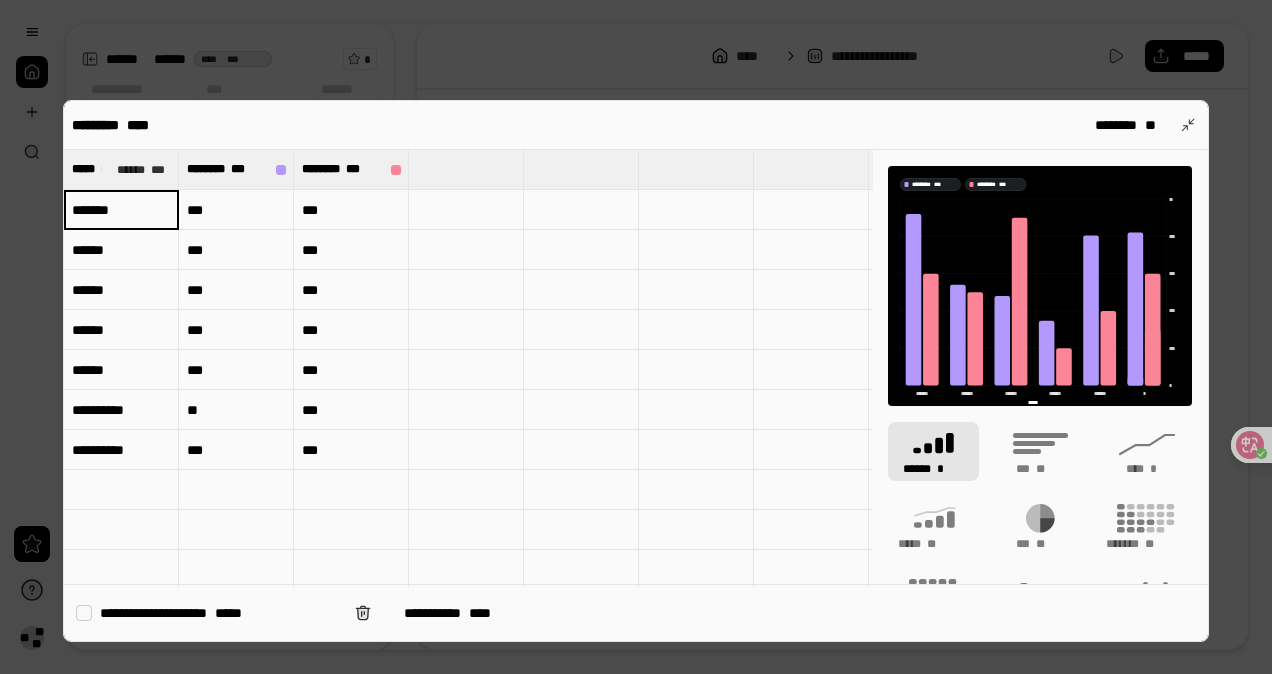click on "******" at bounding box center (121, 209) 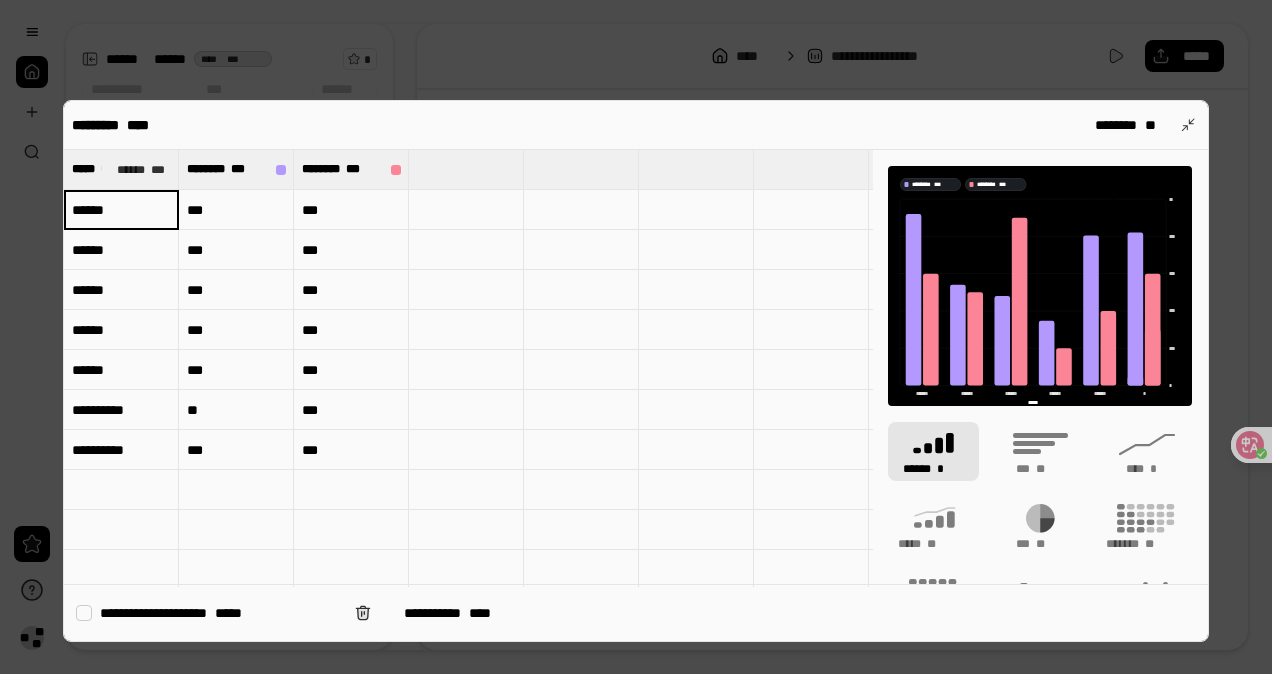 type on "******" 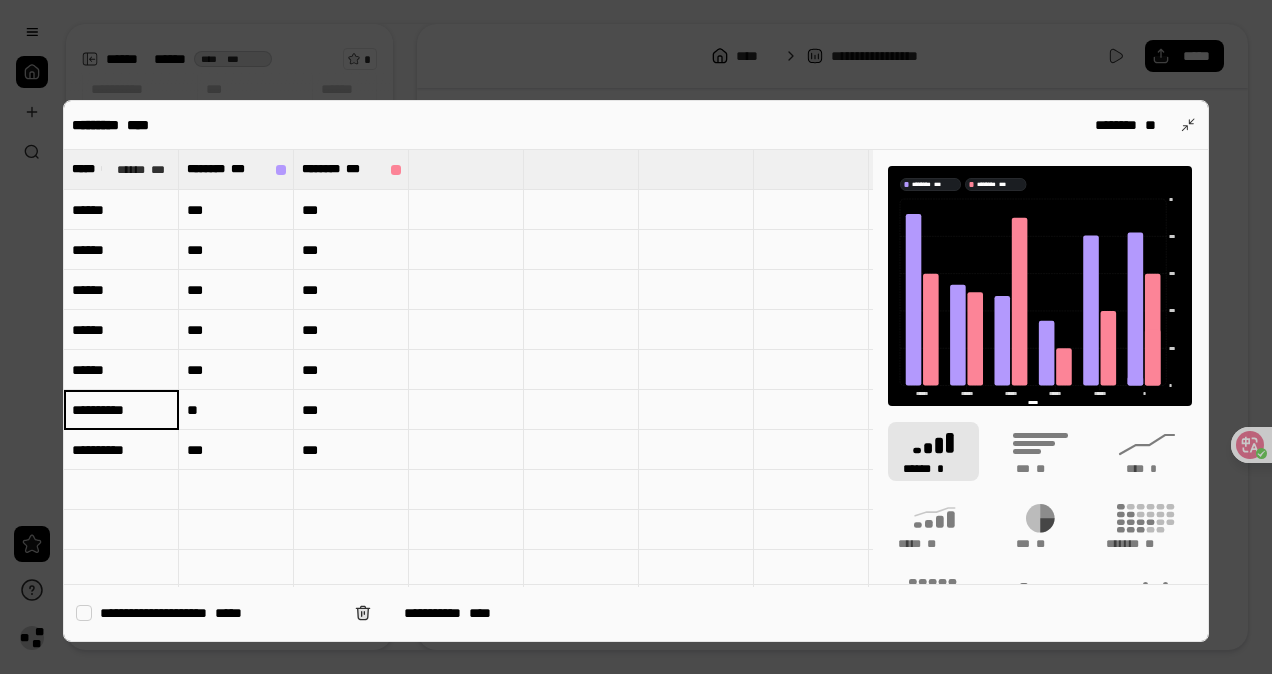 click on "**********" at bounding box center [121, 409] 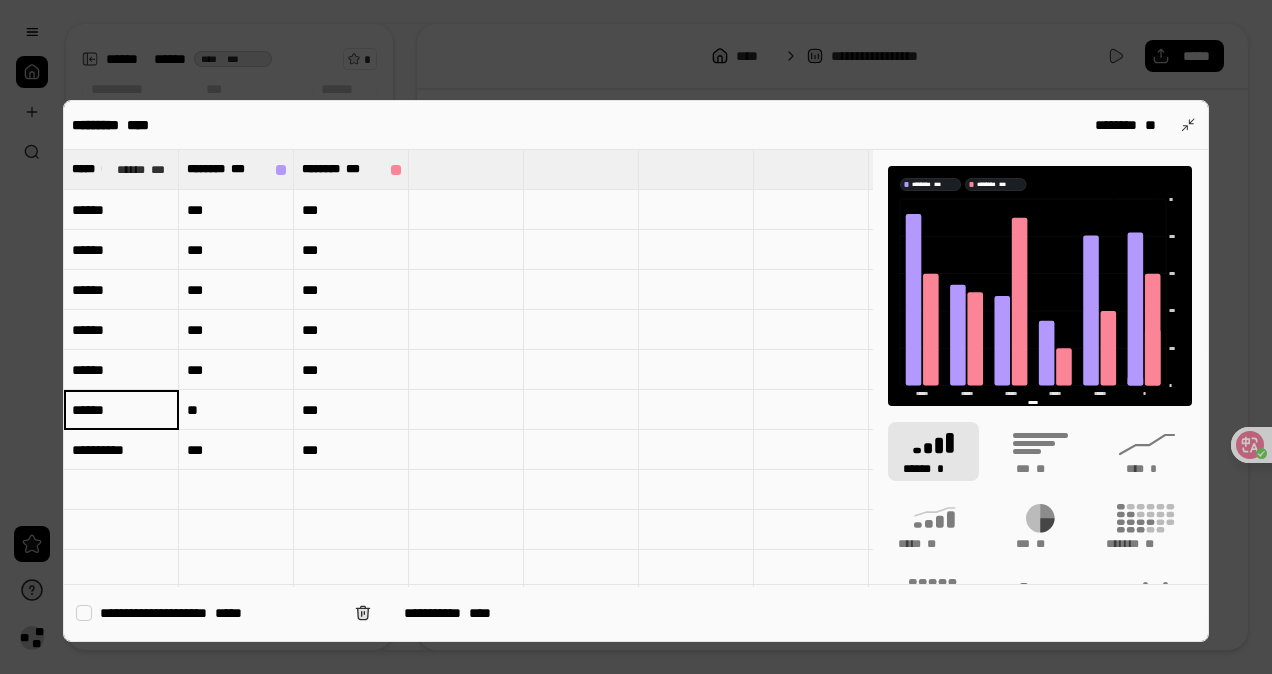 type on "******" 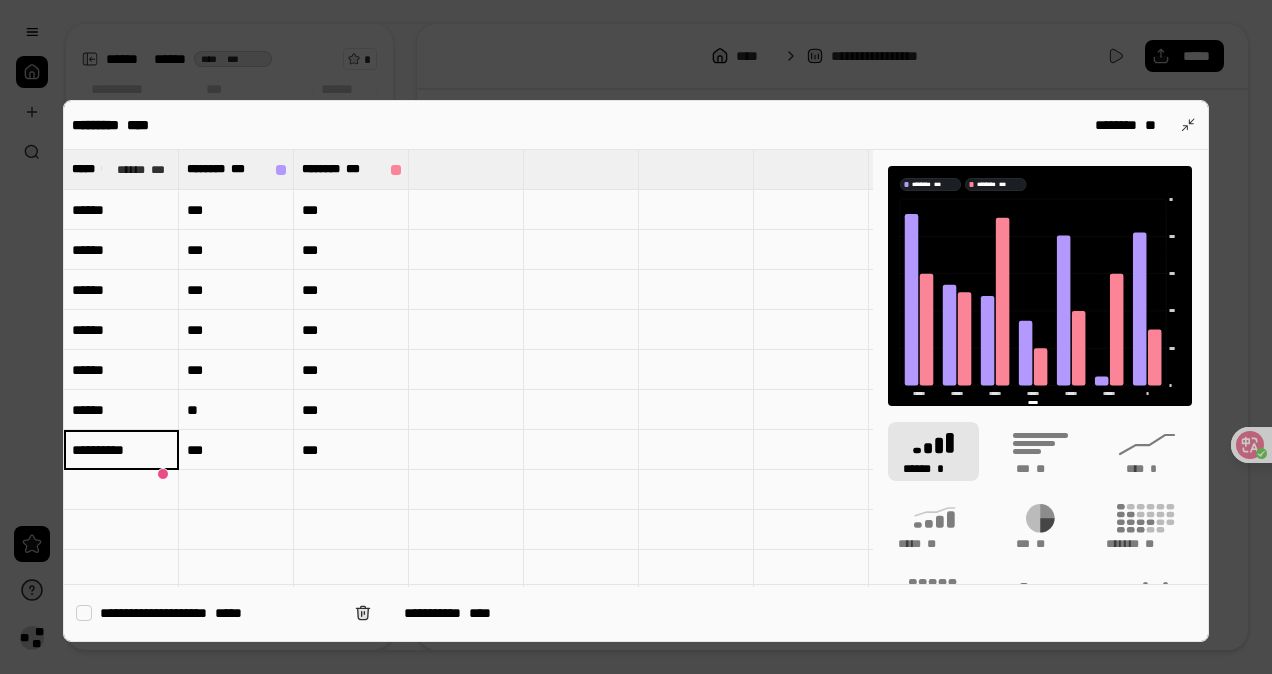 click on "**********" at bounding box center (121, 449) 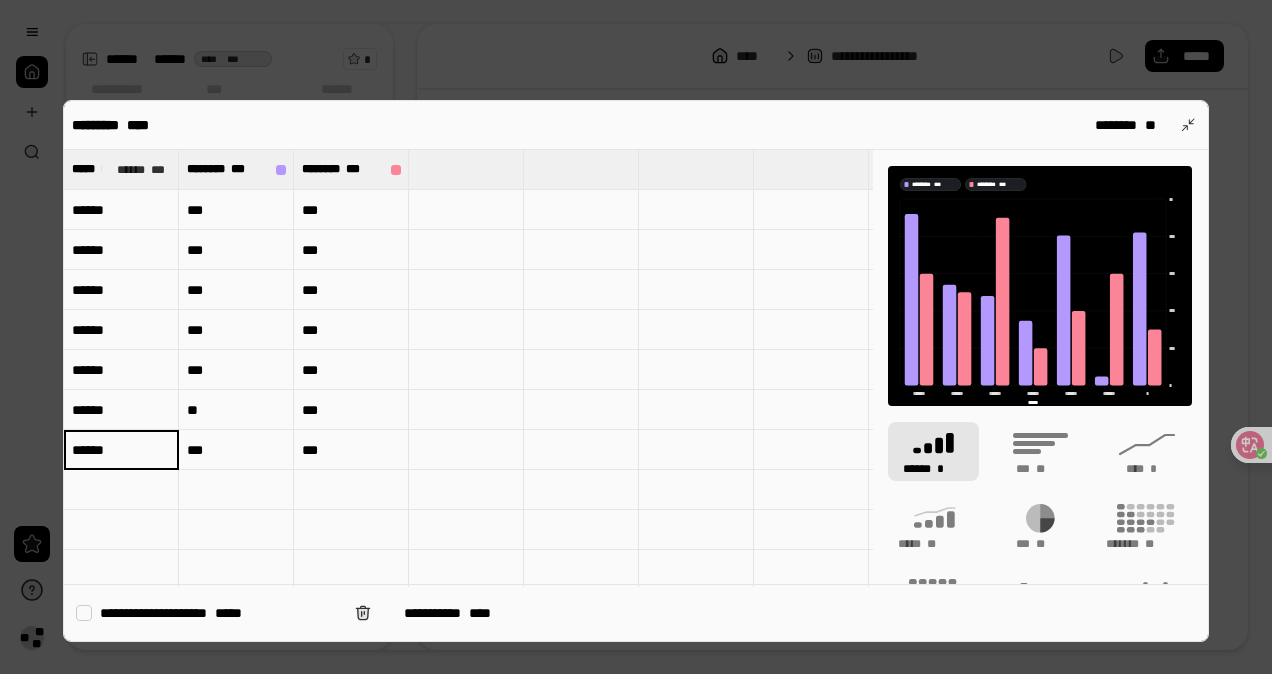 type on "******" 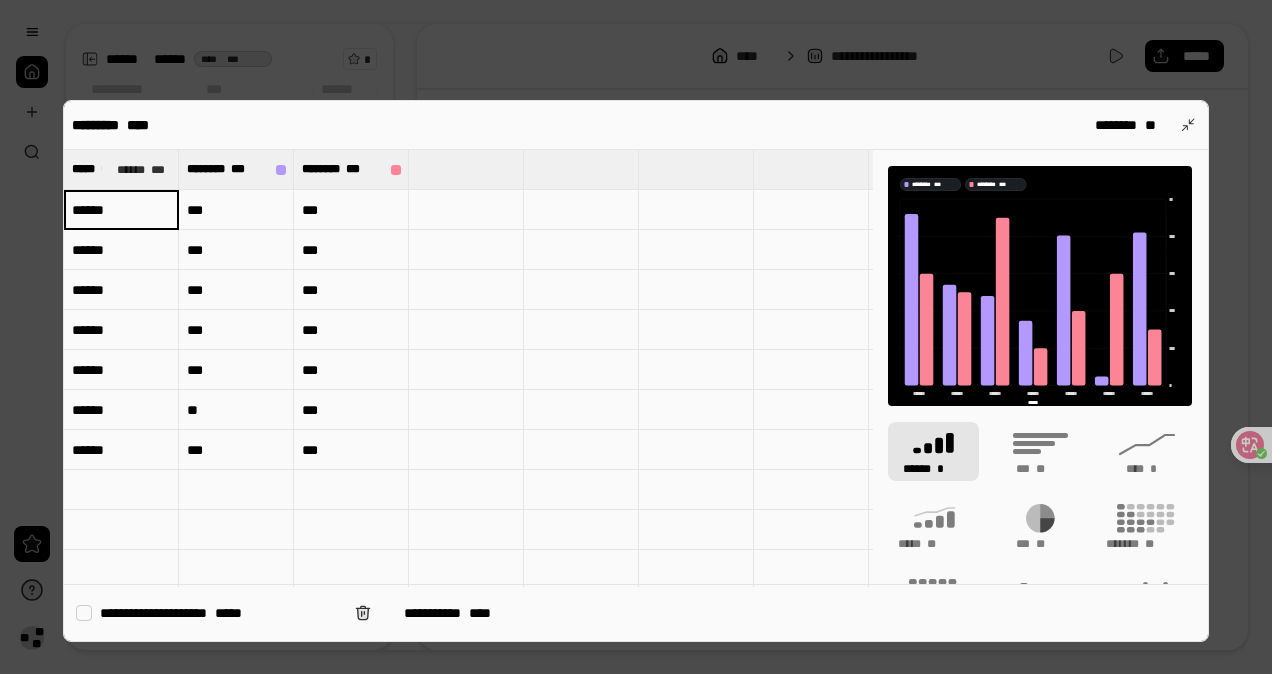 drag, startPoint x: 140, startPoint y: 330, endPoint x: 146, endPoint y: 301, distance: 29.614185 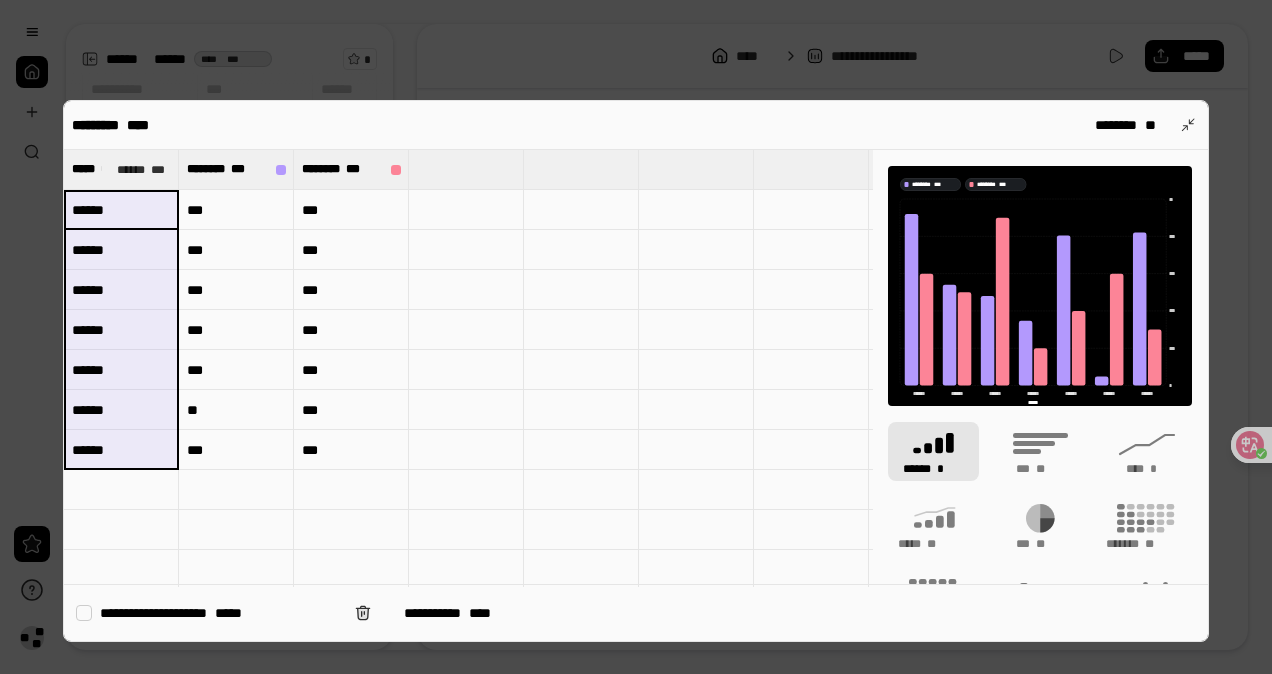 drag, startPoint x: 132, startPoint y: 203, endPoint x: 130, endPoint y: 462, distance: 259.00772 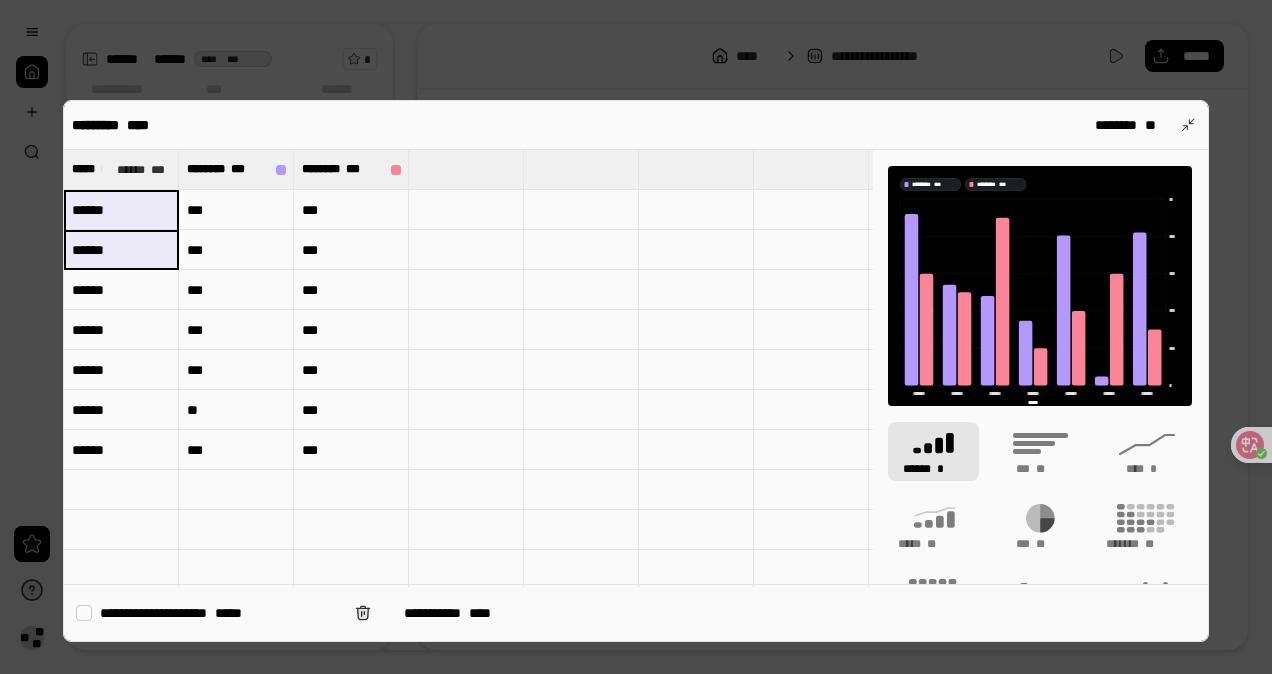 click on "******" at bounding box center [121, 210] 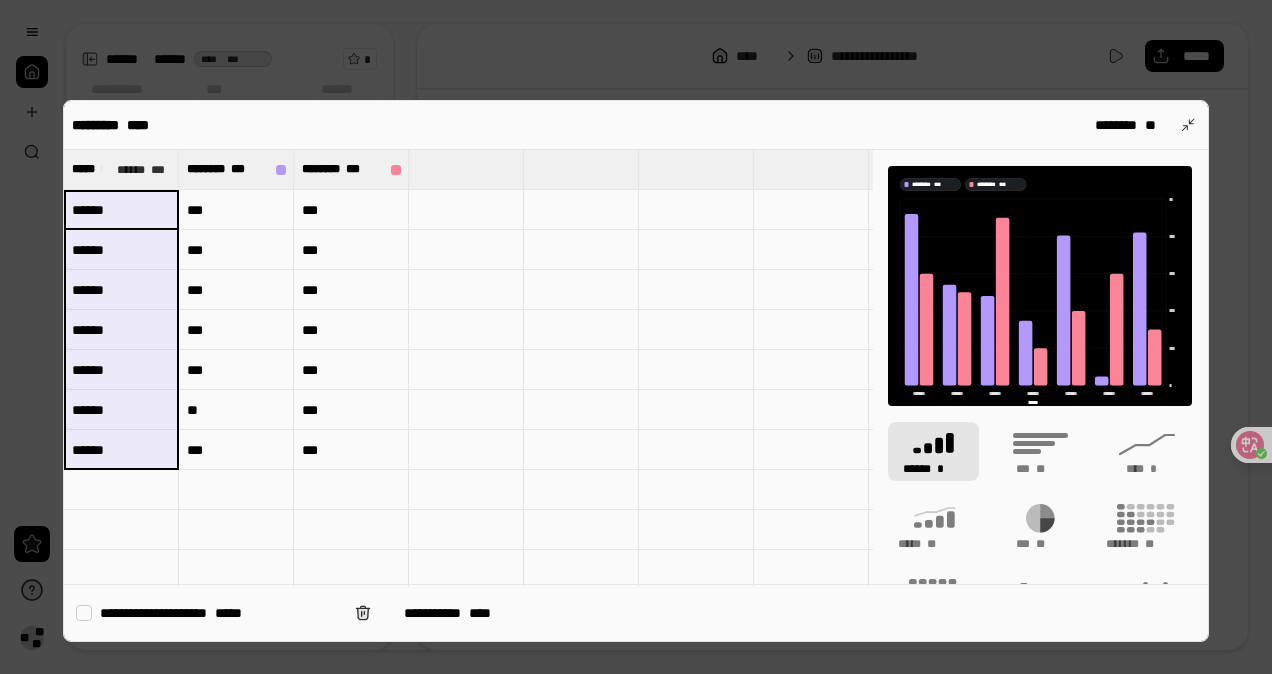 drag, startPoint x: 142, startPoint y: 204, endPoint x: 137, endPoint y: 433, distance: 229.05458 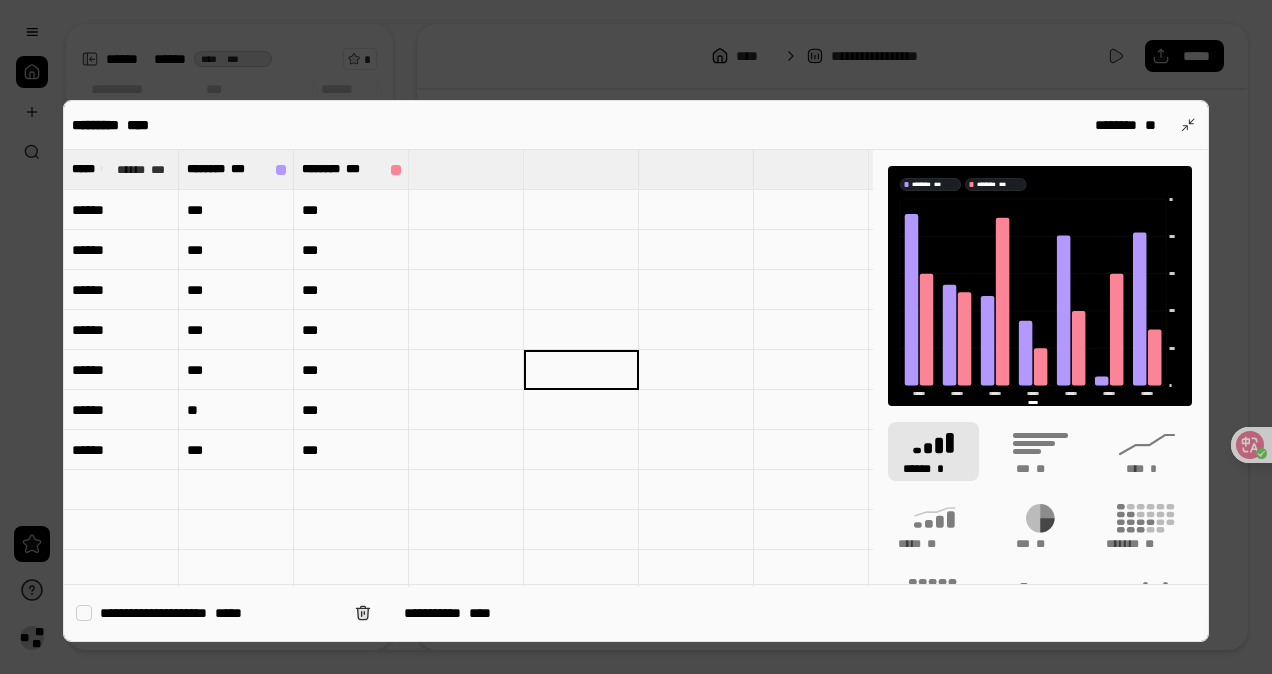 click on "******" at bounding box center [121, 210] 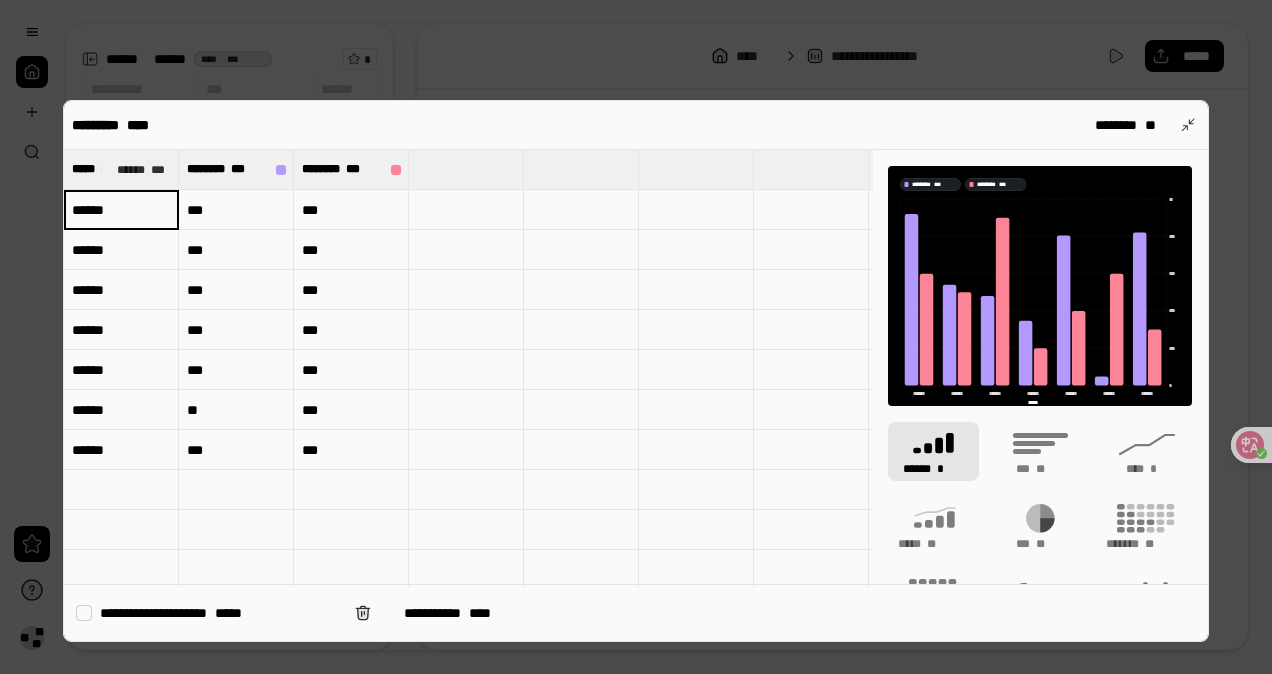click on "******" at bounding box center [121, 210] 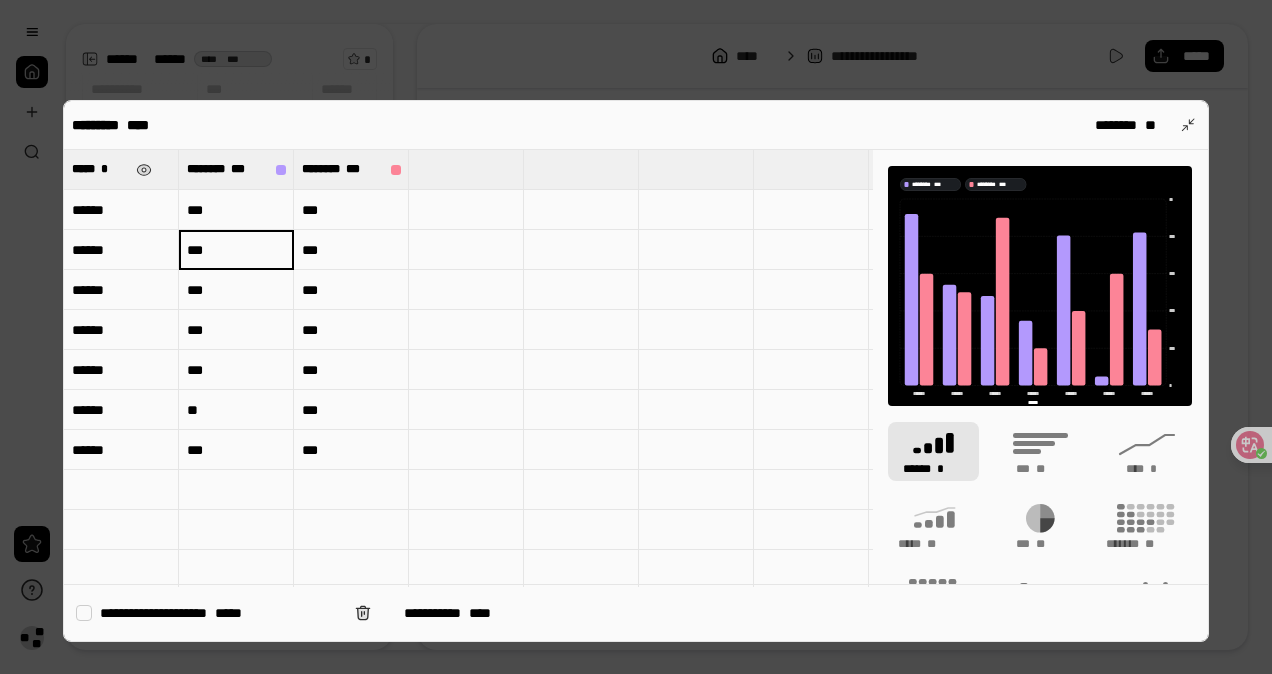click on "*" at bounding box center (104, 169) 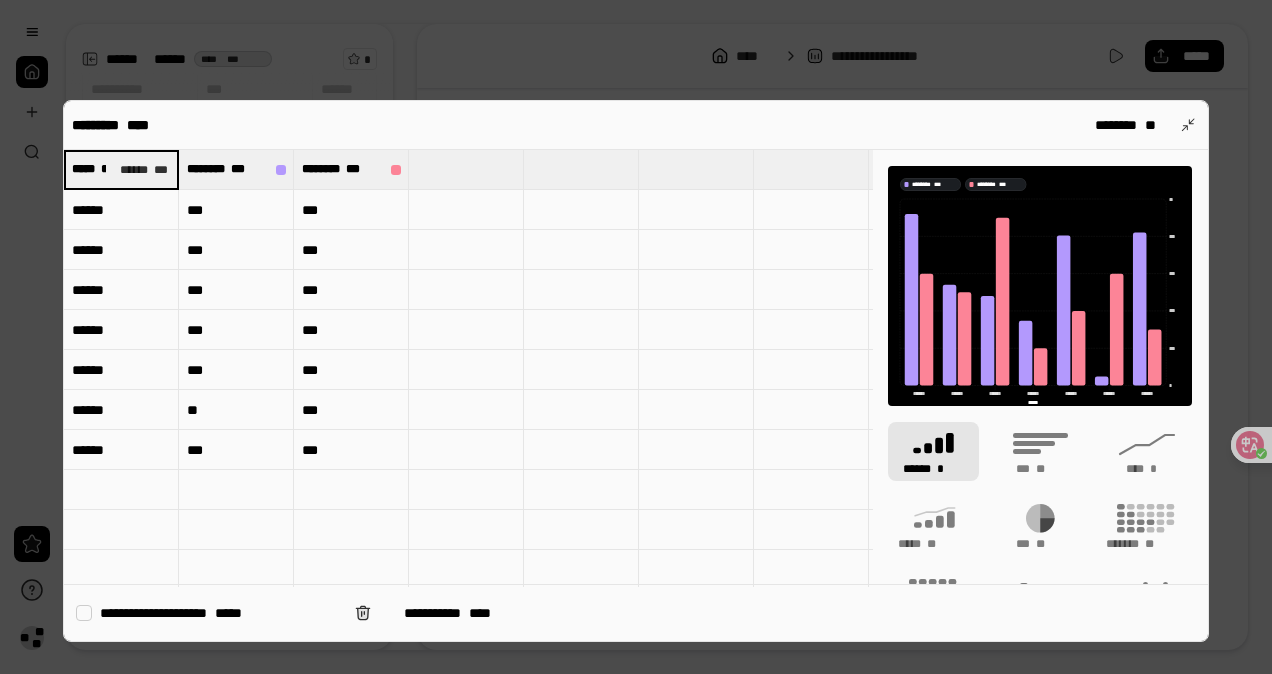 click on "******" at bounding box center [121, 210] 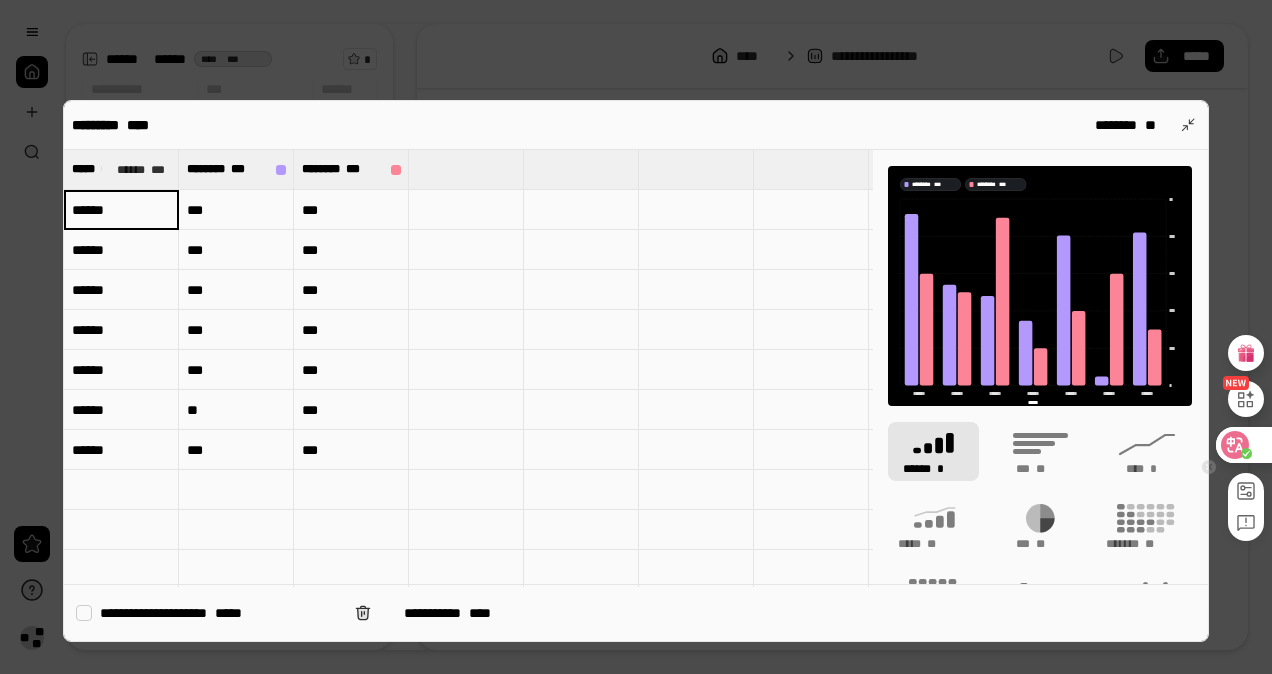 click 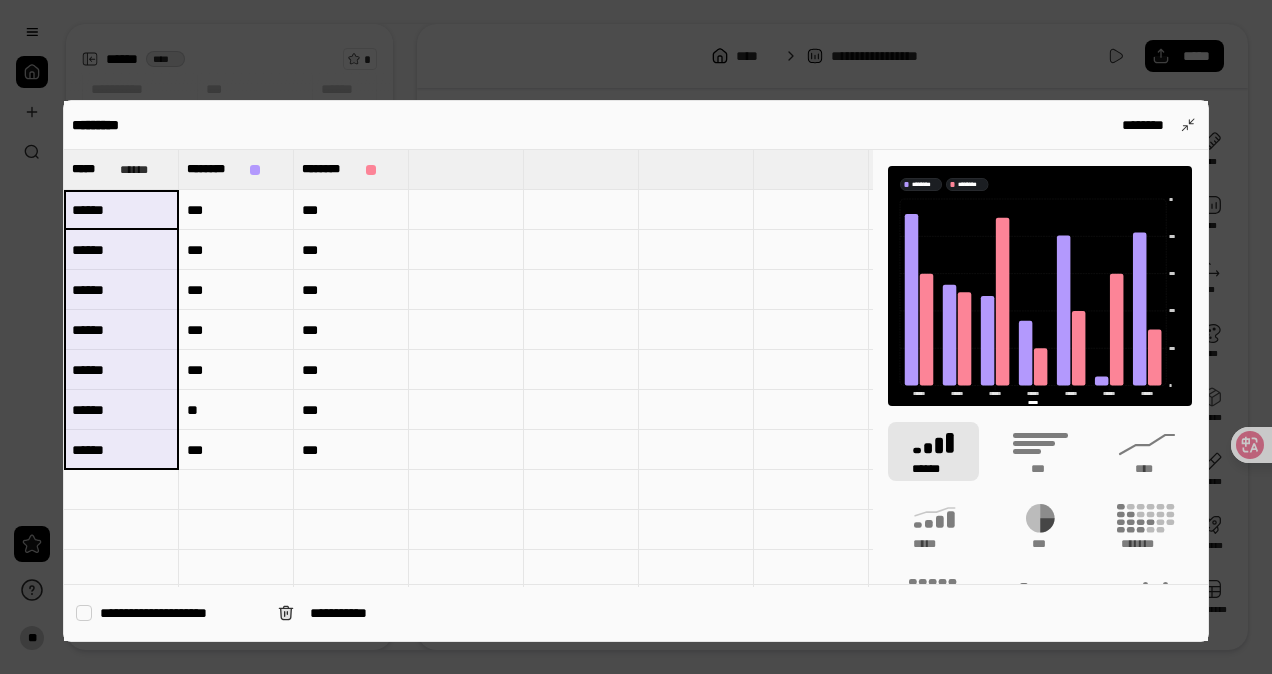 drag, startPoint x: 136, startPoint y: 216, endPoint x: 128, endPoint y: 436, distance: 220.1454 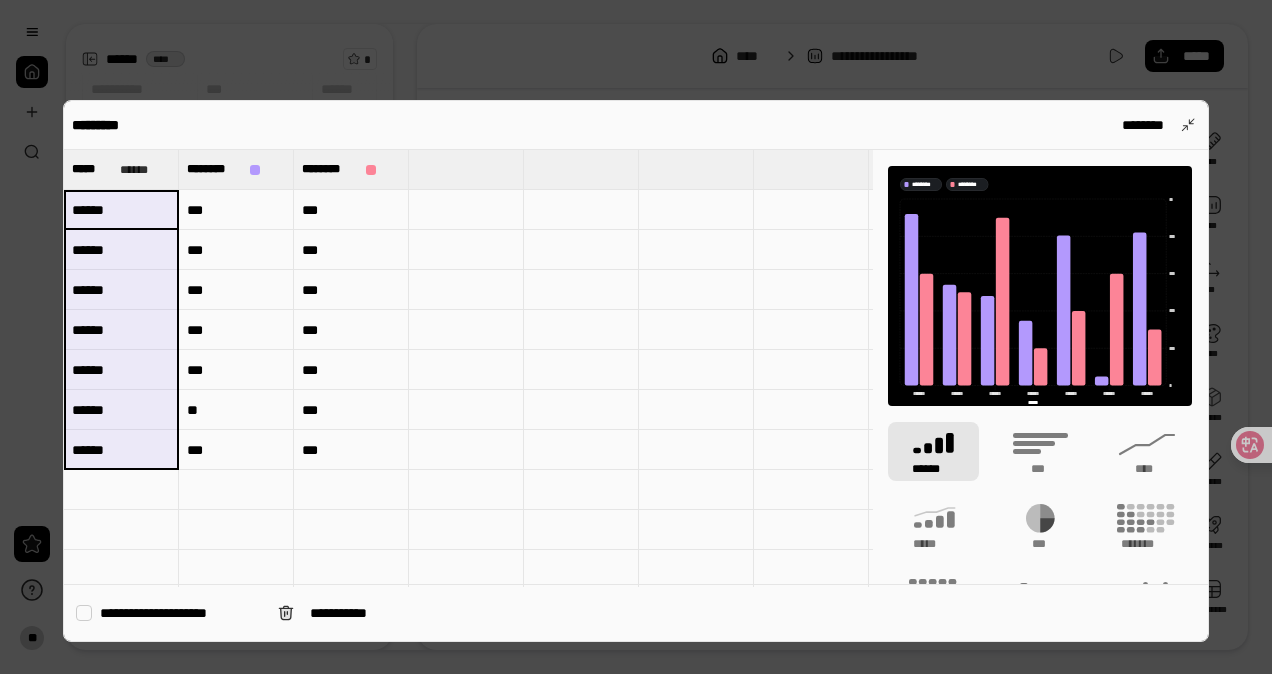 drag, startPoint x: 128, startPoint y: 436, endPoint x: 540, endPoint y: 399, distance: 413.65808 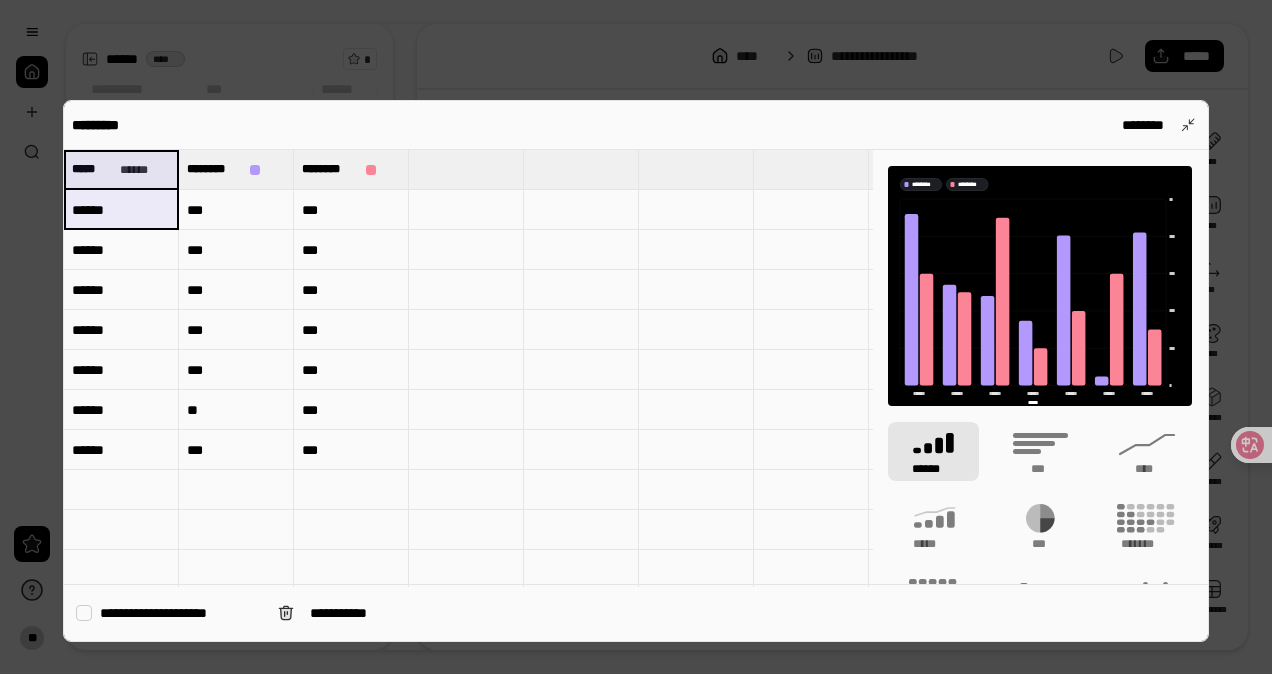 click on "******" at bounding box center (121, 210) 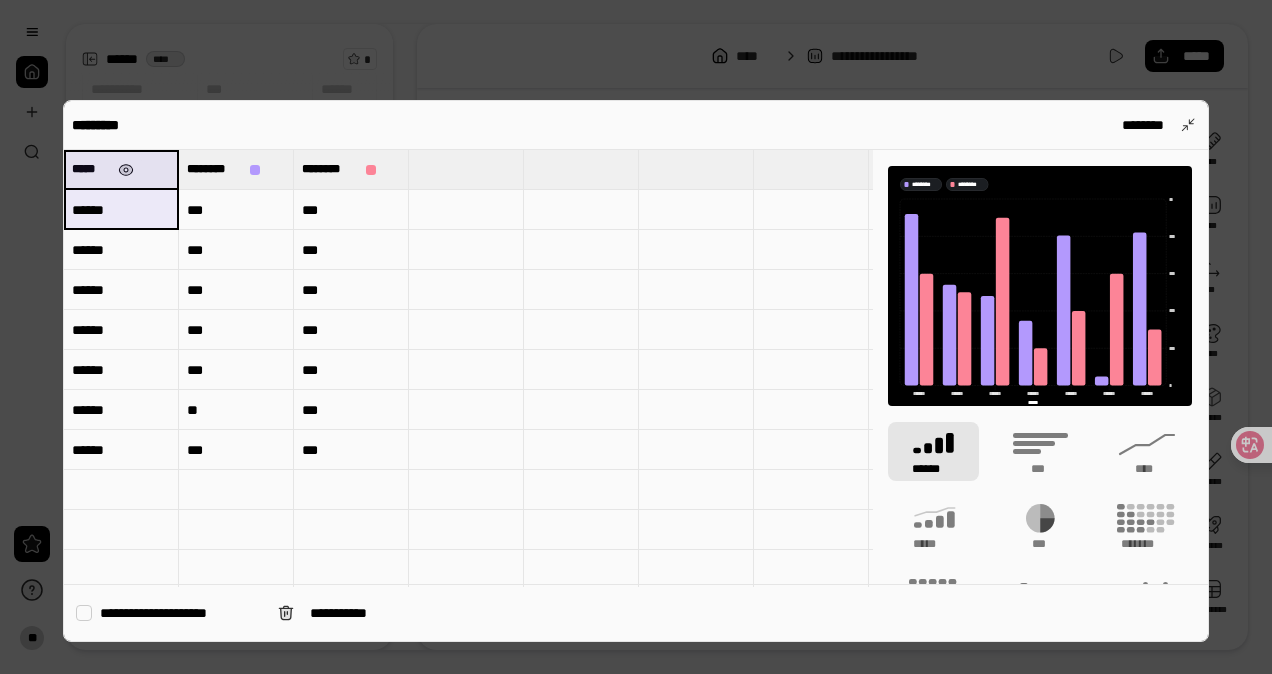 click at bounding box center (125, 170) 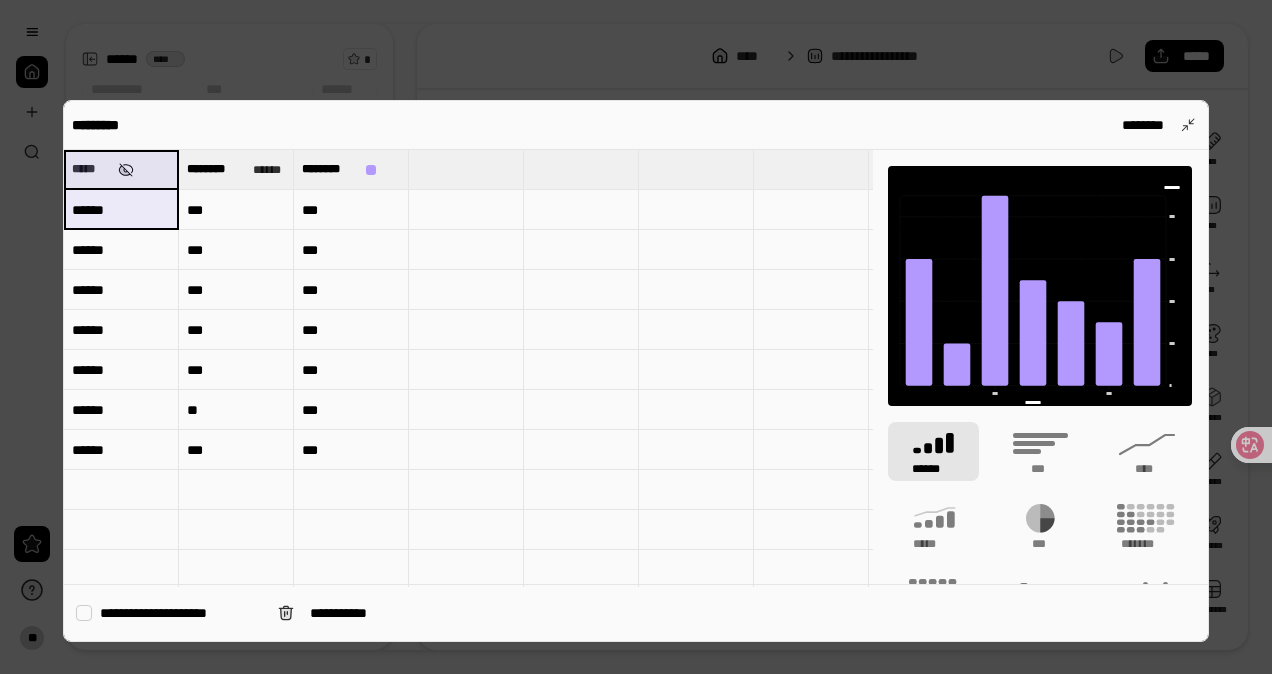 click at bounding box center (125, 170) 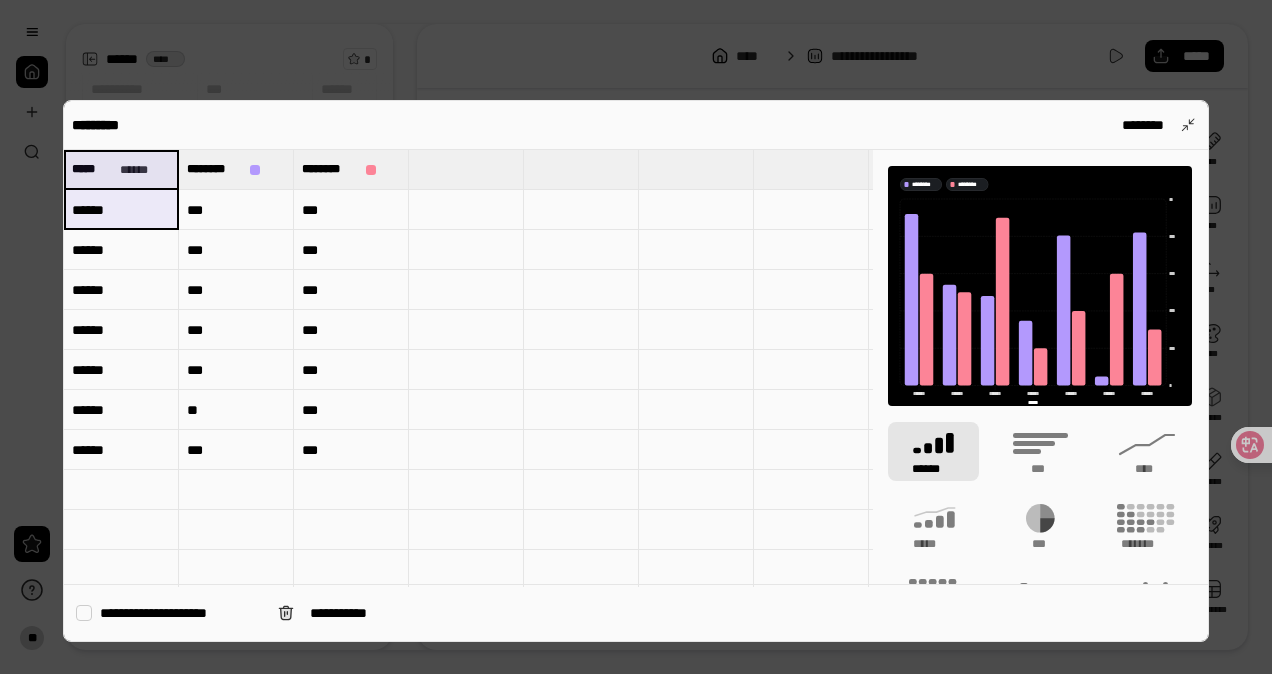 click on "******" at bounding box center (121, 210) 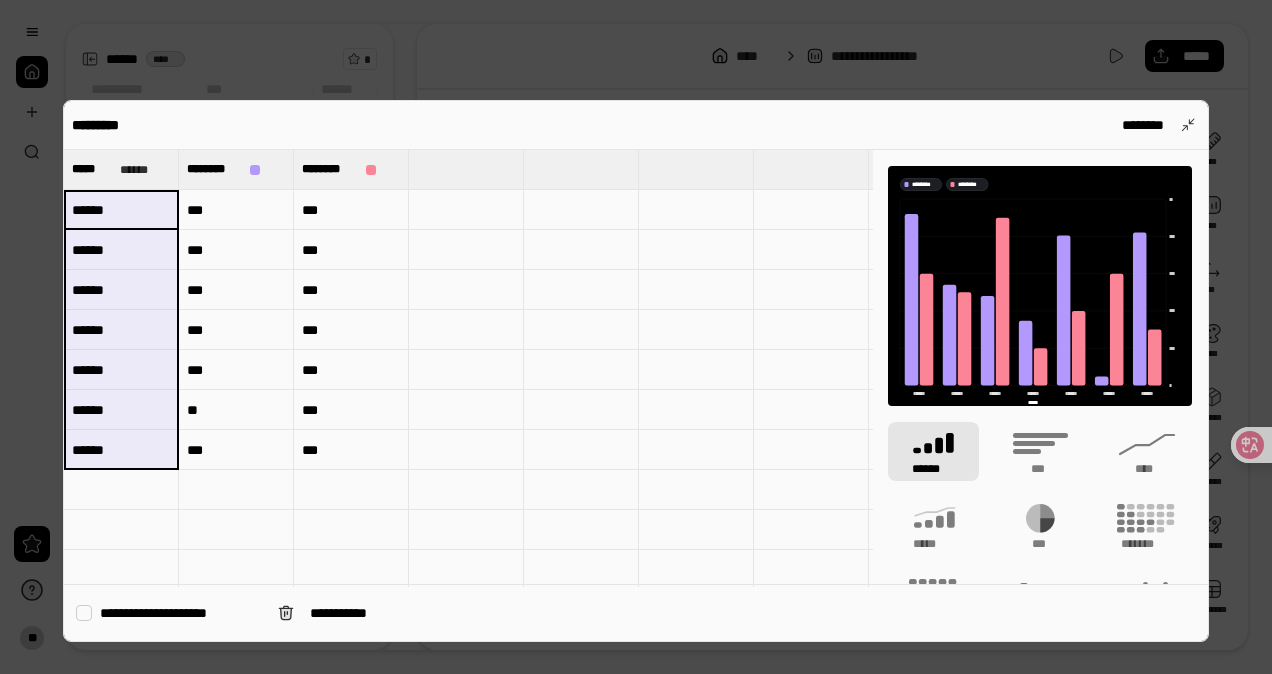 drag, startPoint x: 126, startPoint y: 207, endPoint x: 130, endPoint y: 430, distance: 223.03587 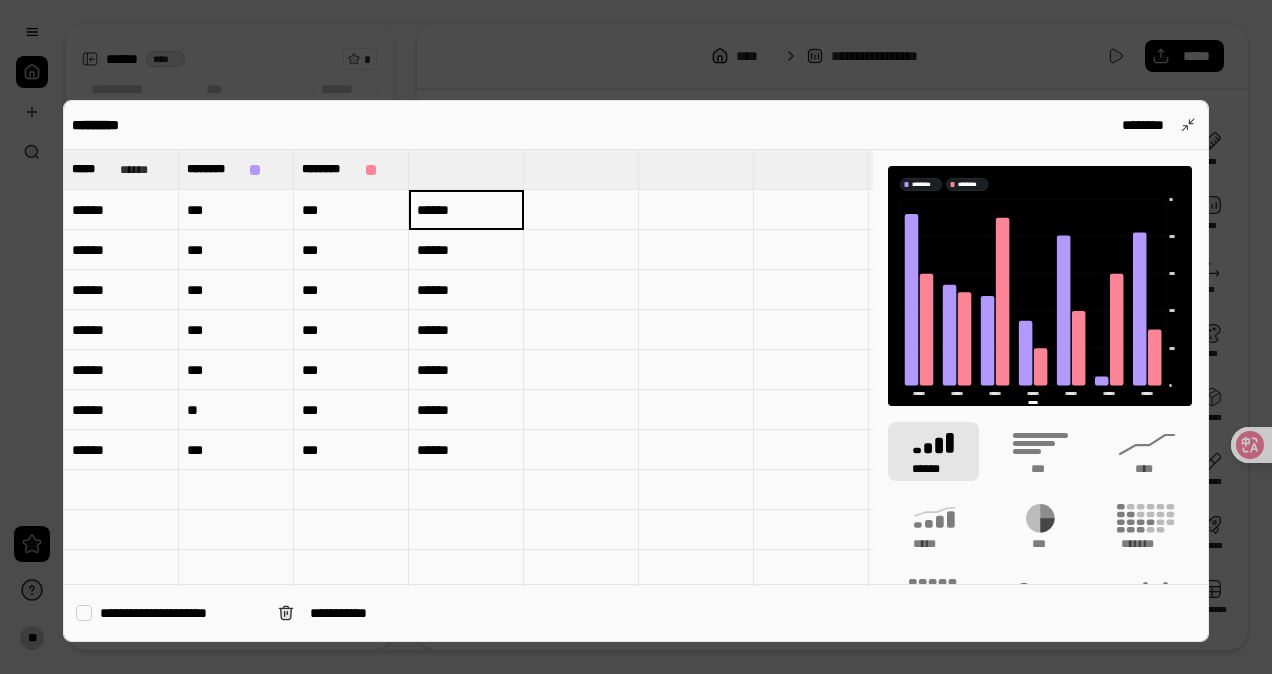 type on "******" 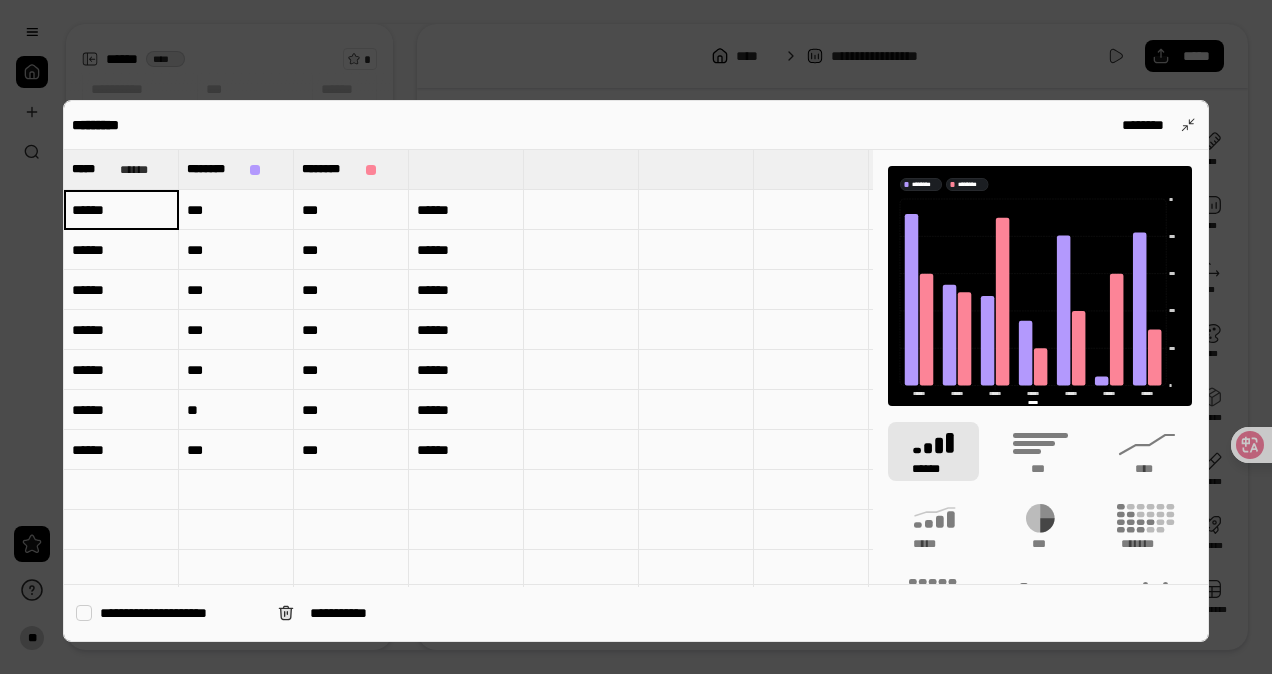 type on "******" 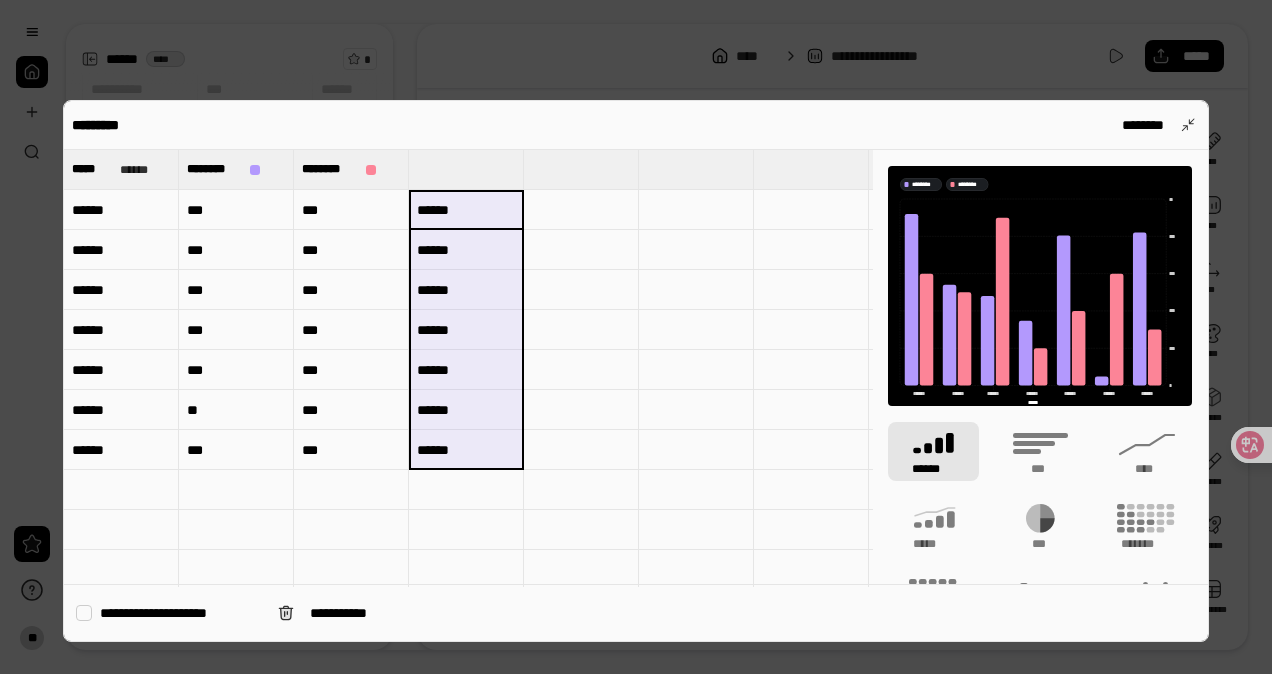 drag, startPoint x: 441, startPoint y: 209, endPoint x: 448, endPoint y: 449, distance: 240.10207 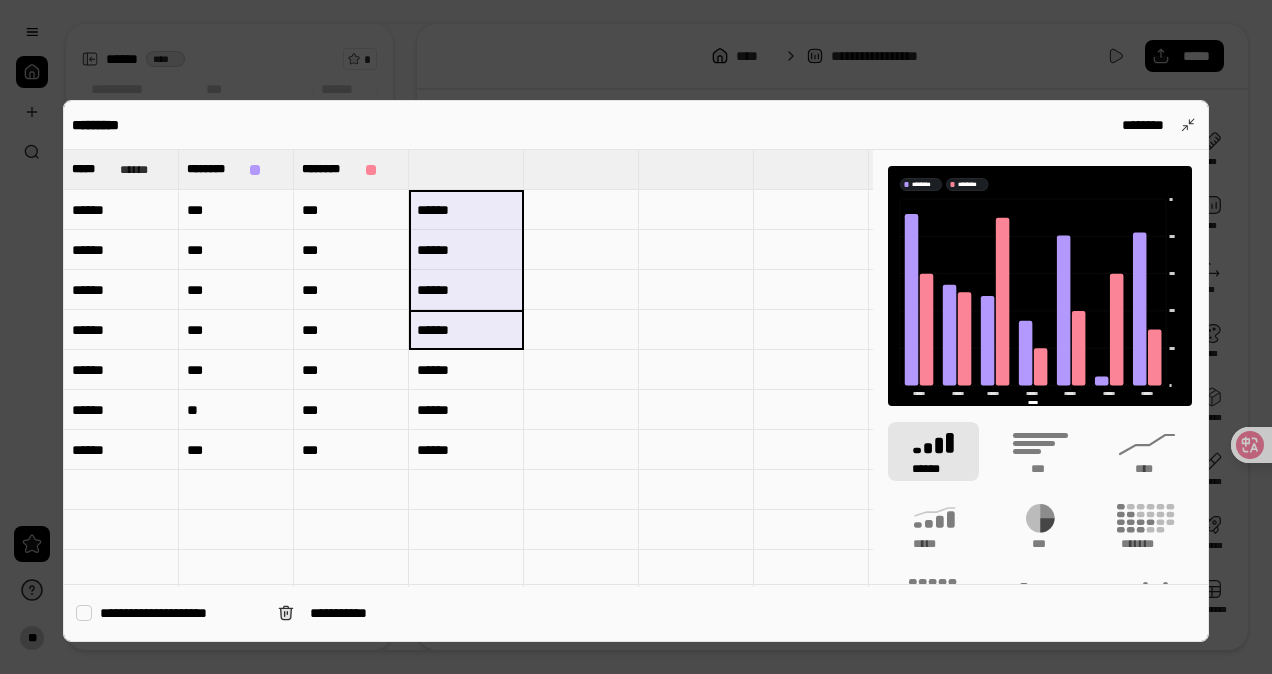 click on "******" at bounding box center [466, 210] 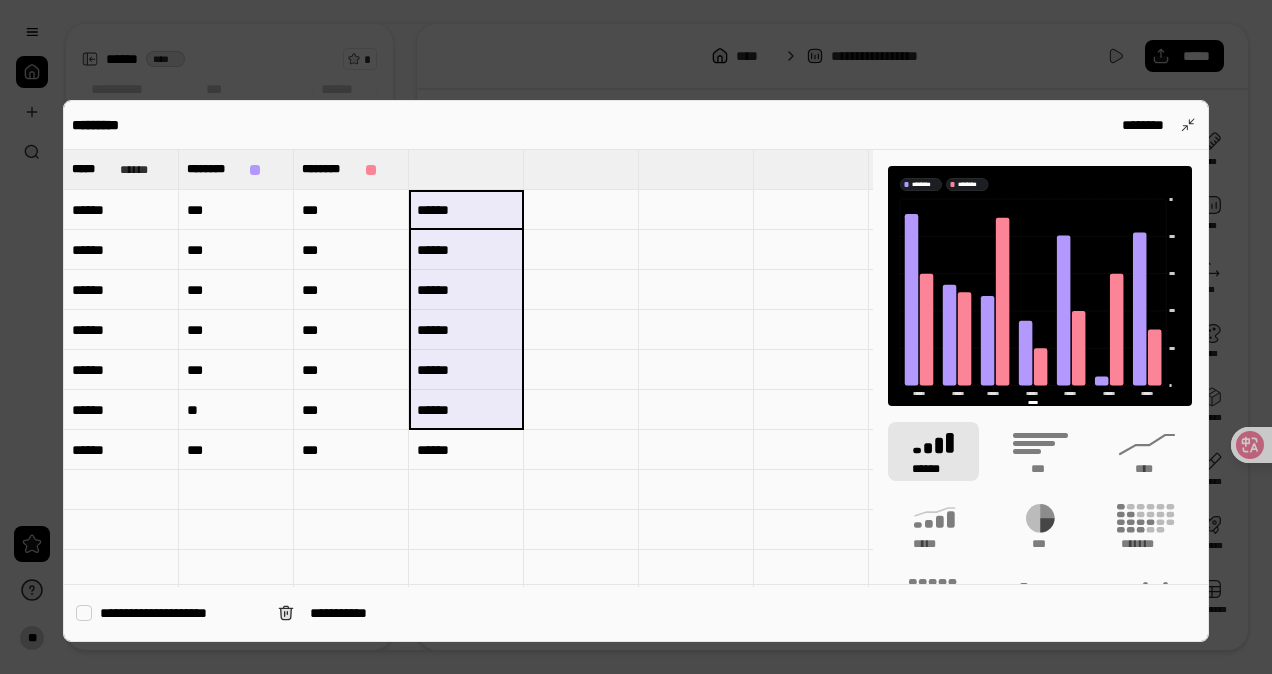 drag, startPoint x: 474, startPoint y: 209, endPoint x: 478, endPoint y: 428, distance: 219.03653 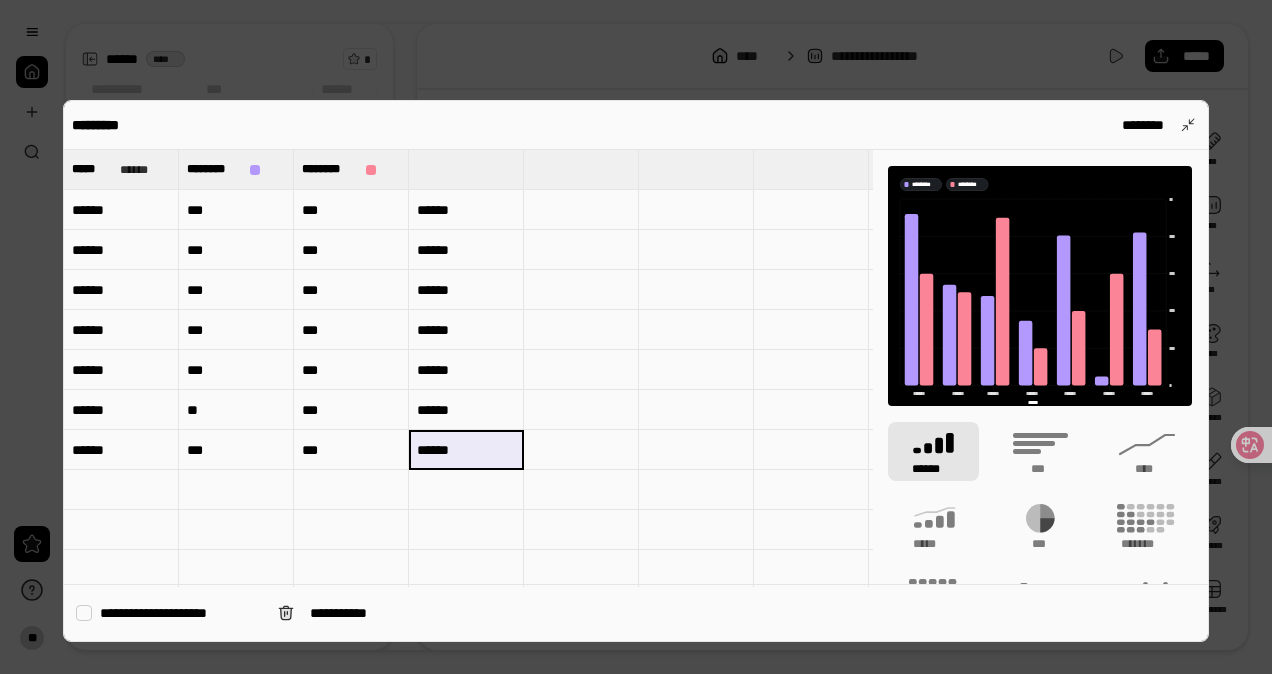 click on "******" at bounding box center [466, 450] 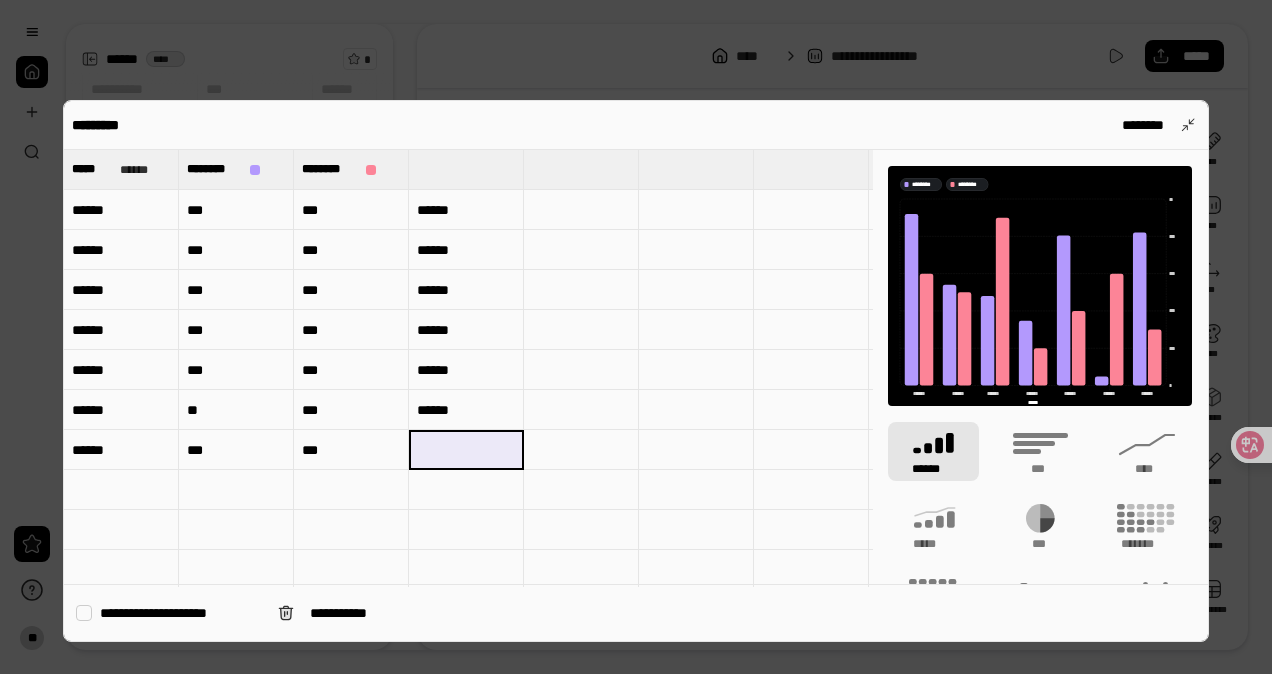 click on "******" at bounding box center (466, 410) 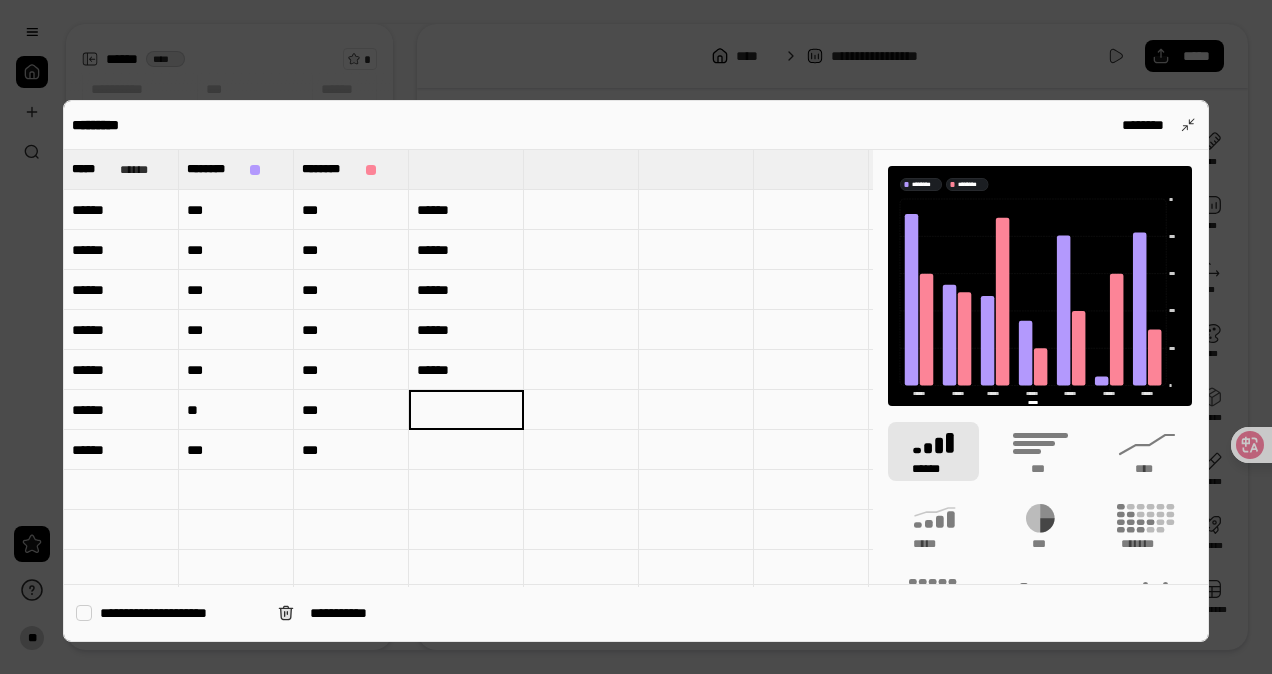 click on "******" at bounding box center (466, 370) 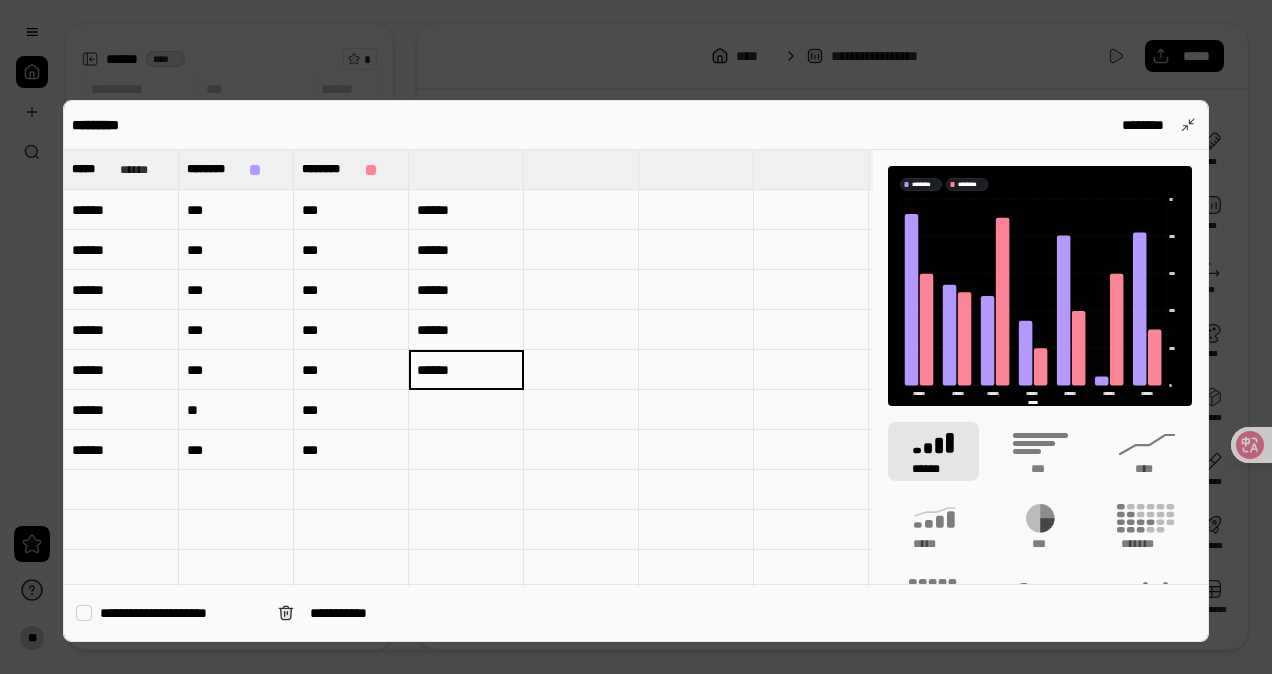 type 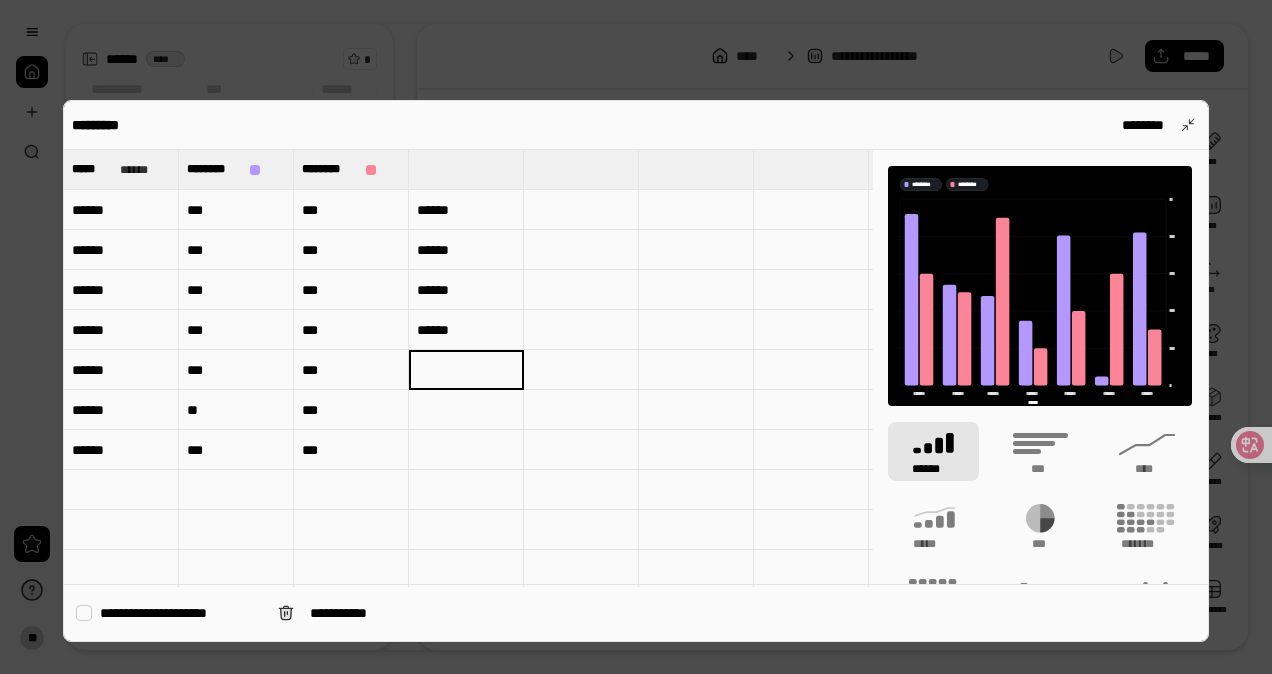 drag, startPoint x: 447, startPoint y: 346, endPoint x: 445, endPoint y: 334, distance: 12.165525 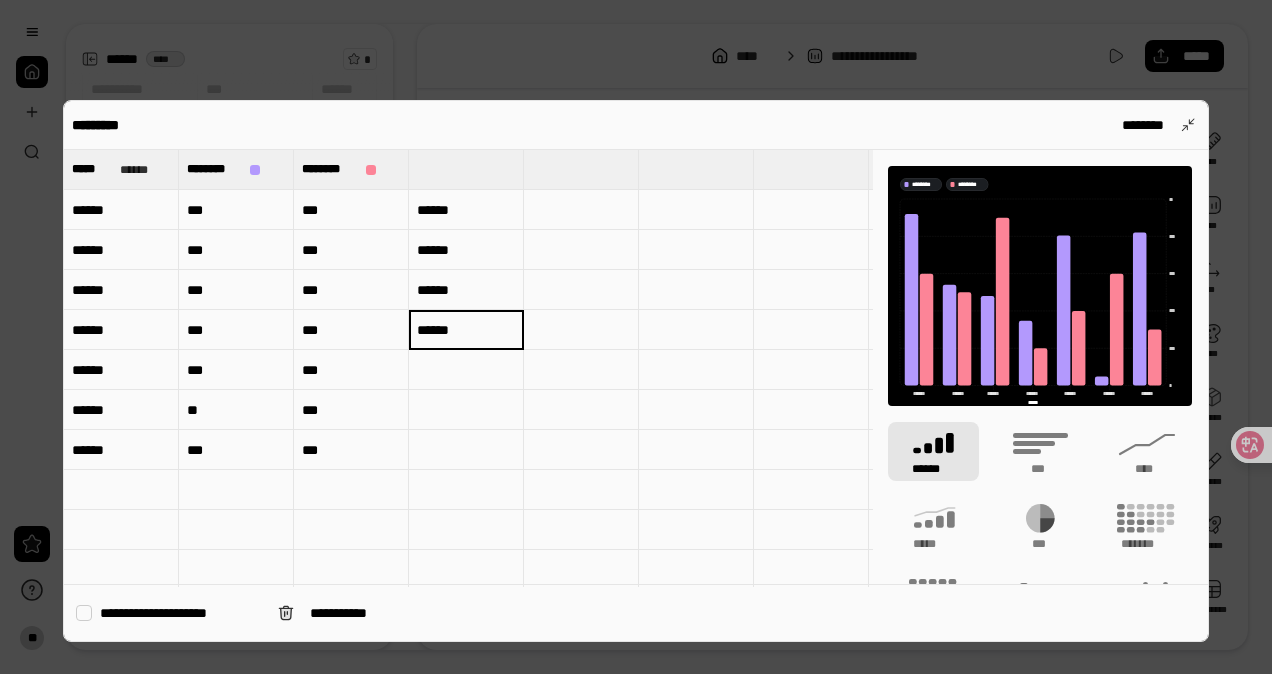 click on "******" at bounding box center [466, 330] 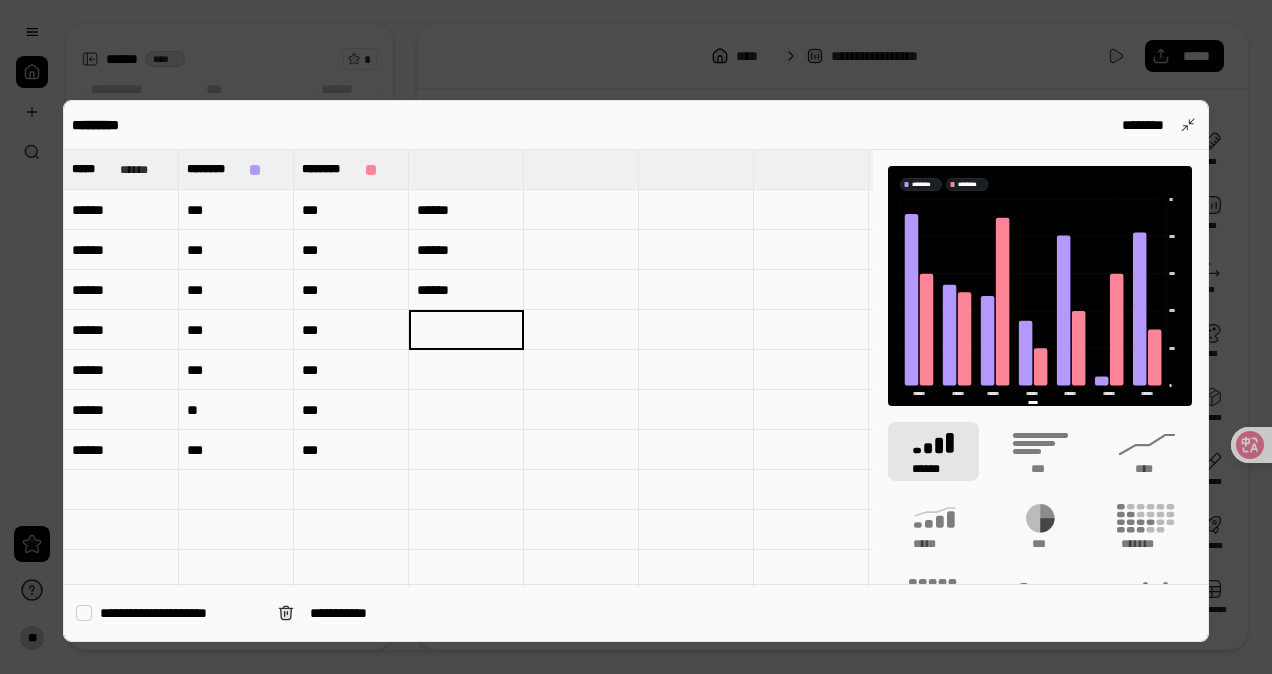type 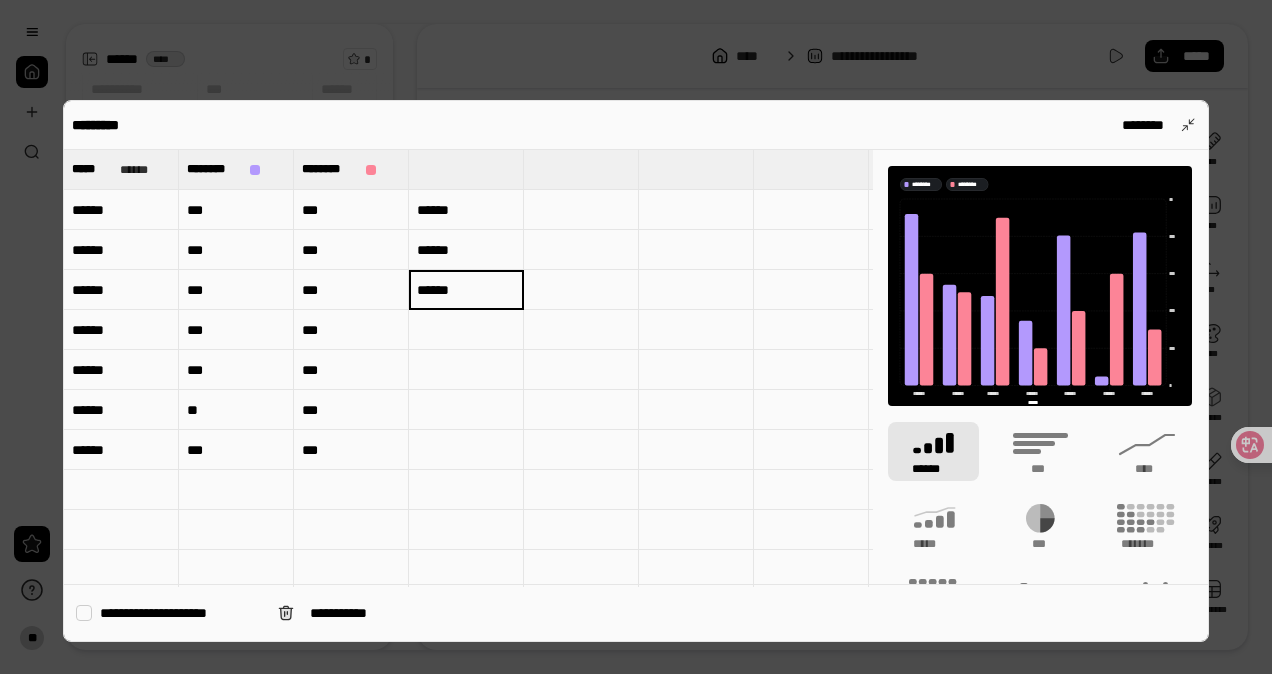 type 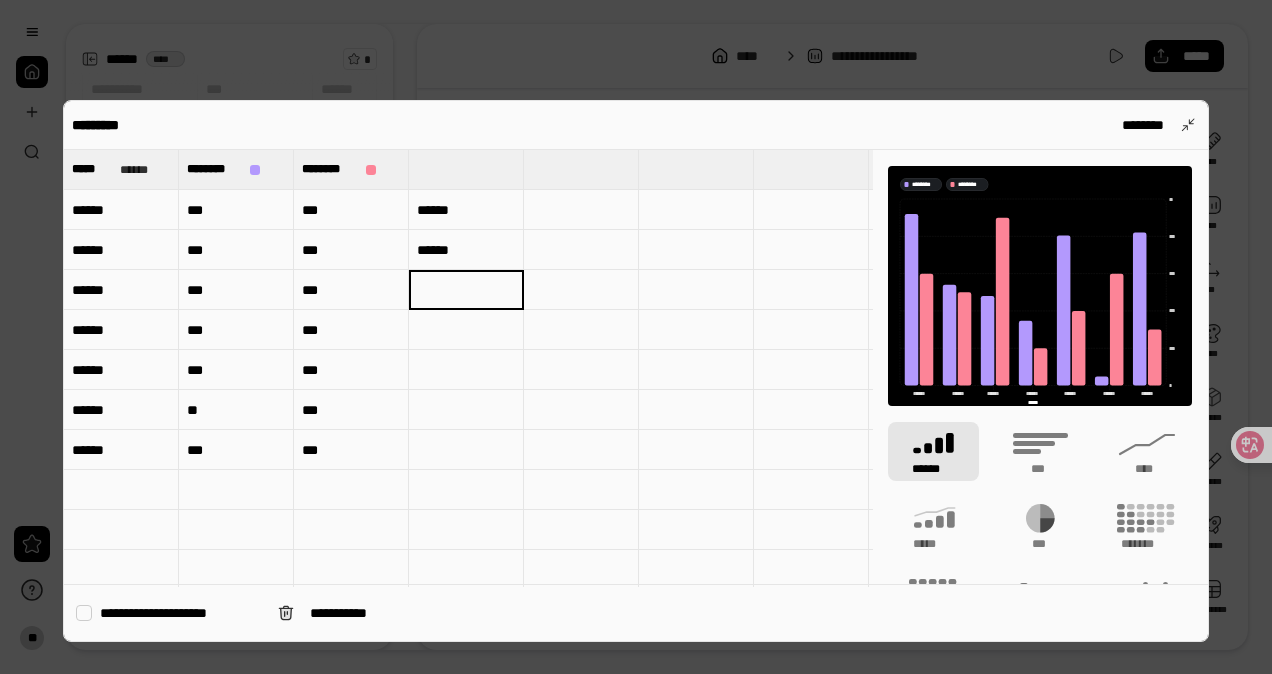 click on "******" at bounding box center [466, 250] 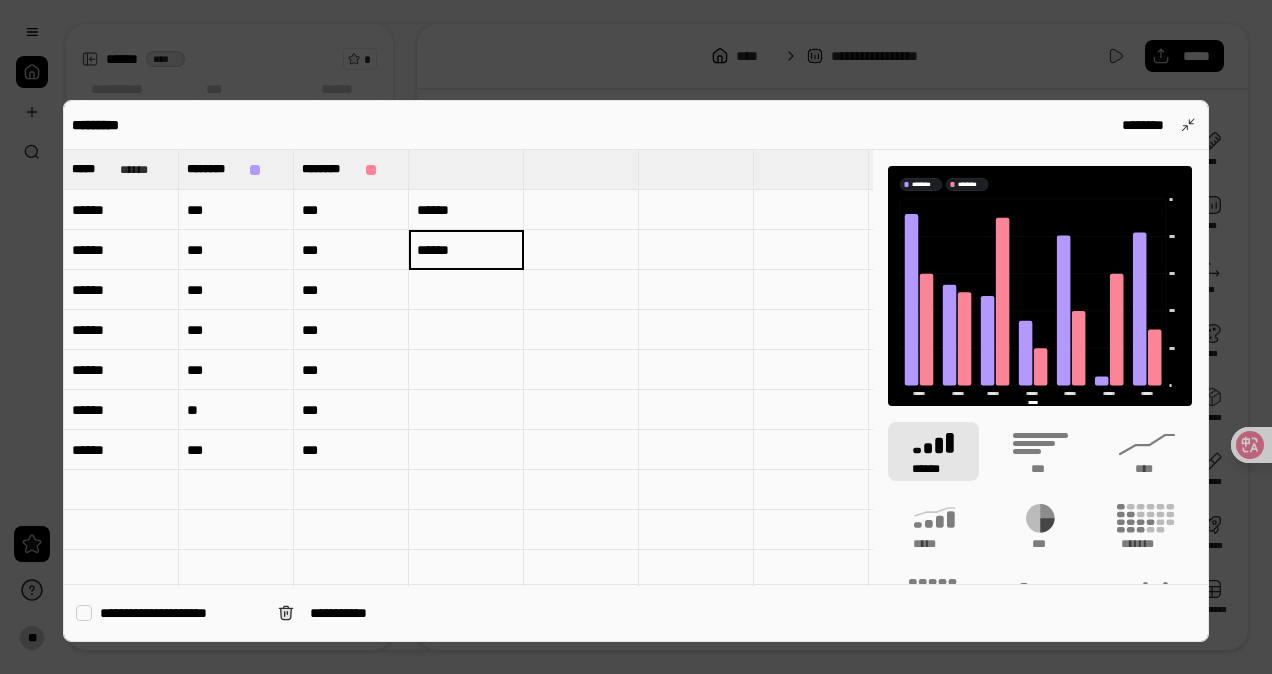 type 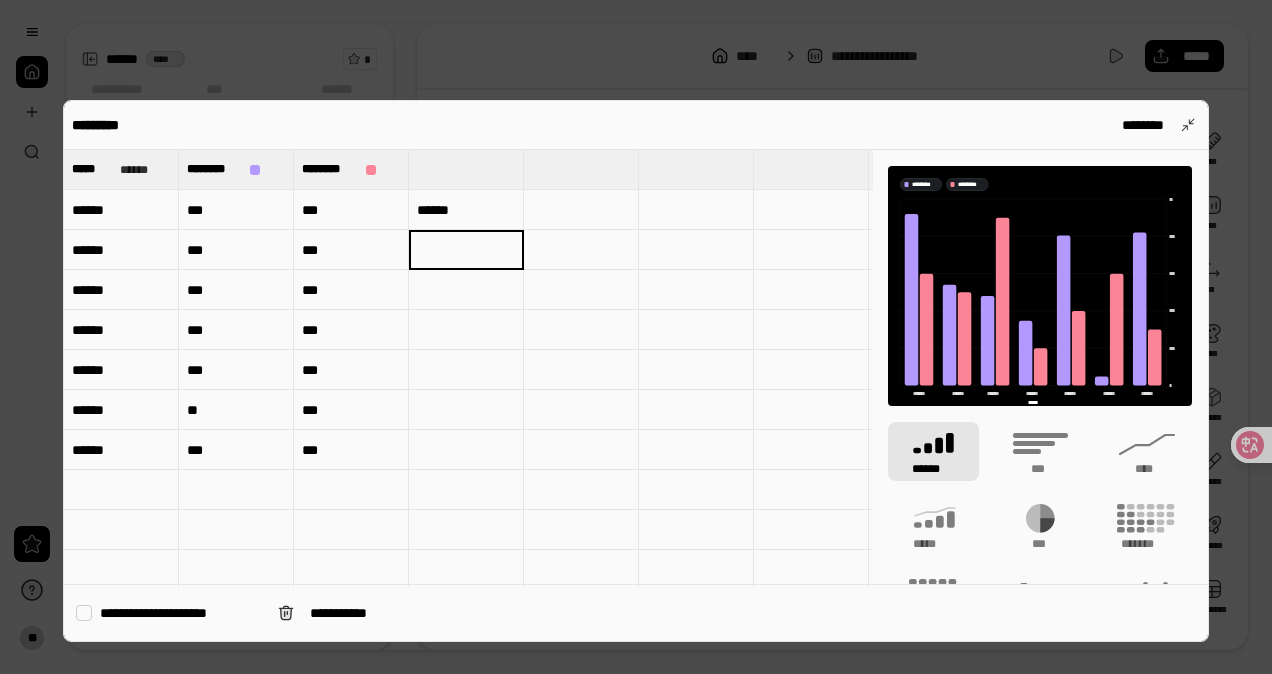 click on "******" at bounding box center [466, 210] 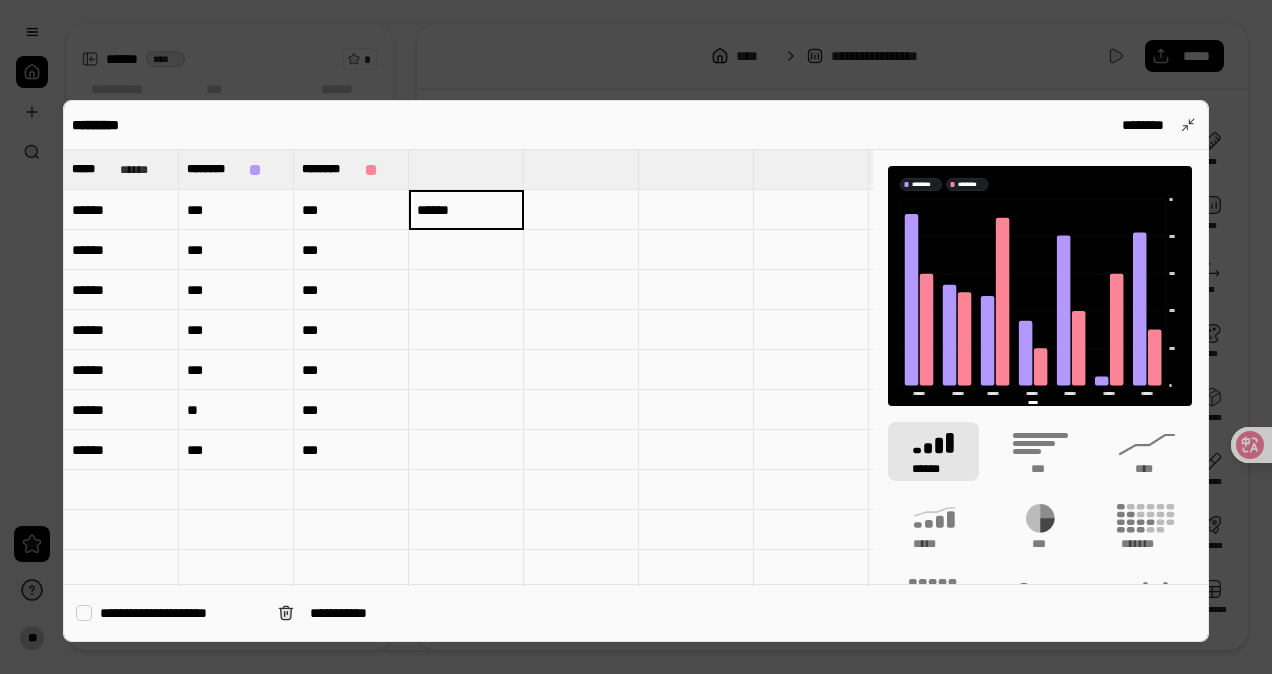 type 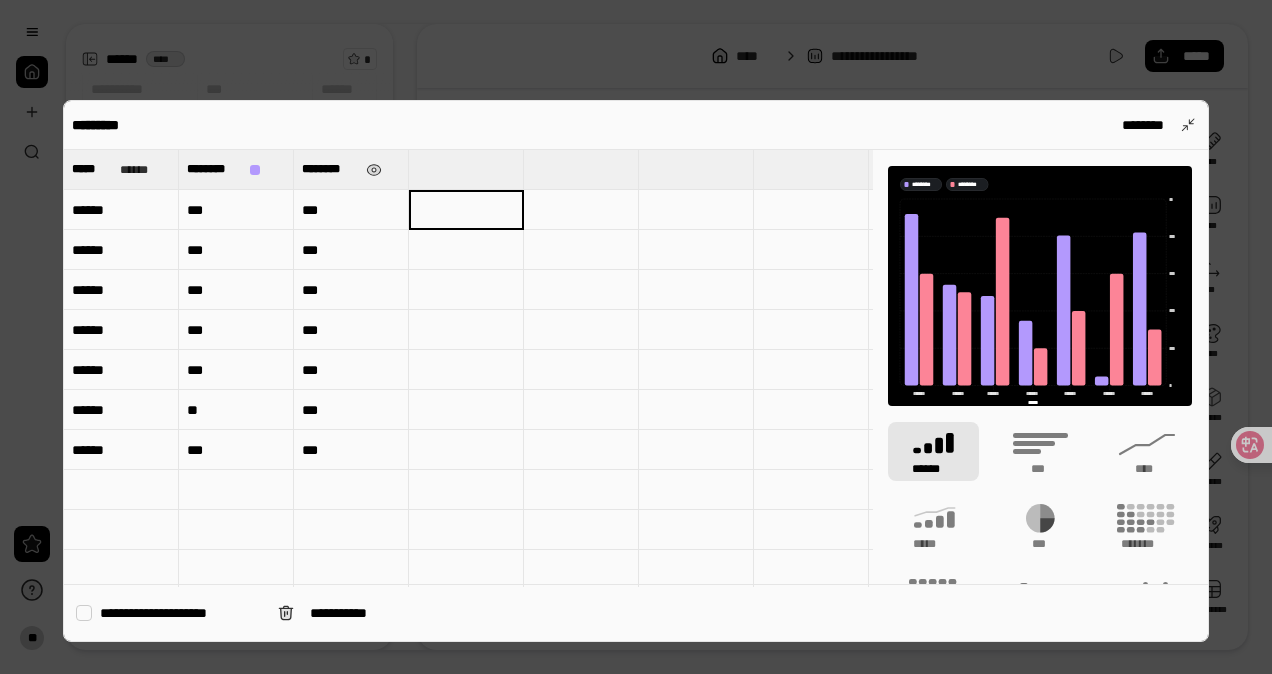 click on "********" at bounding box center [330, 169] 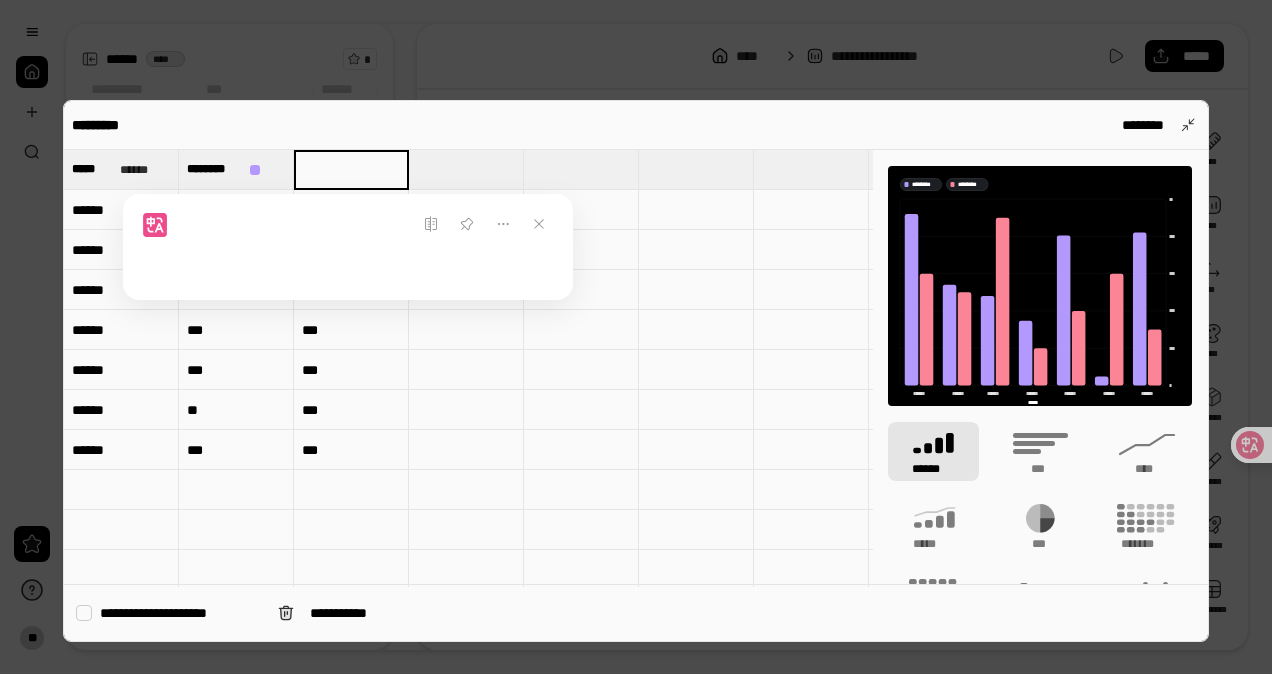 click at bounding box center (348, 224) 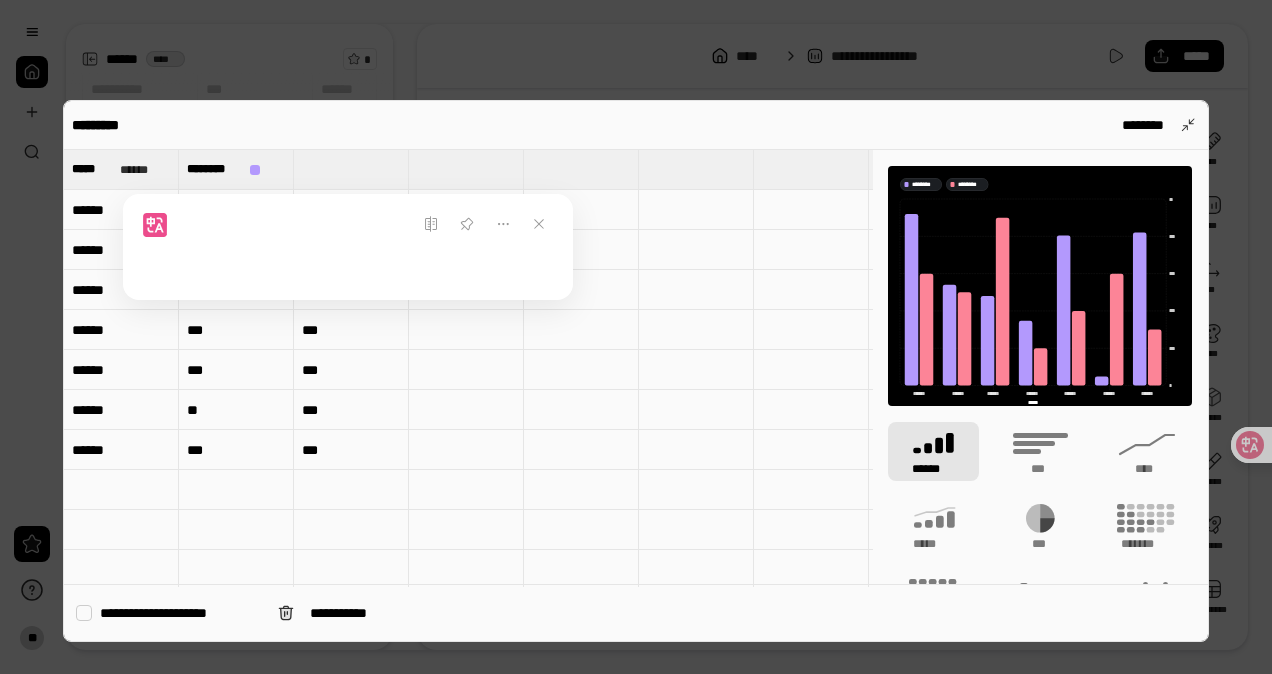 click at bounding box center [466, 370] 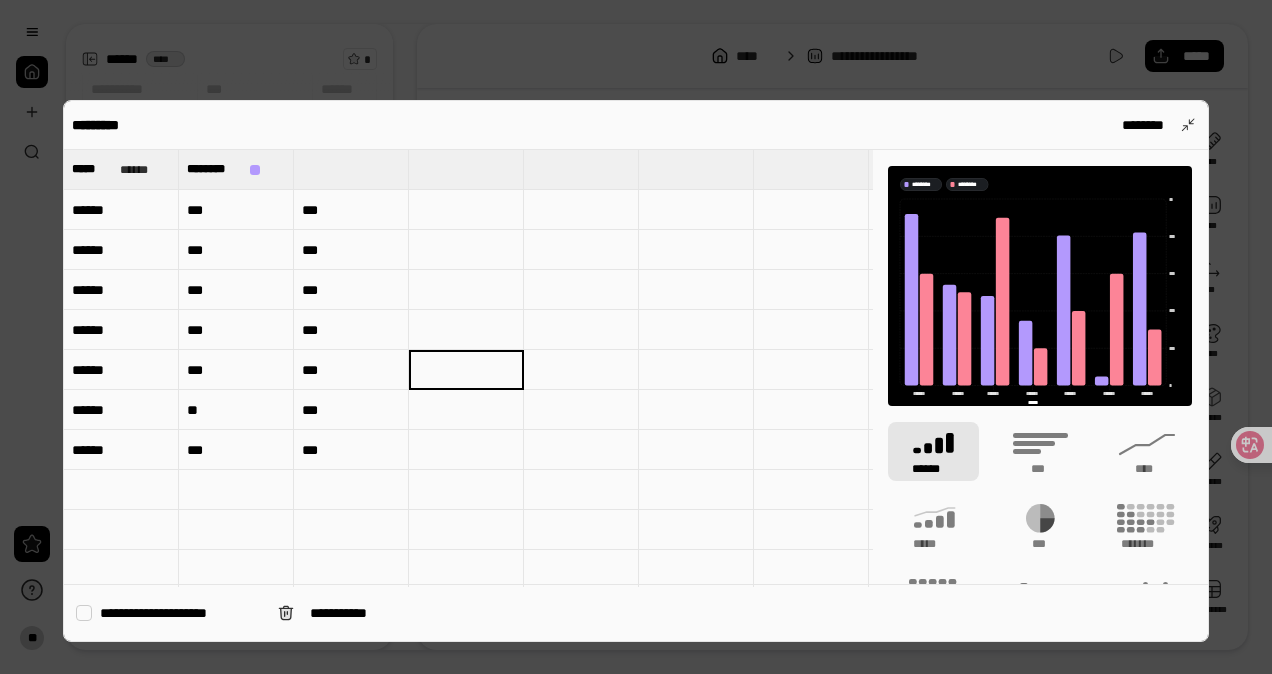 click on "***" at bounding box center (351, 210) 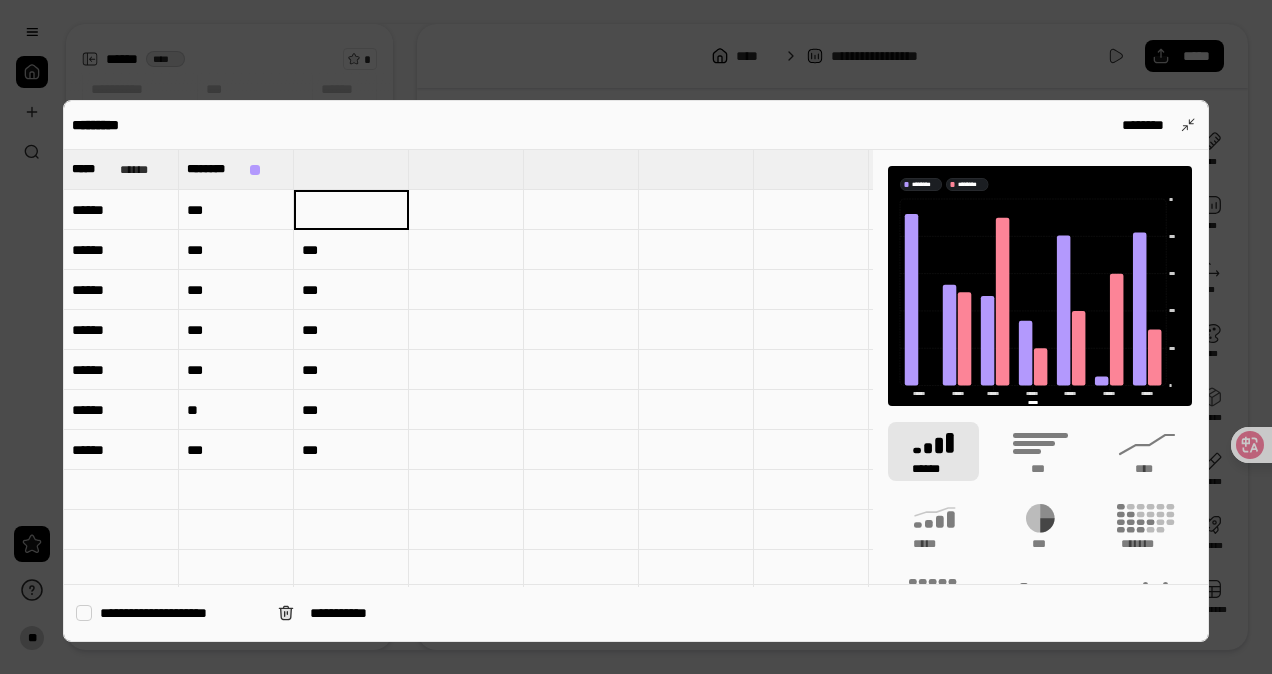 type 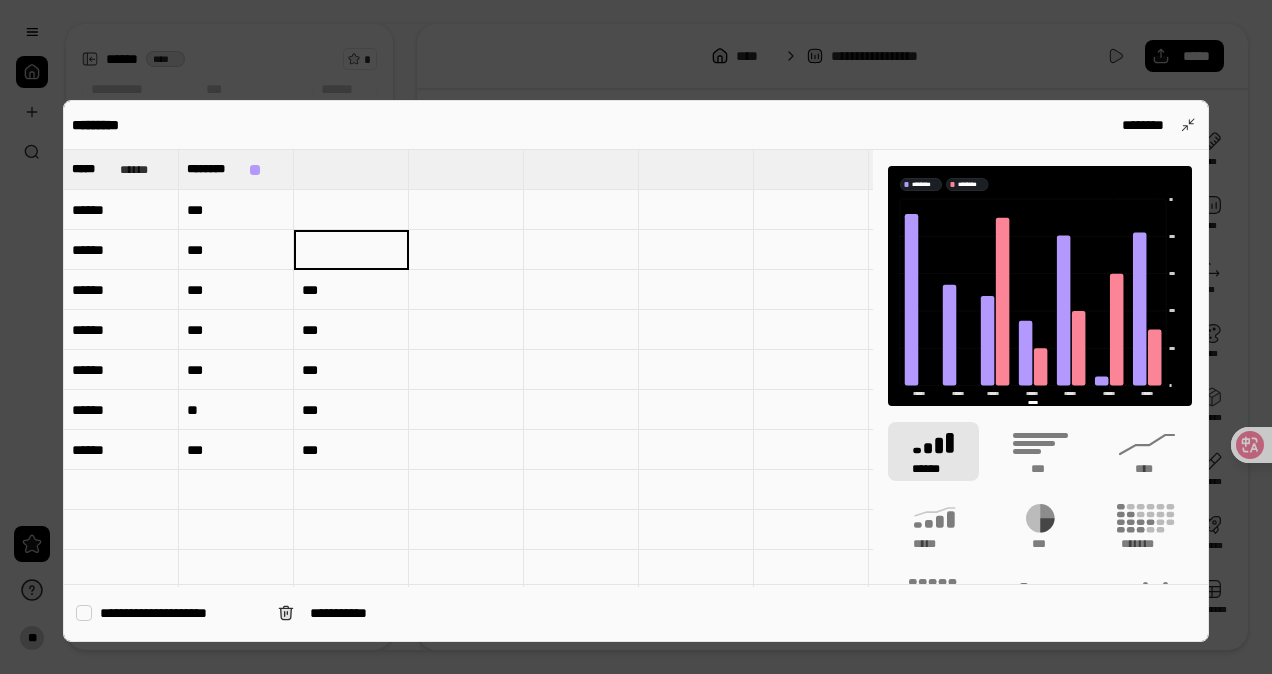 click on "***" at bounding box center [351, 290] 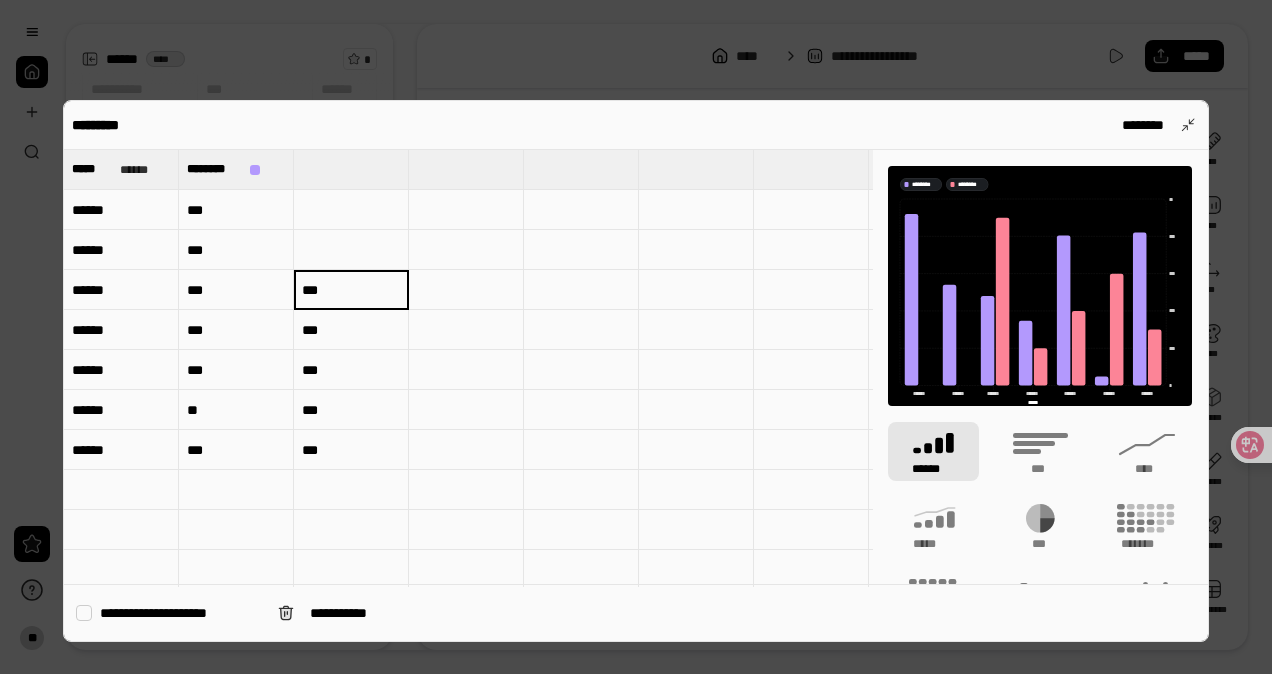 type 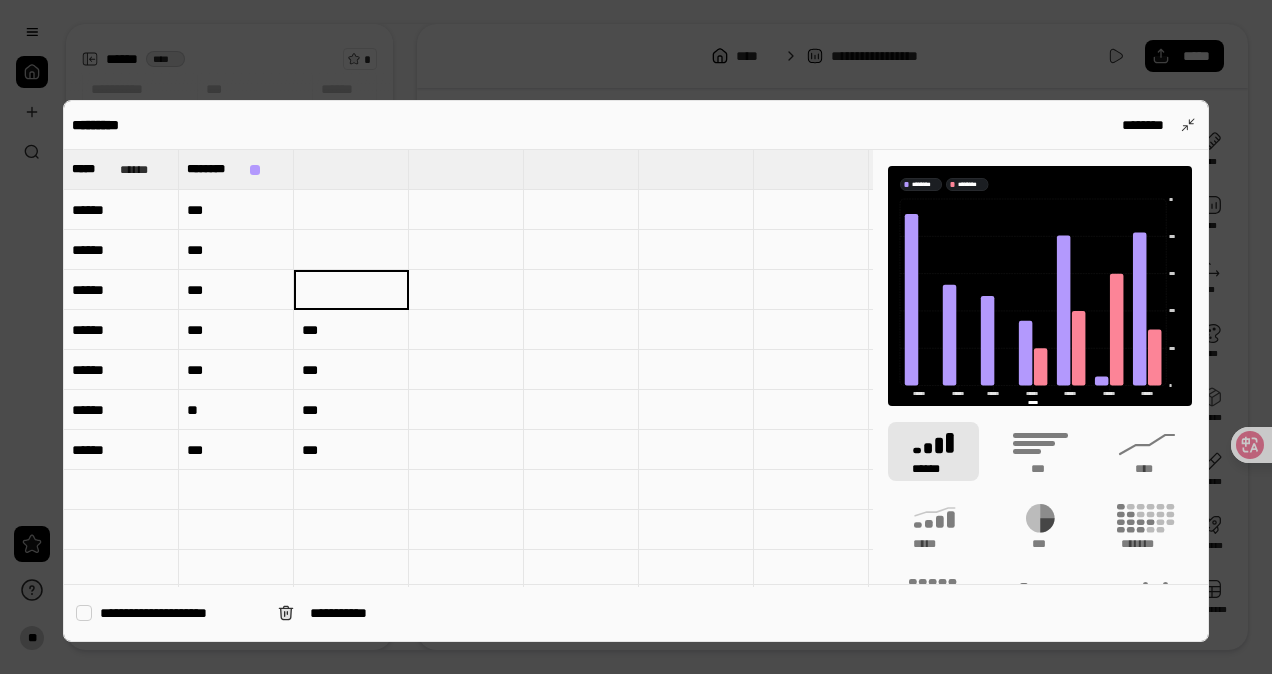 click on "***" at bounding box center [351, 330] 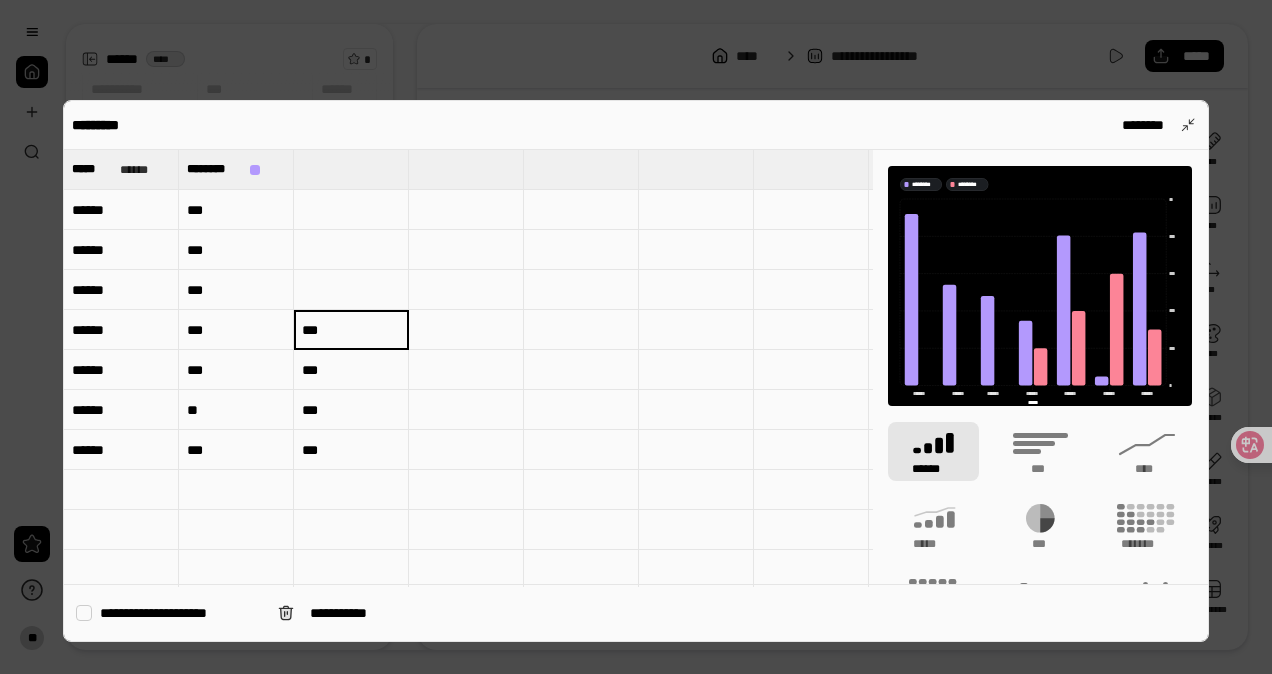 type 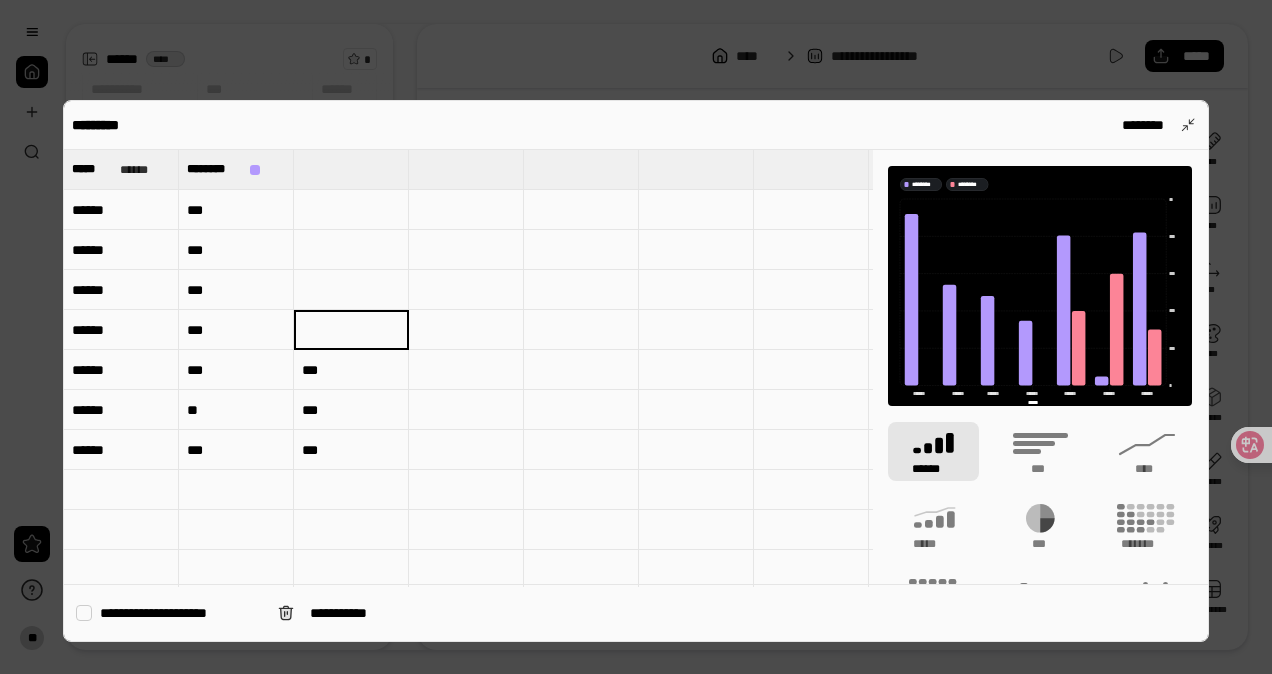 click on "***" at bounding box center [351, 370] 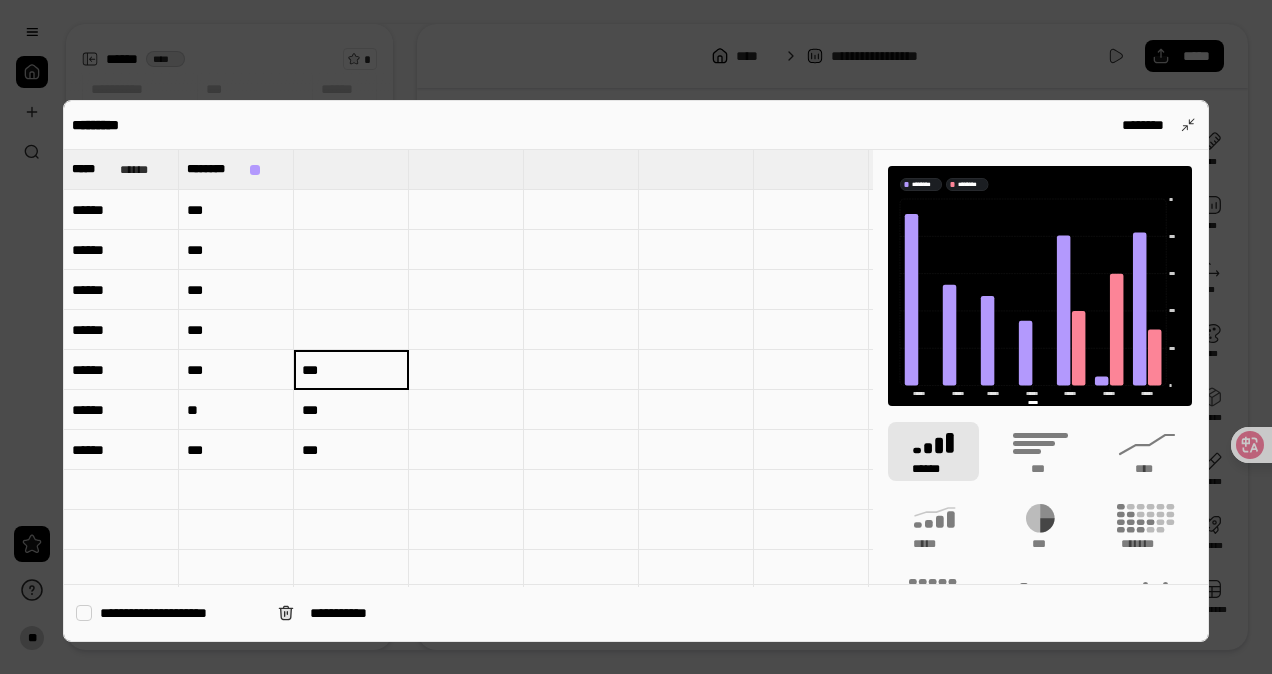 type 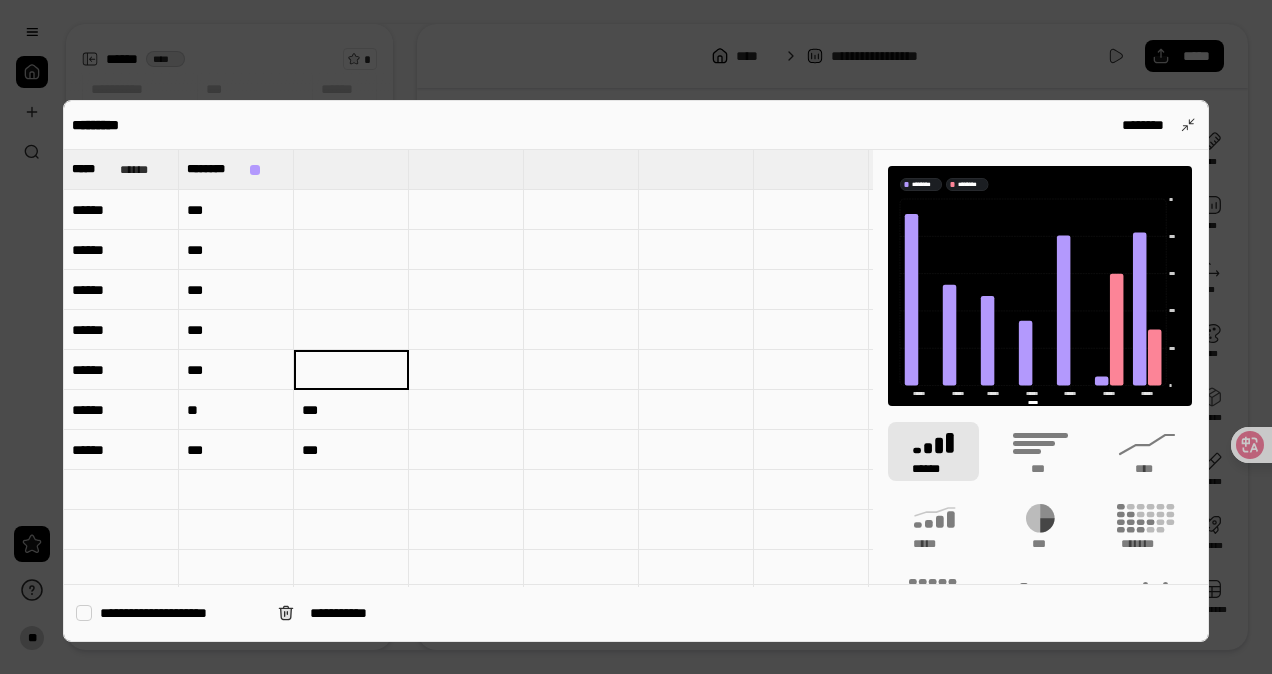 drag, startPoint x: 352, startPoint y: 389, endPoint x: 352, endPoint y: 404, distance: 15 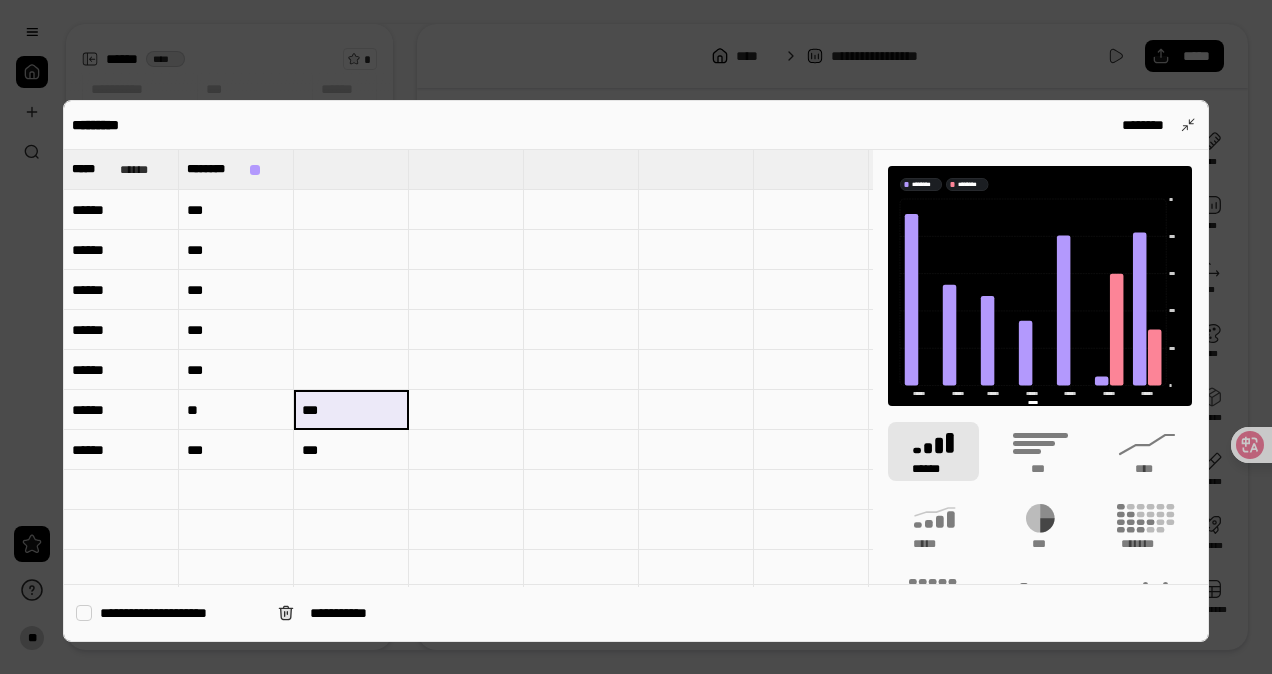 type 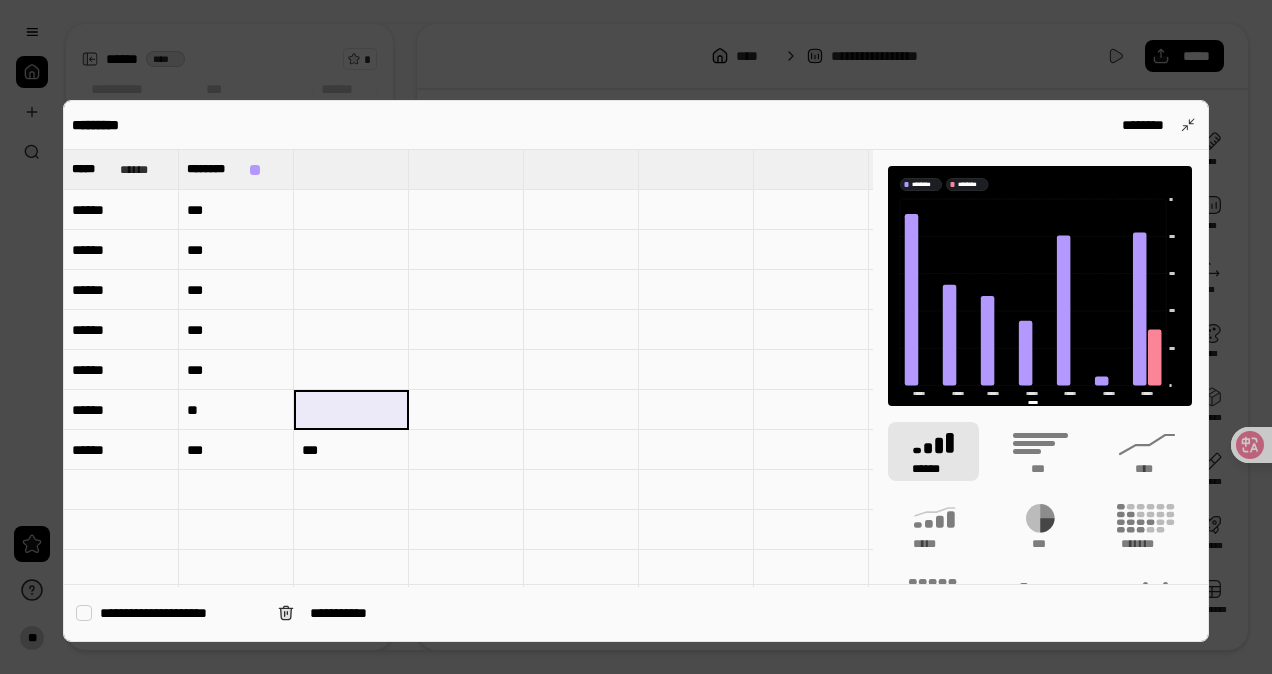 click on "***" at bounding box center (351, 450) 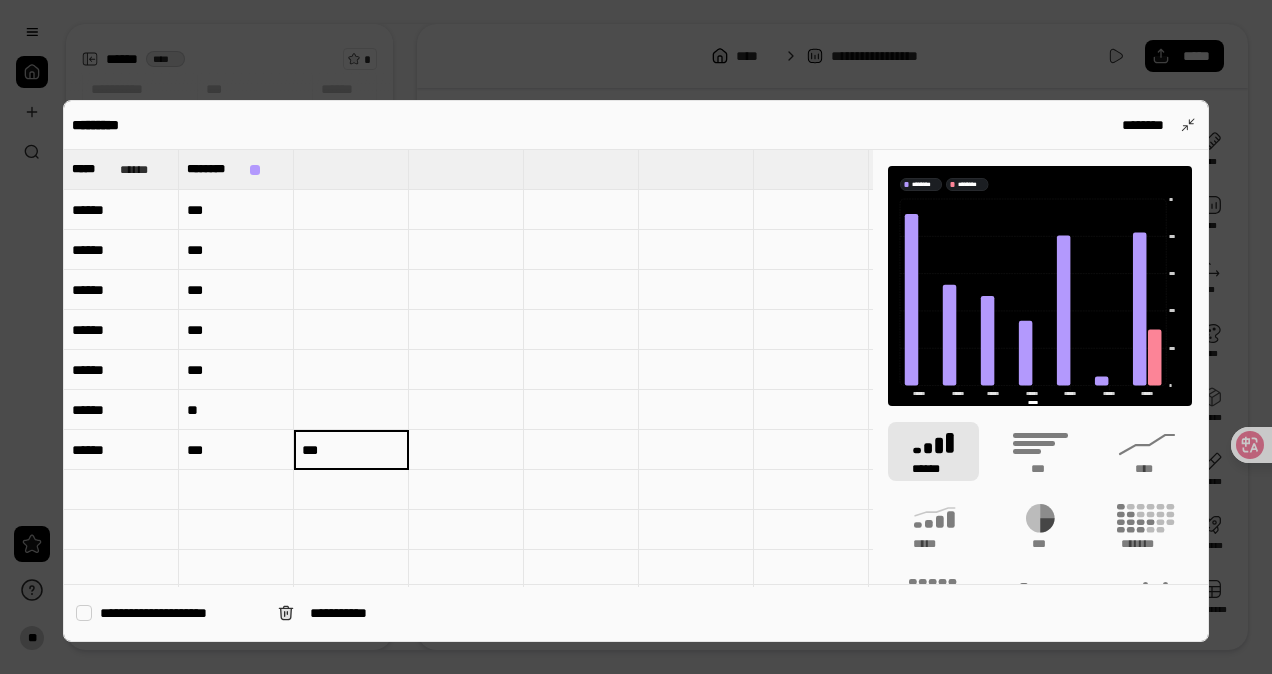 type on "********" 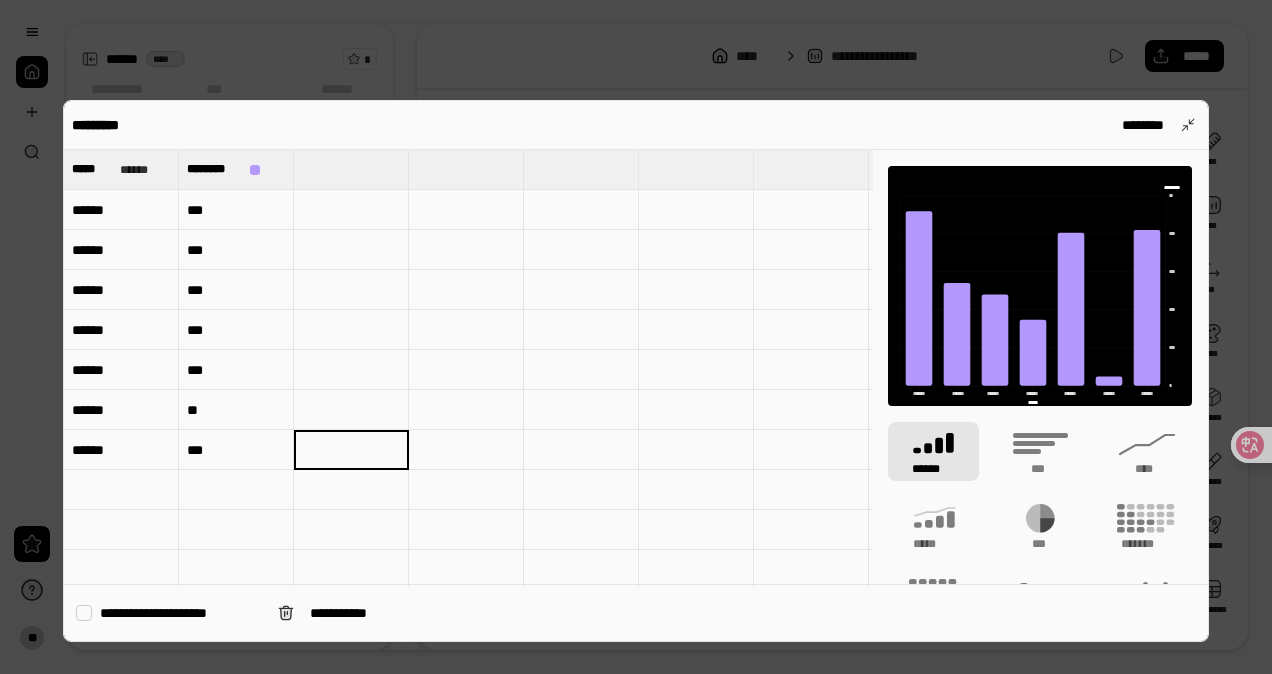 click on "***" at bounding box center (236, 210) 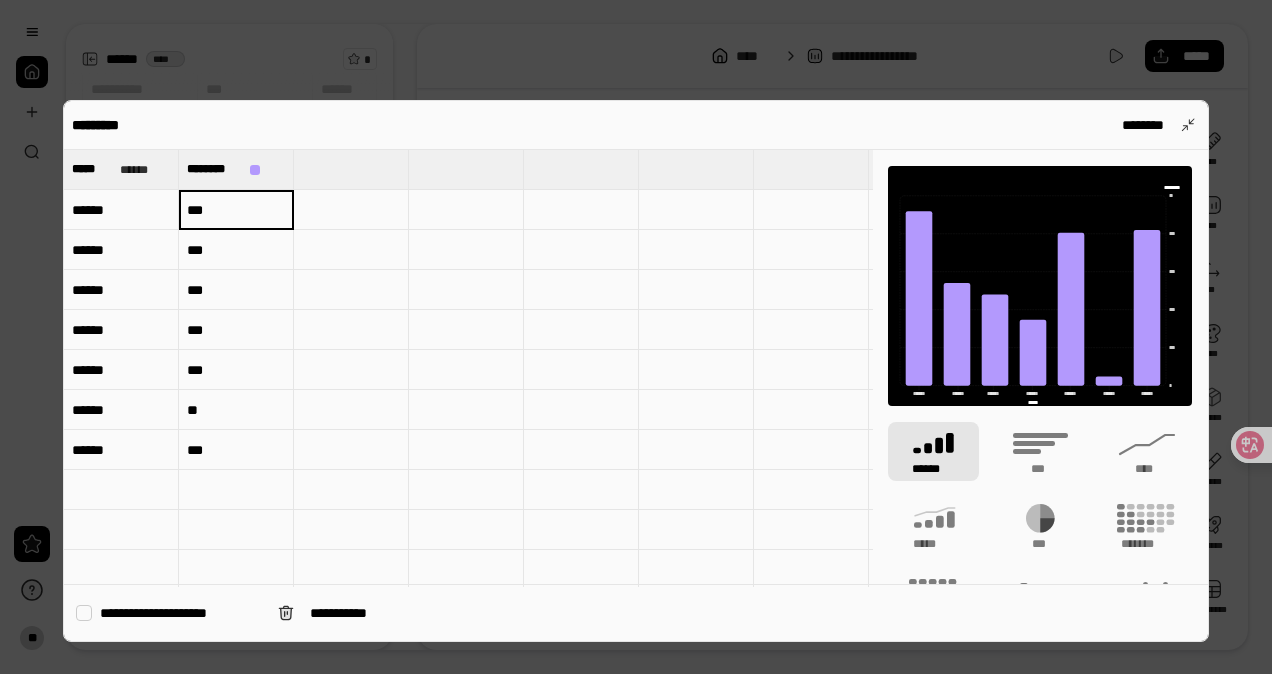 type on "******" 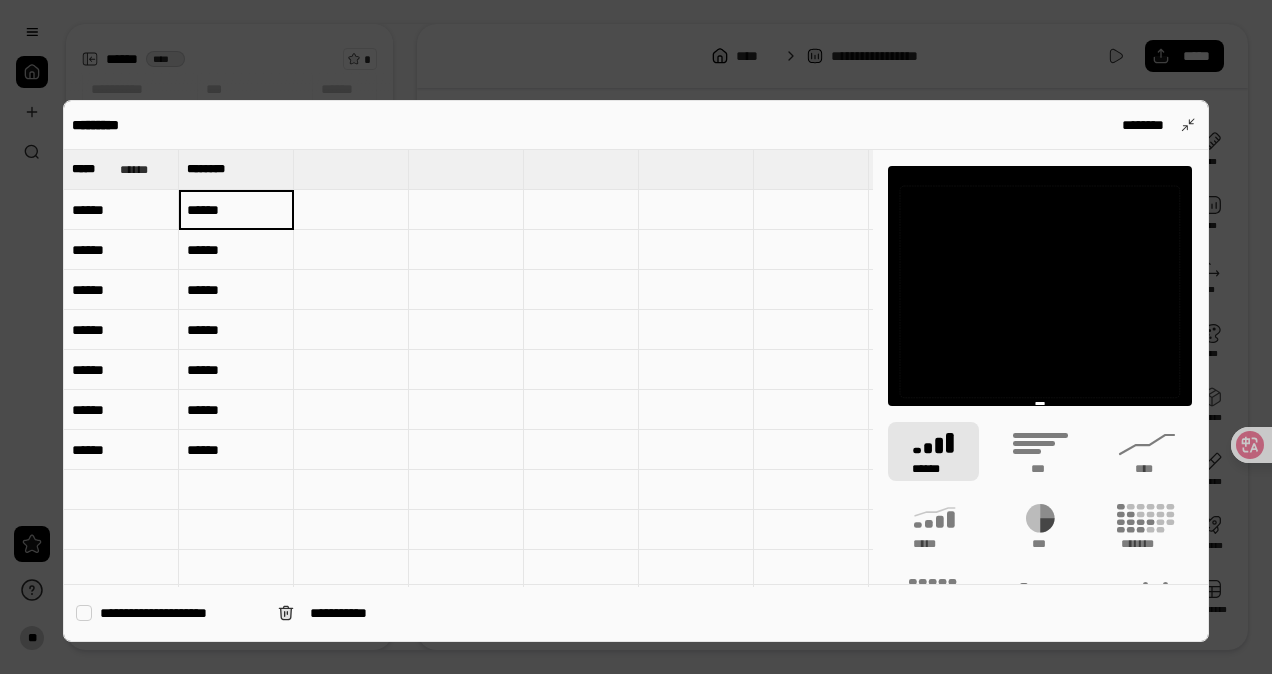 click on "******" at bounding box center (236, 210) 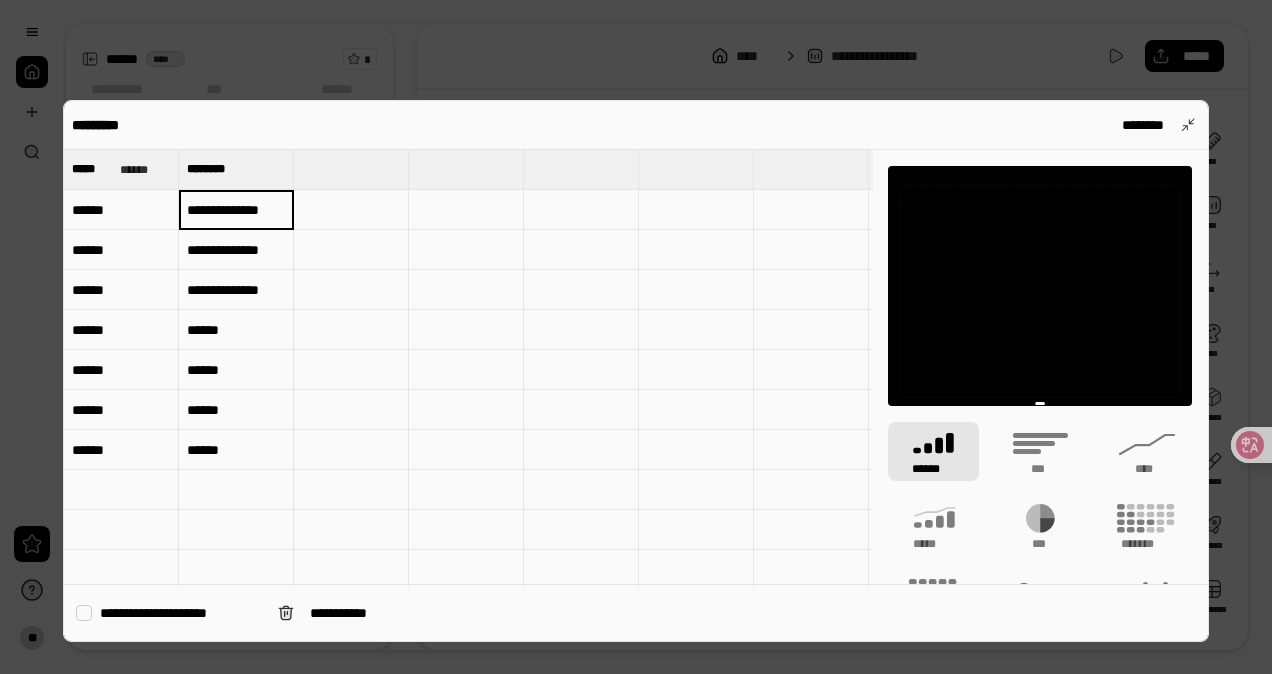 type on "**********" 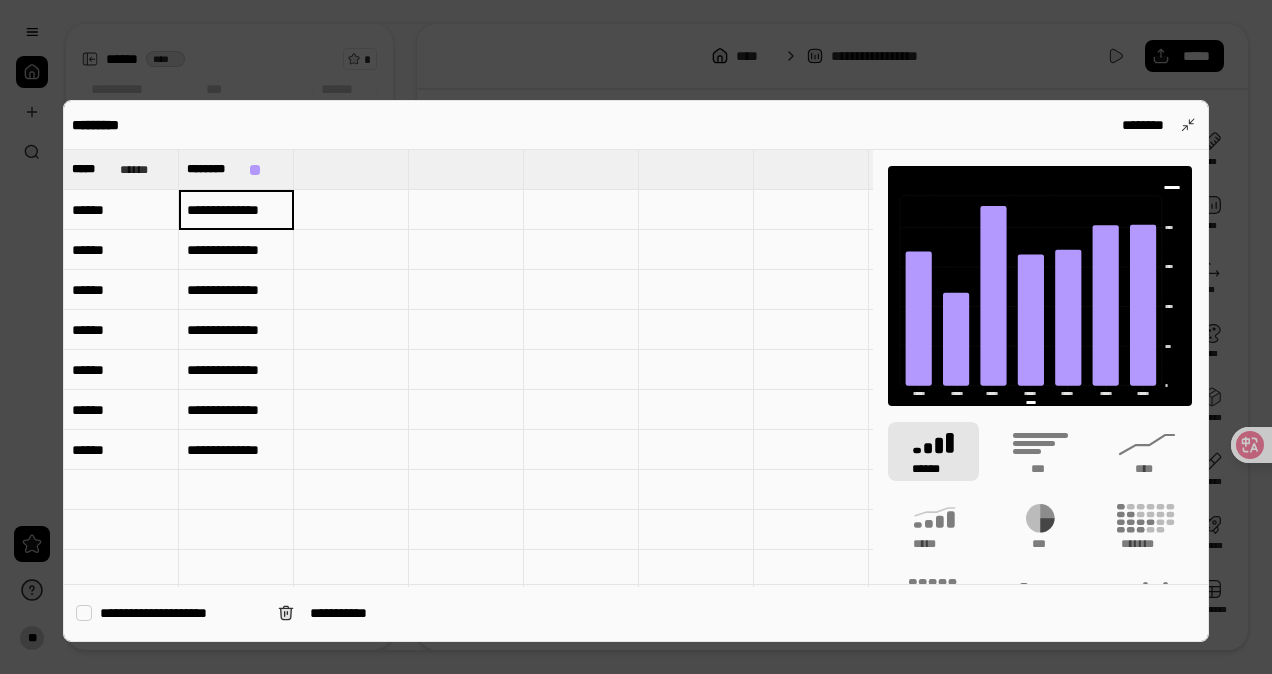 click at bounding box center [351, 210] 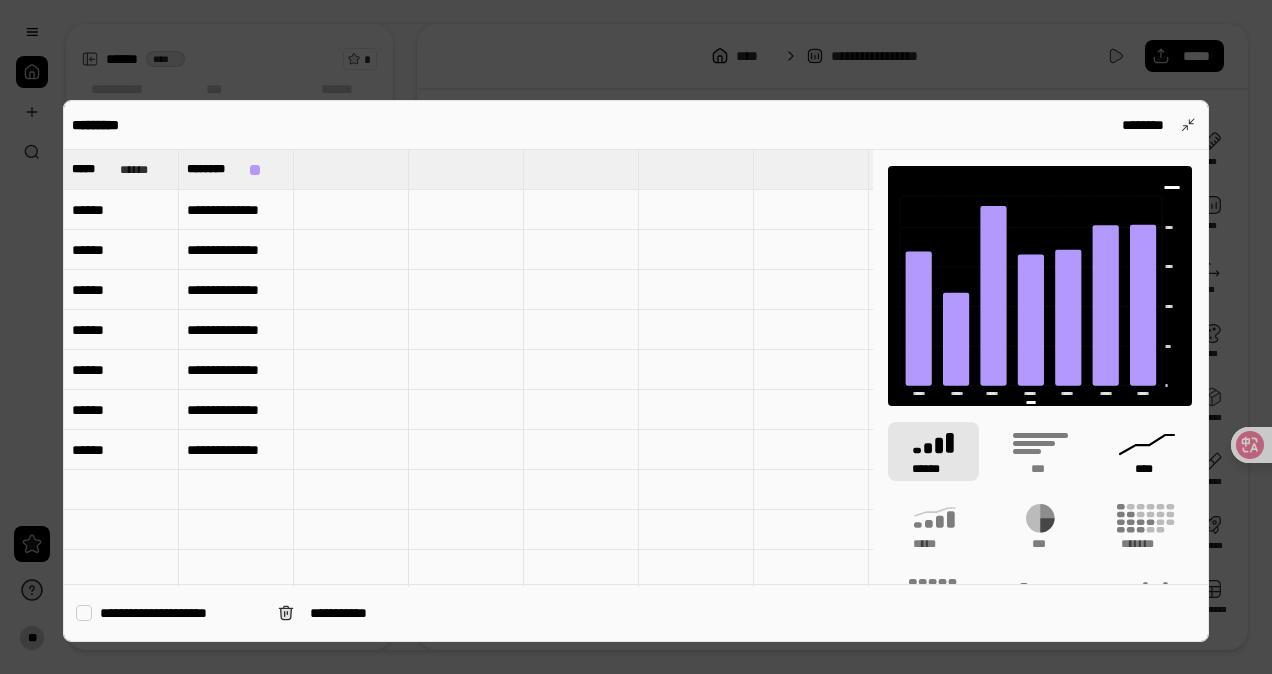 click 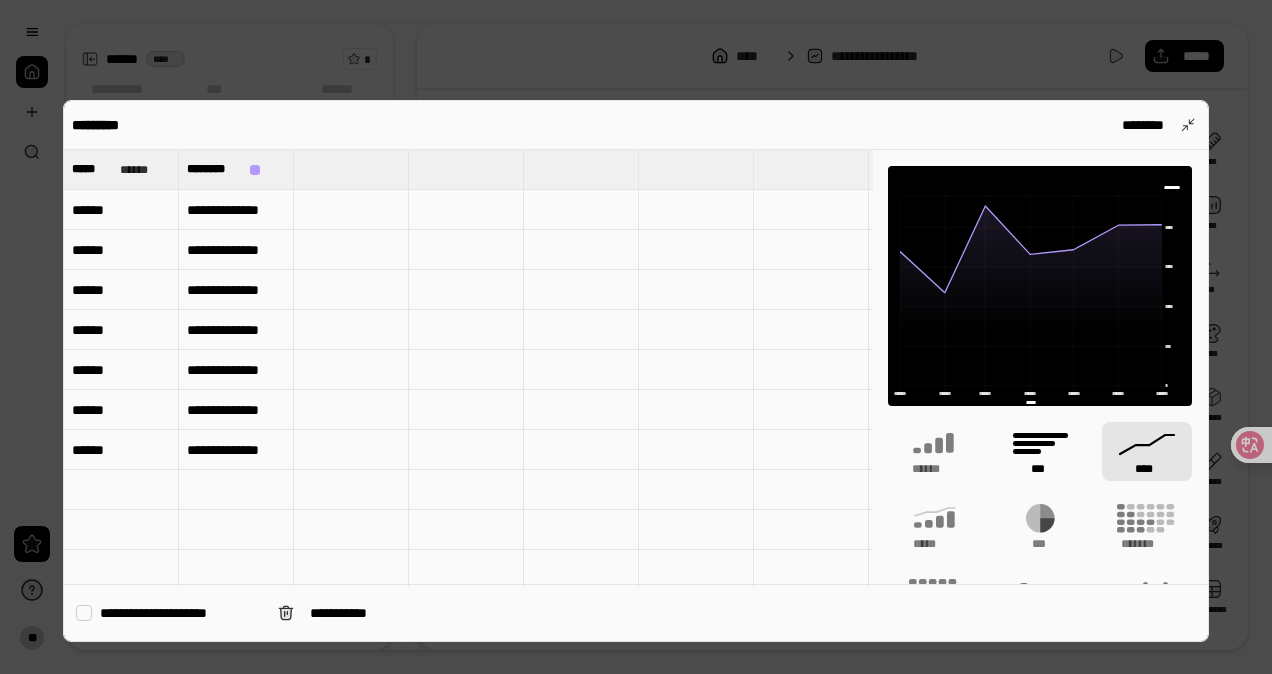 click 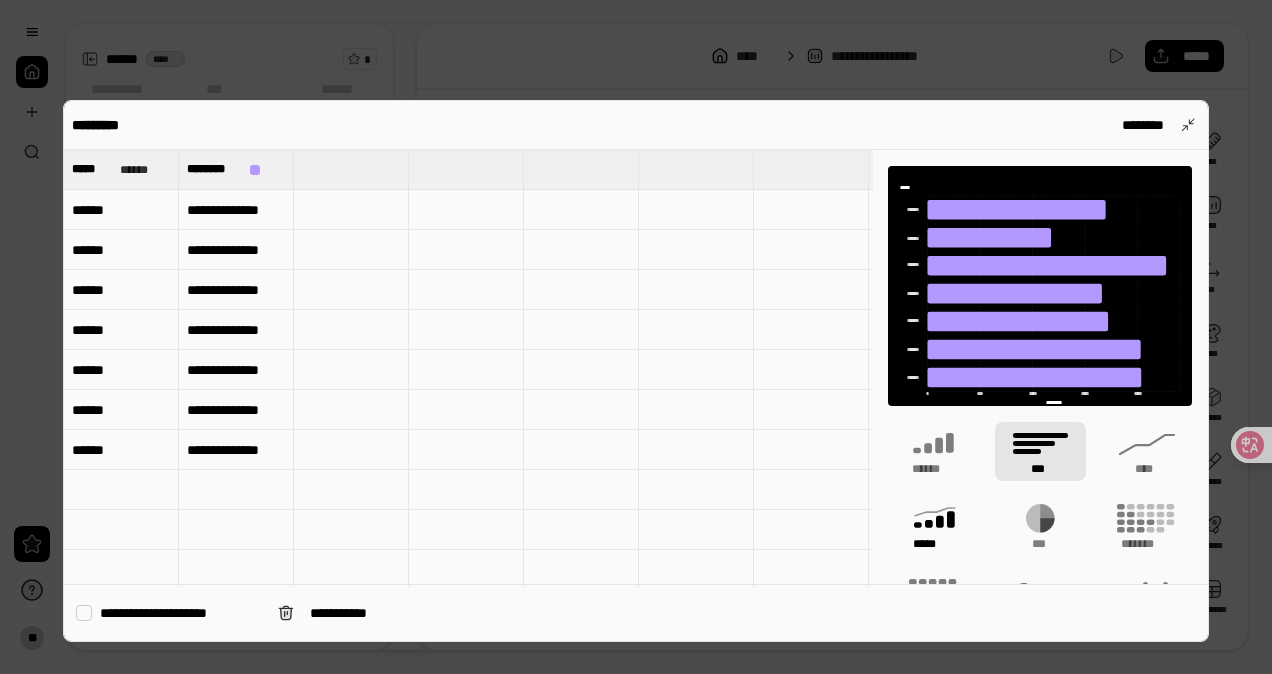 click 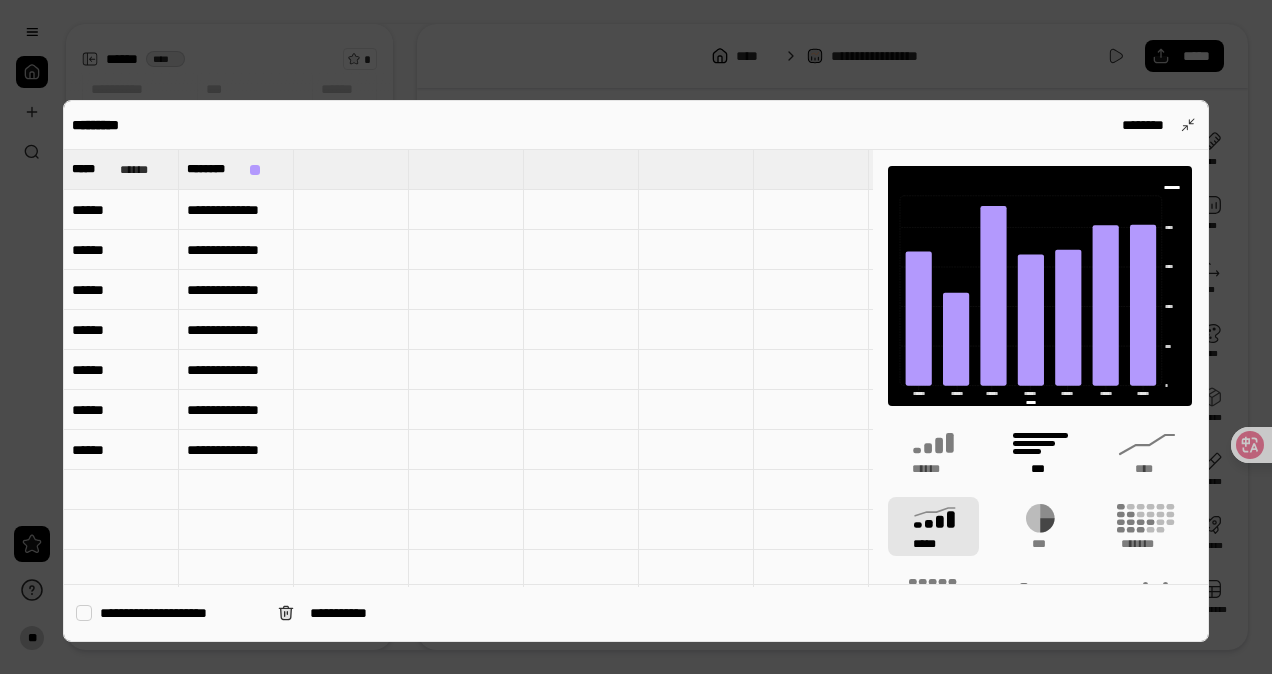 click 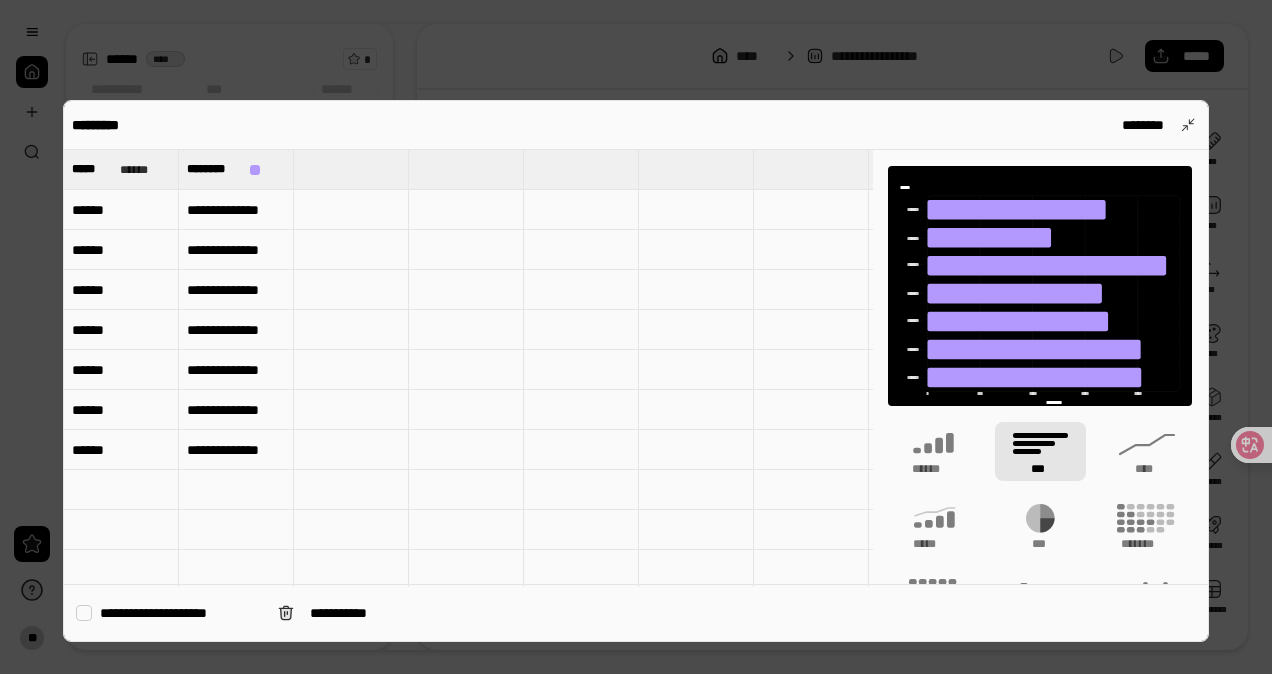 click at bounding box center (636, 337) 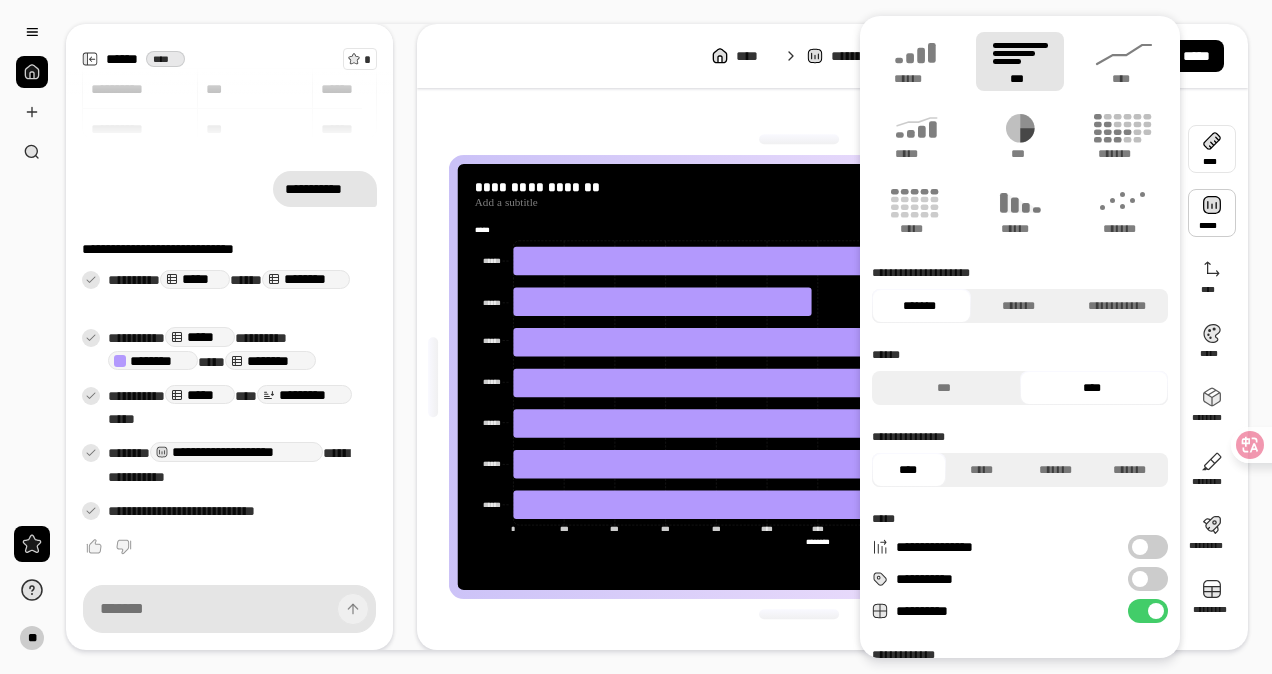click at bounding box center (1212, 149) 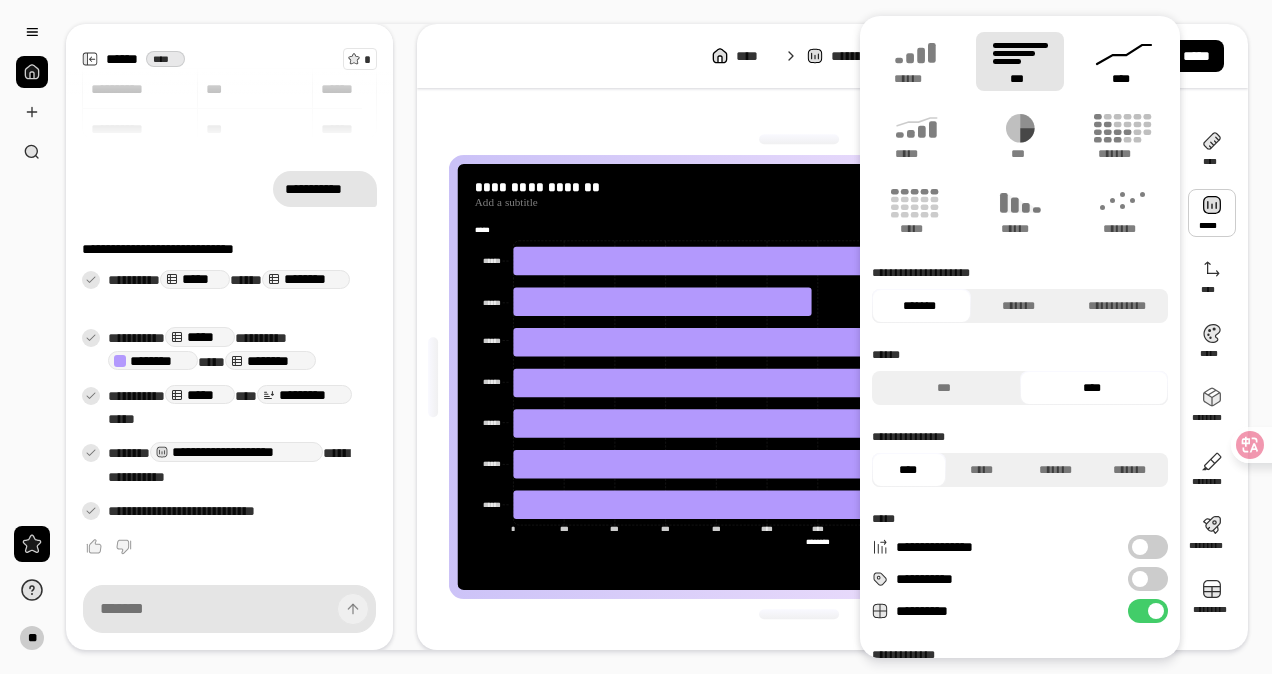 click 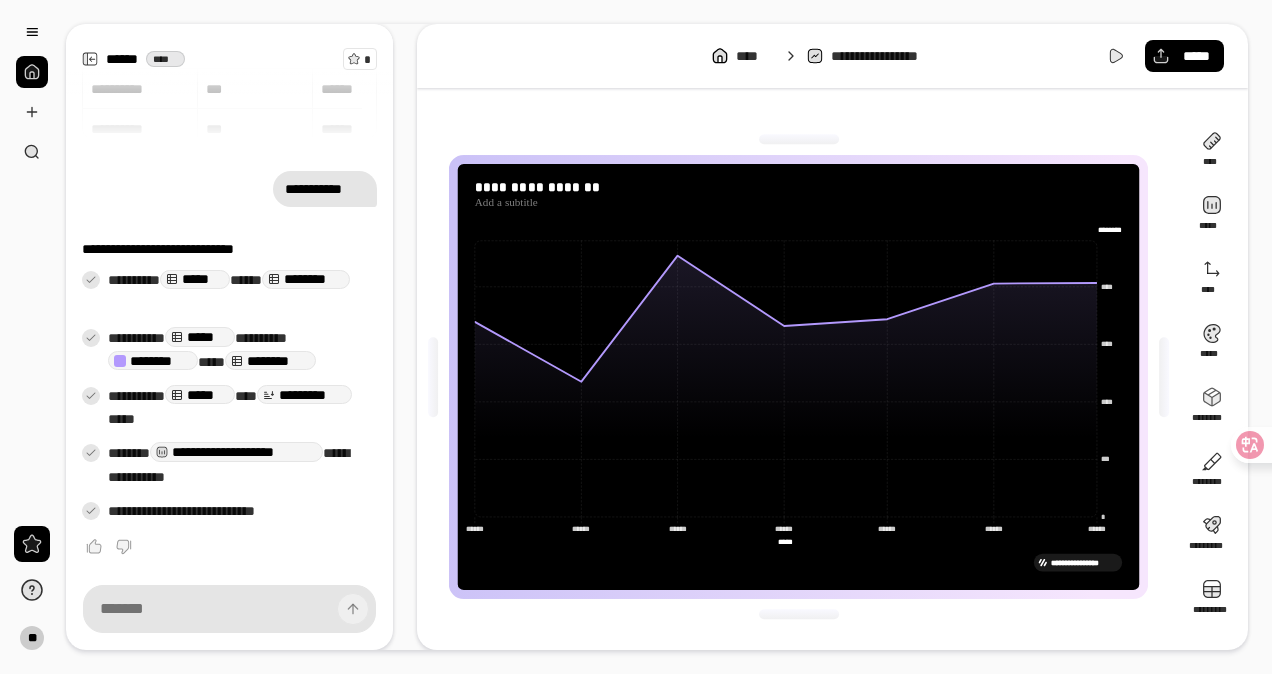 click on "**********" at bounding box center [798, 377] 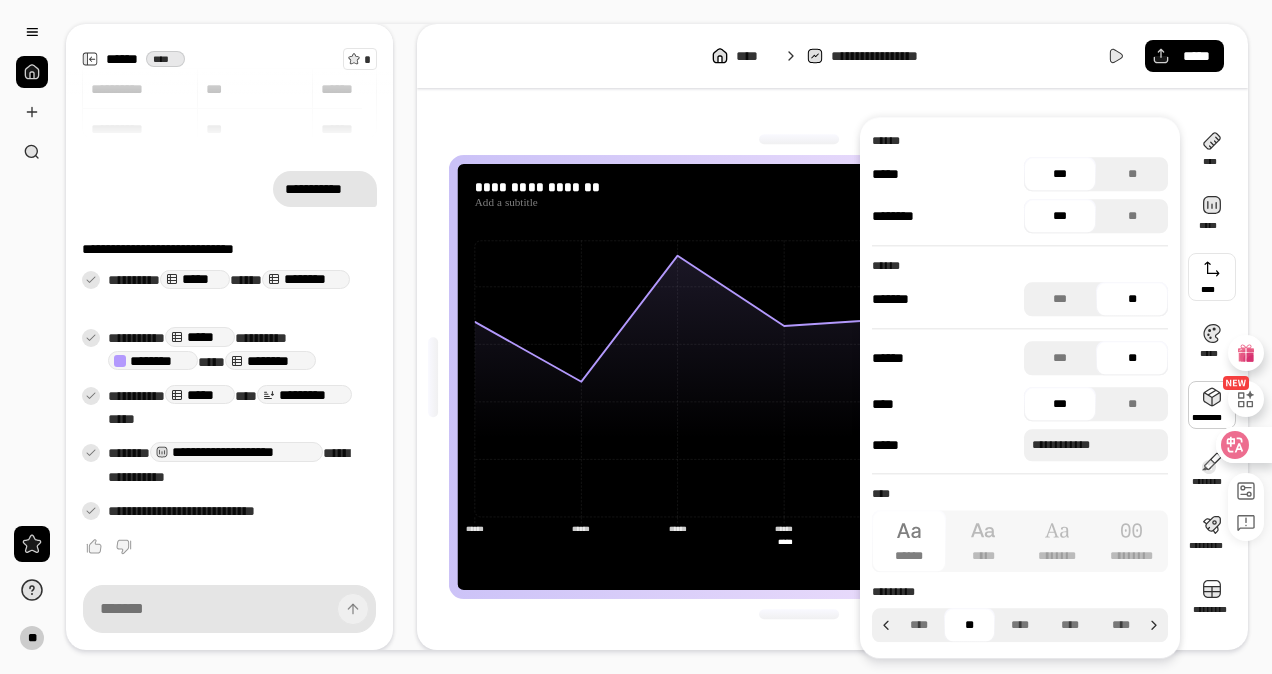 click 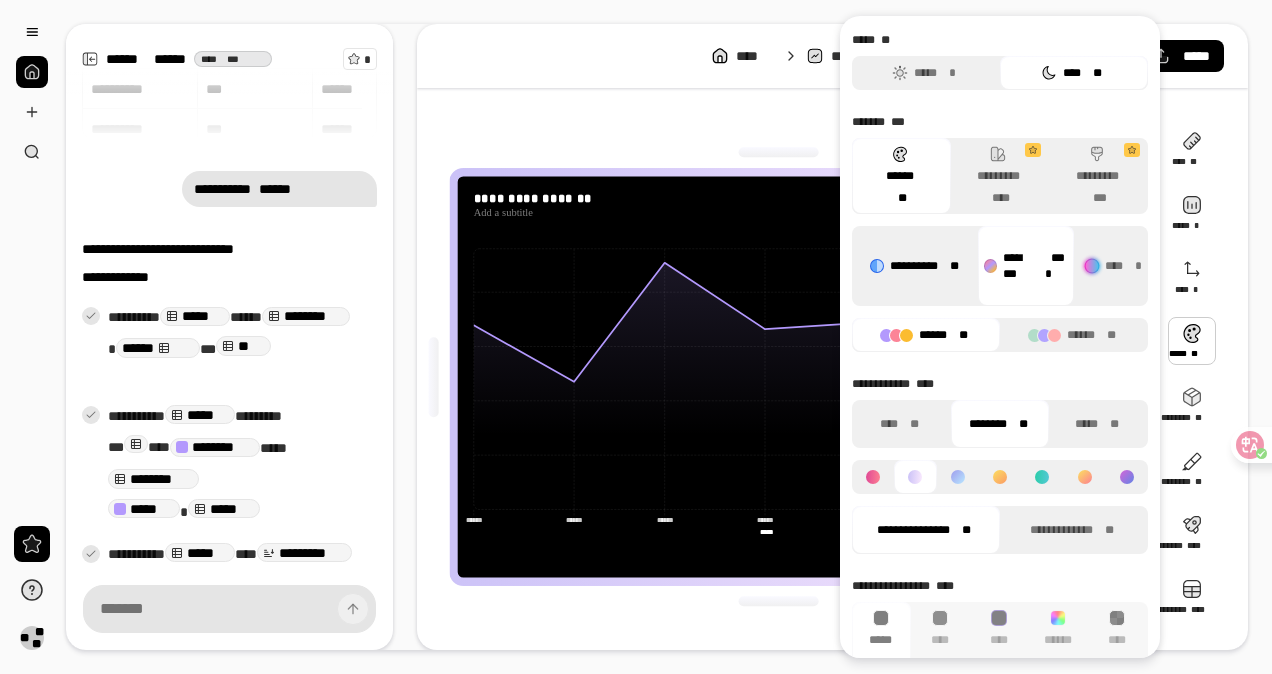 click on "**********" at bounding box center (915, 266) 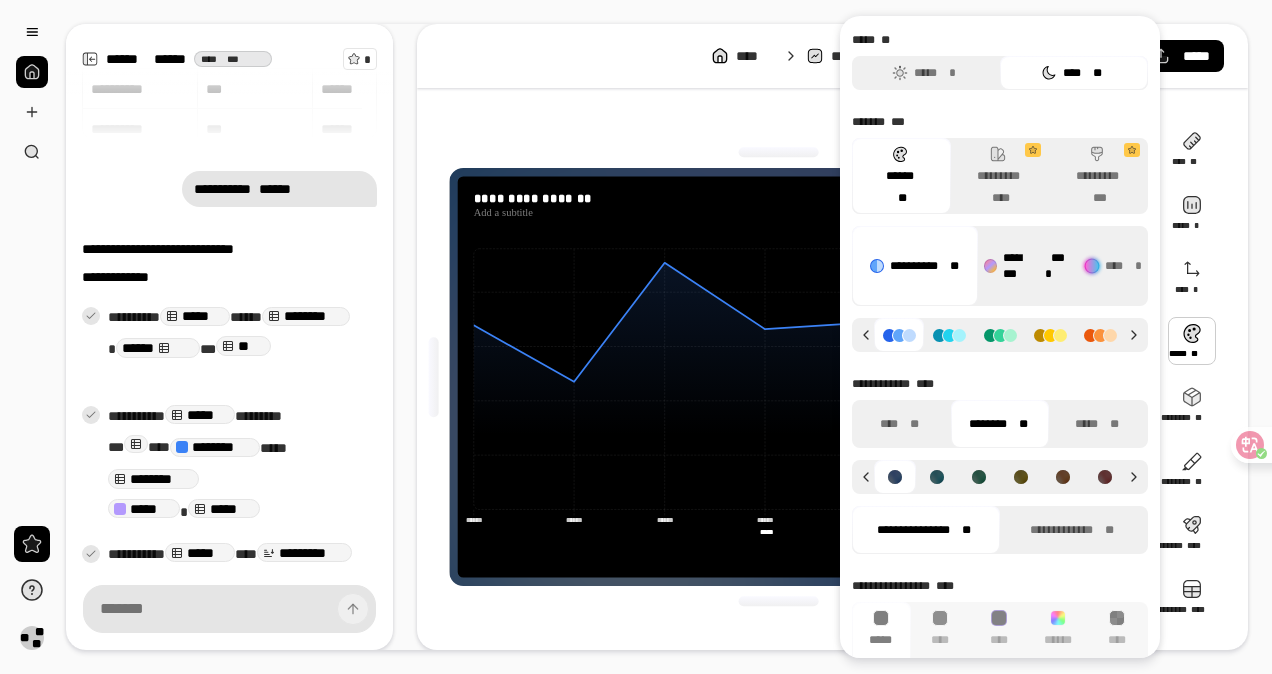 click on "********    ****" at bounding box center (1026, 266) 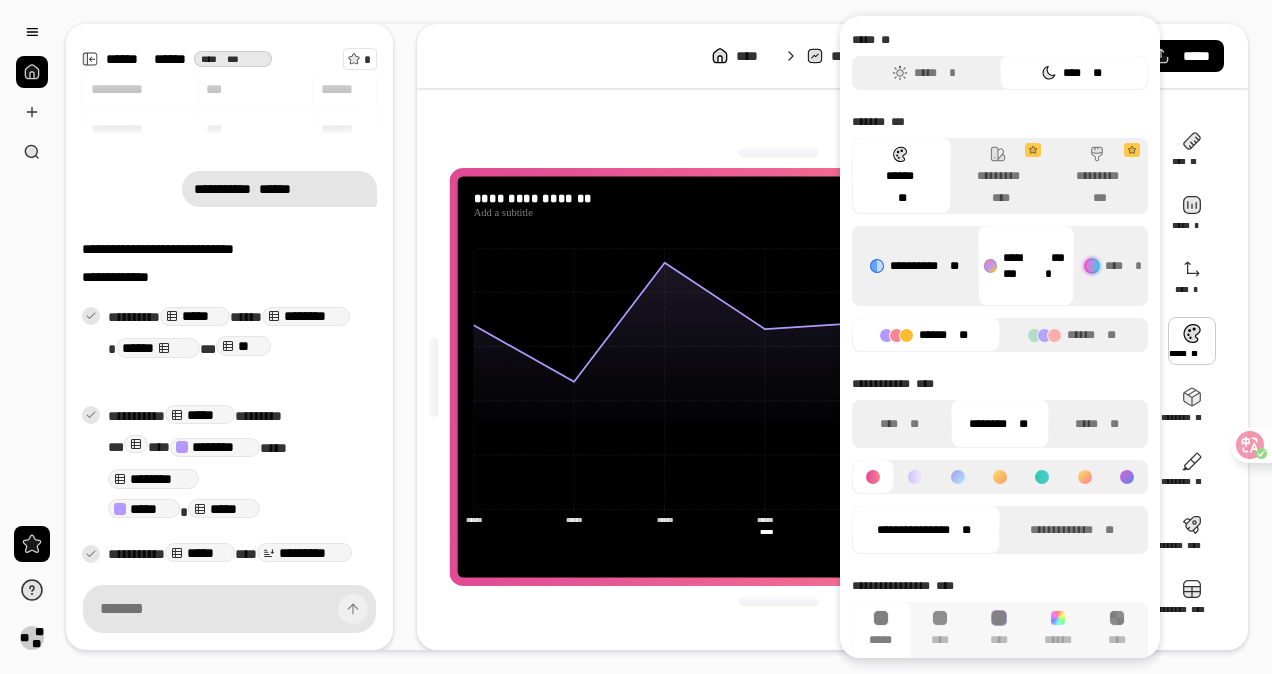 click on "**********" at bounding box center [915, 266] 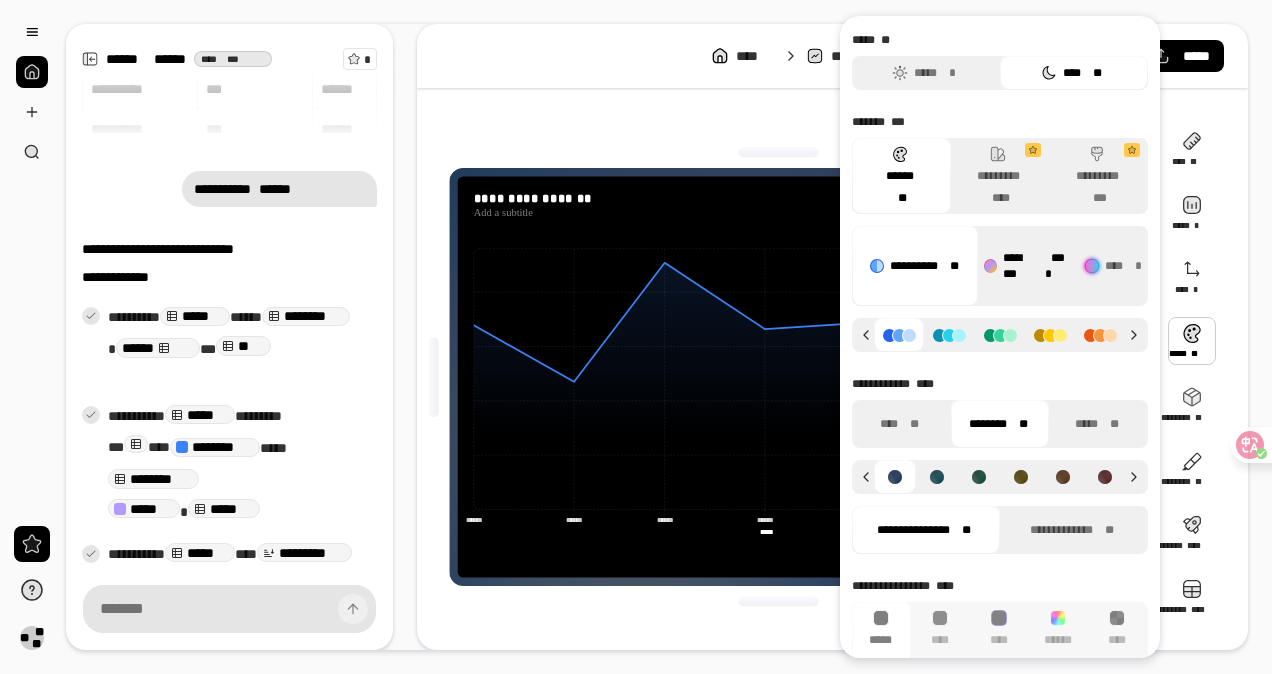 click on "********    ****" at bounding box center [1026, 266] 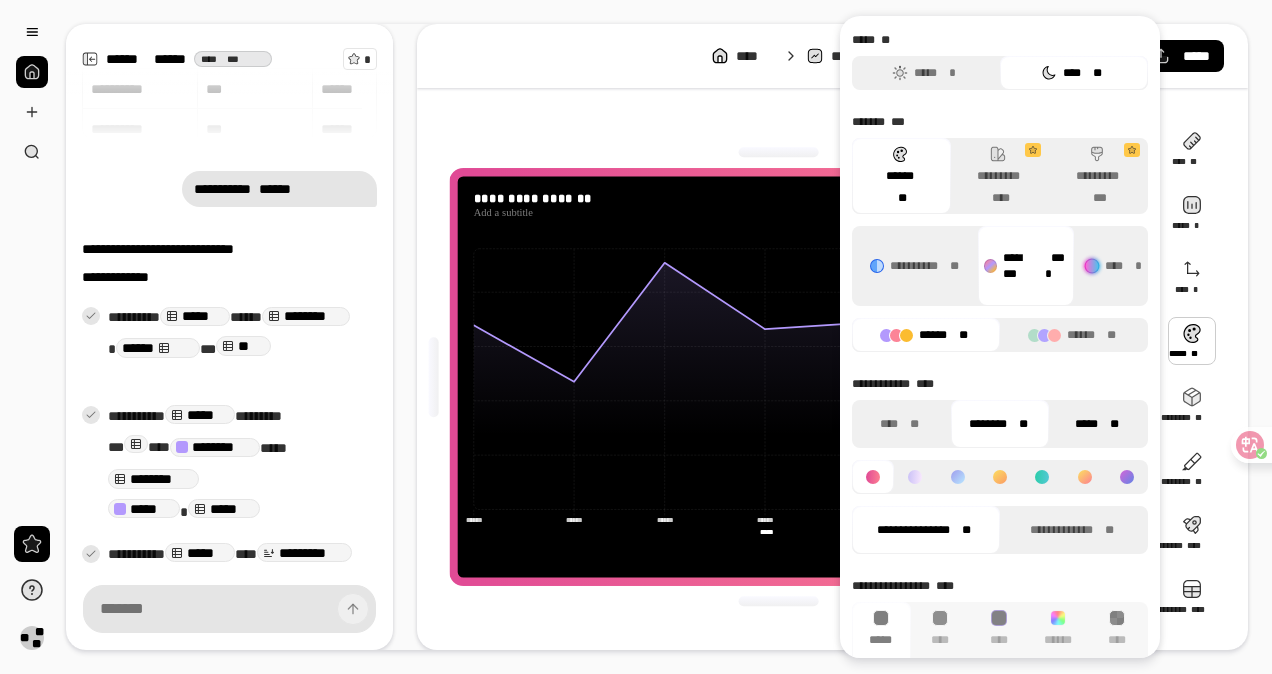 click on "*****    **" at bounding box center [1096, 424] 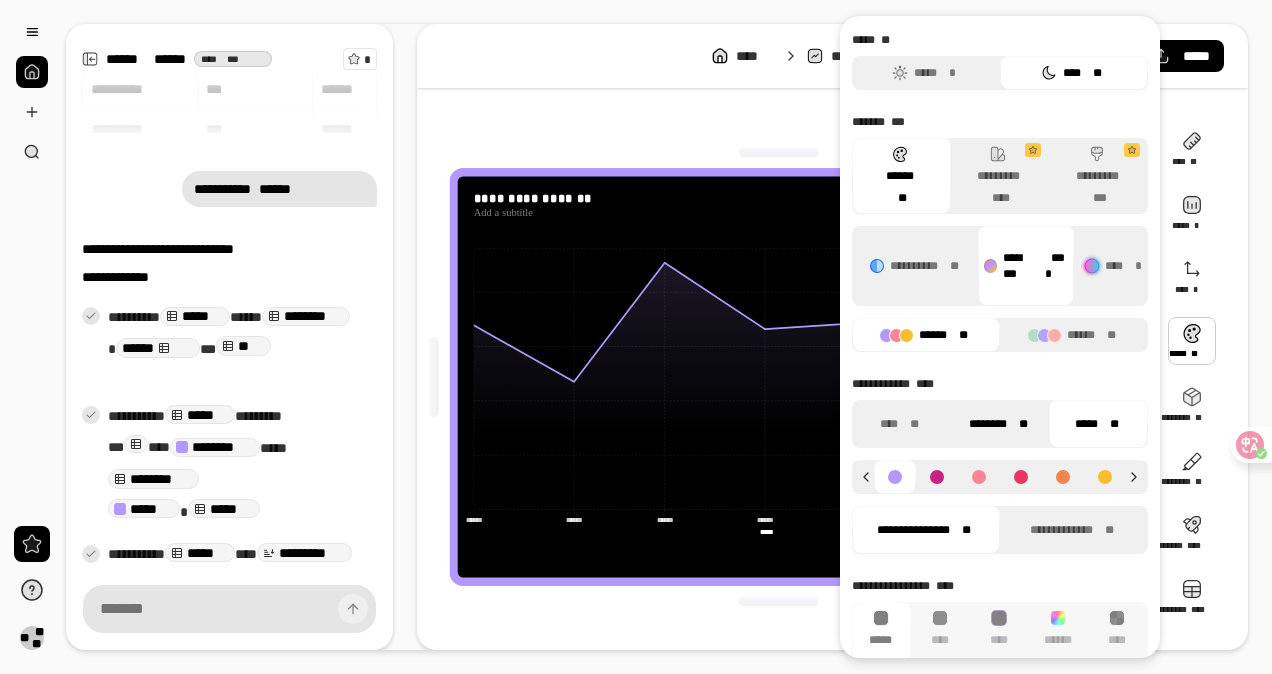 click on "********    **" at bounding box center [998, 424] 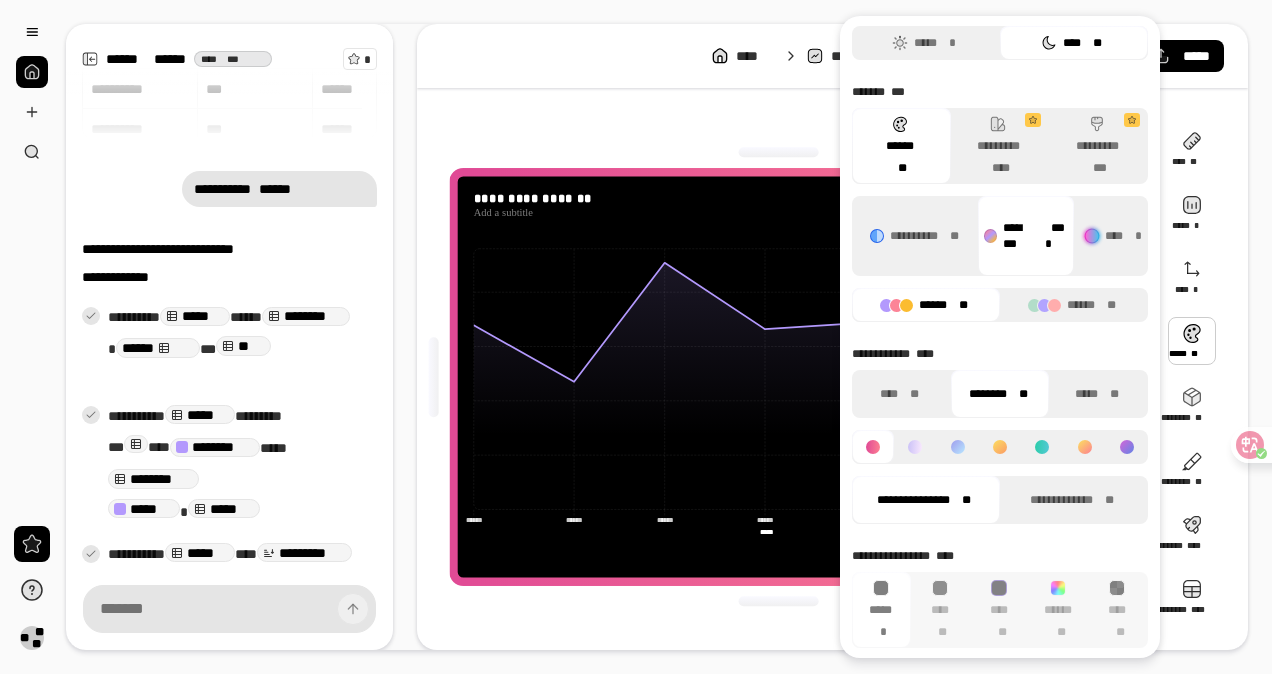scroll, scrollTop: 46, scrollLeft: 0, axis: vertical 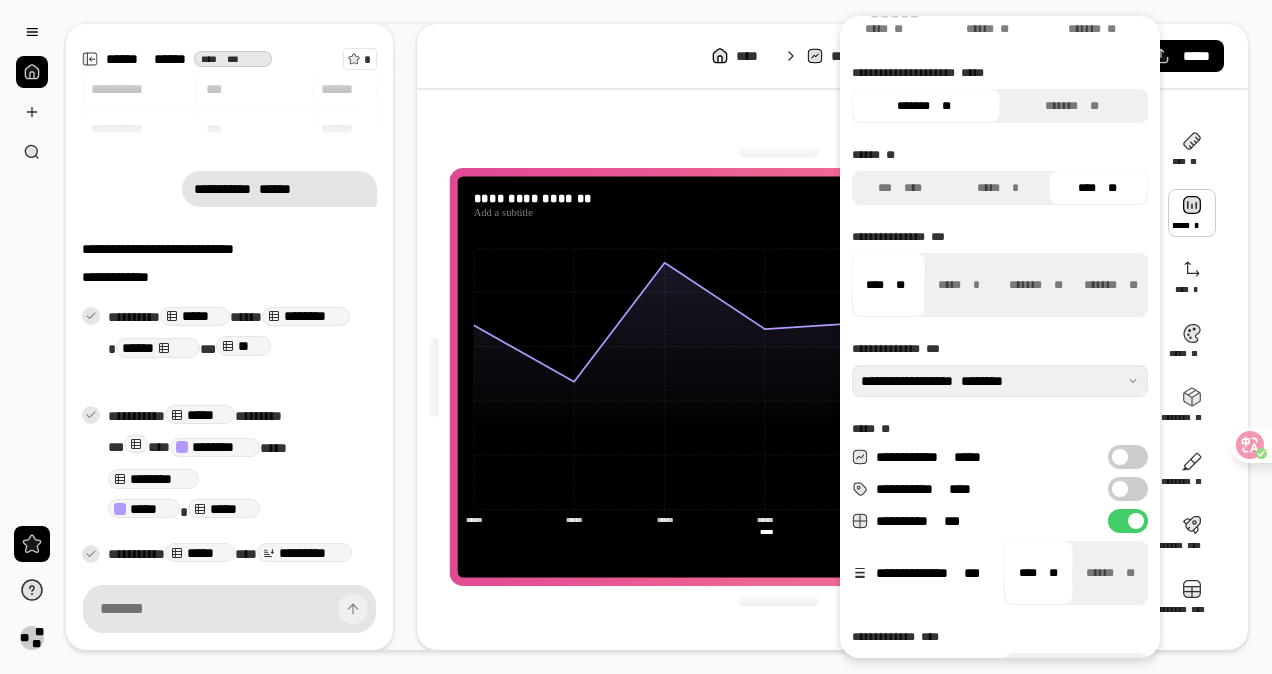 click at bounding box center [1120, 489] 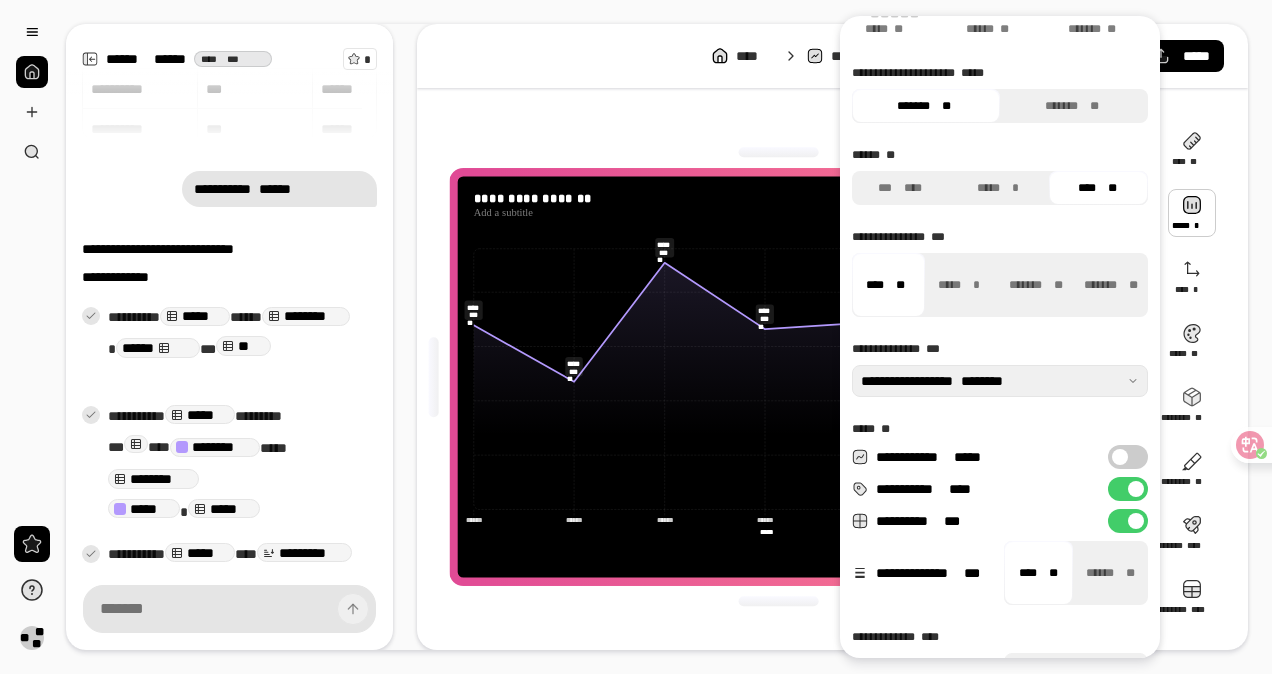 click at bounding box center [1120, 457] 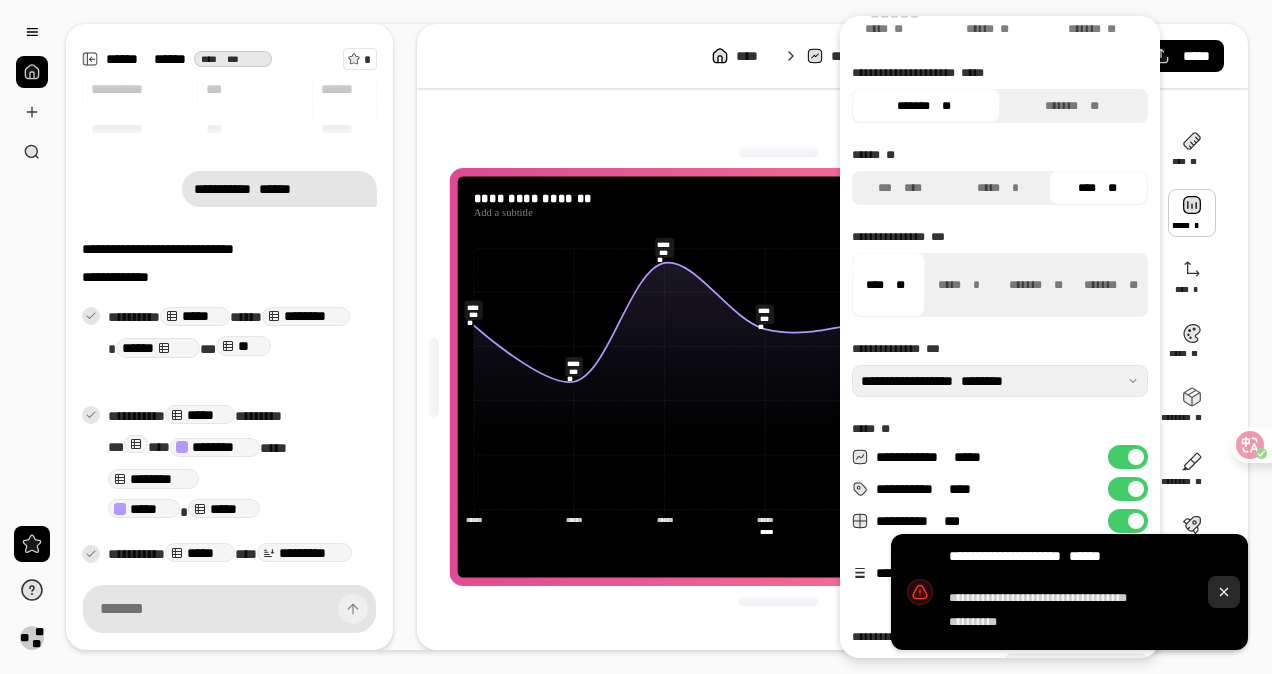 click at bounding box center [1224, 592] 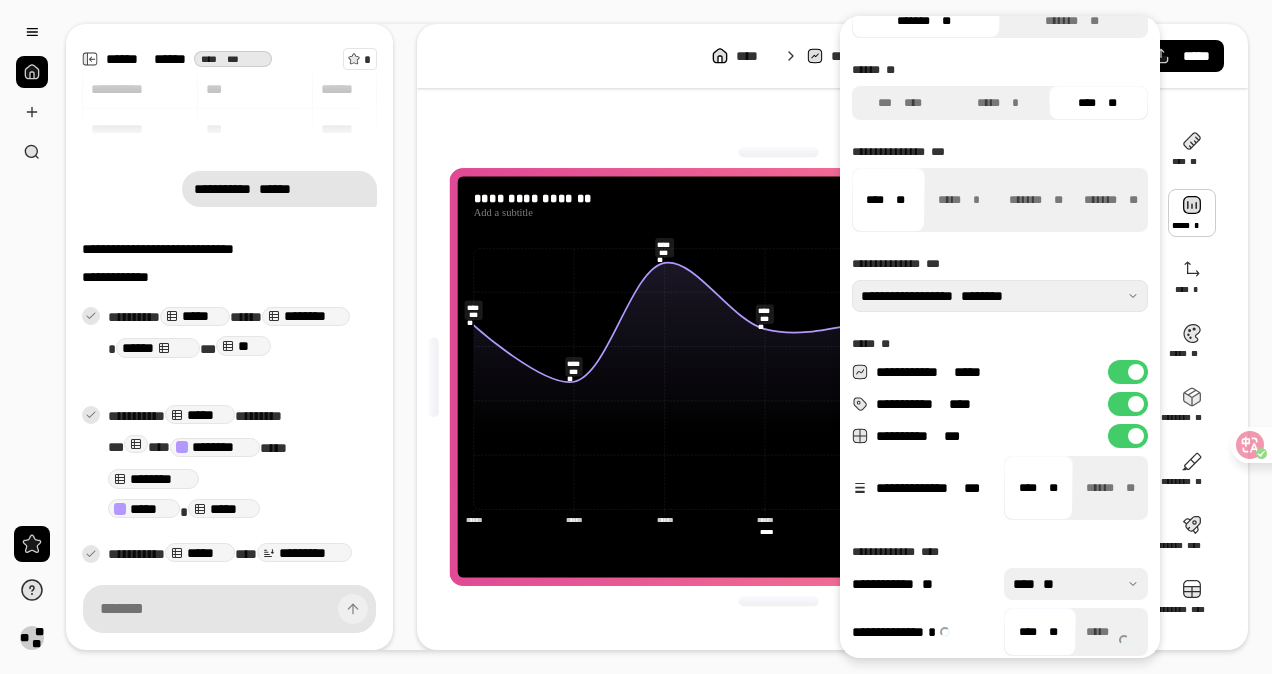 scroll, scrollTop: 299, scrollLeft: 0, axis: vertical 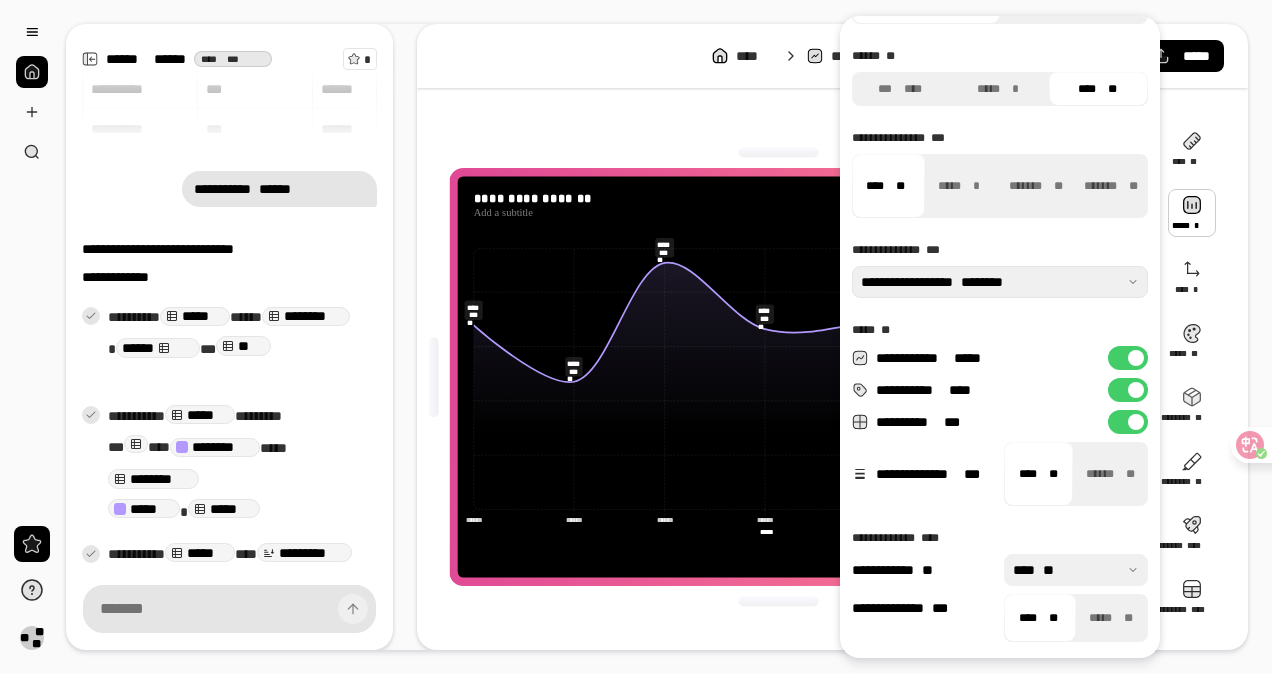 click at bounding box center [779, 152] 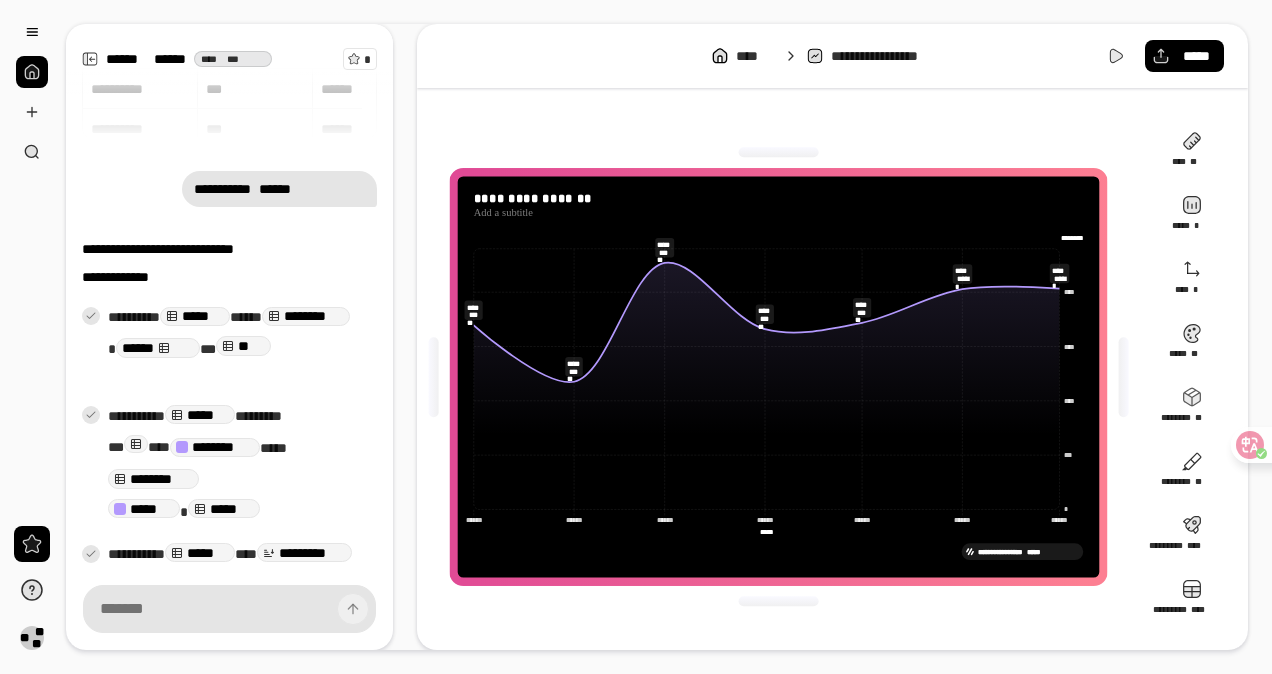 click on "**********" at bounding box center (778, 377) 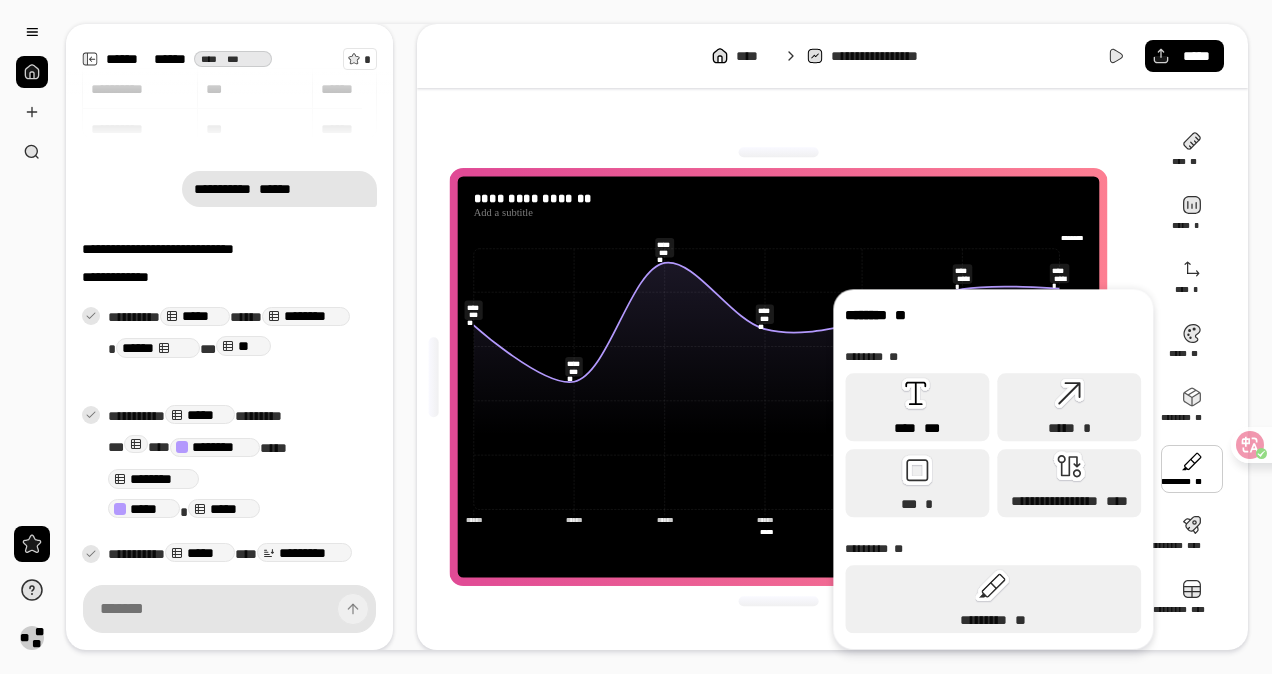 click 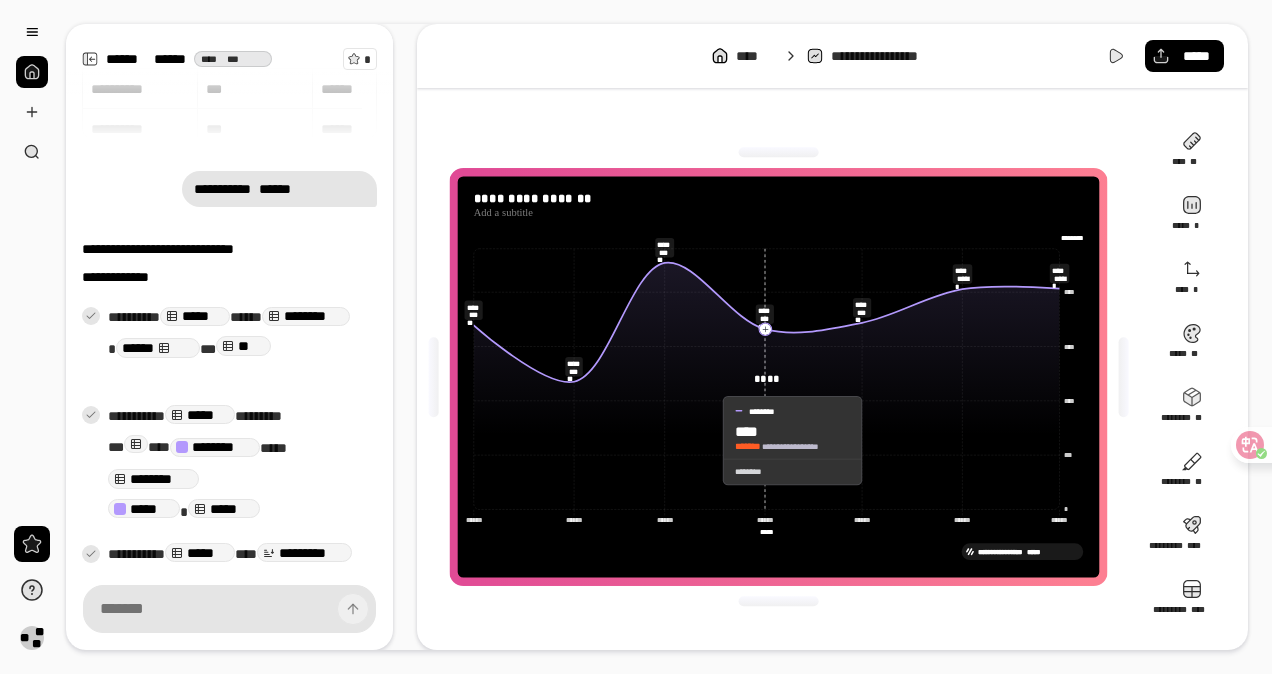 click 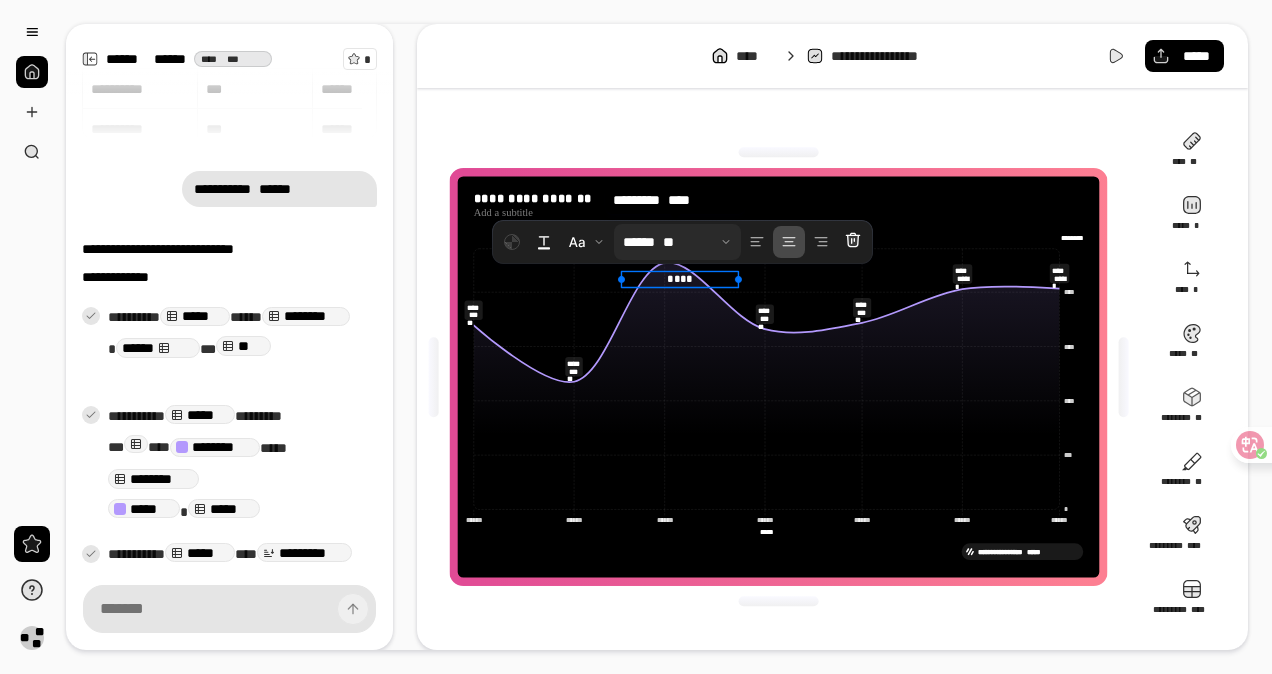 drag, startPoint x: 770, startPoint y: 375, endPoint x: 646, endPoint y: 232, distance: 189.27493 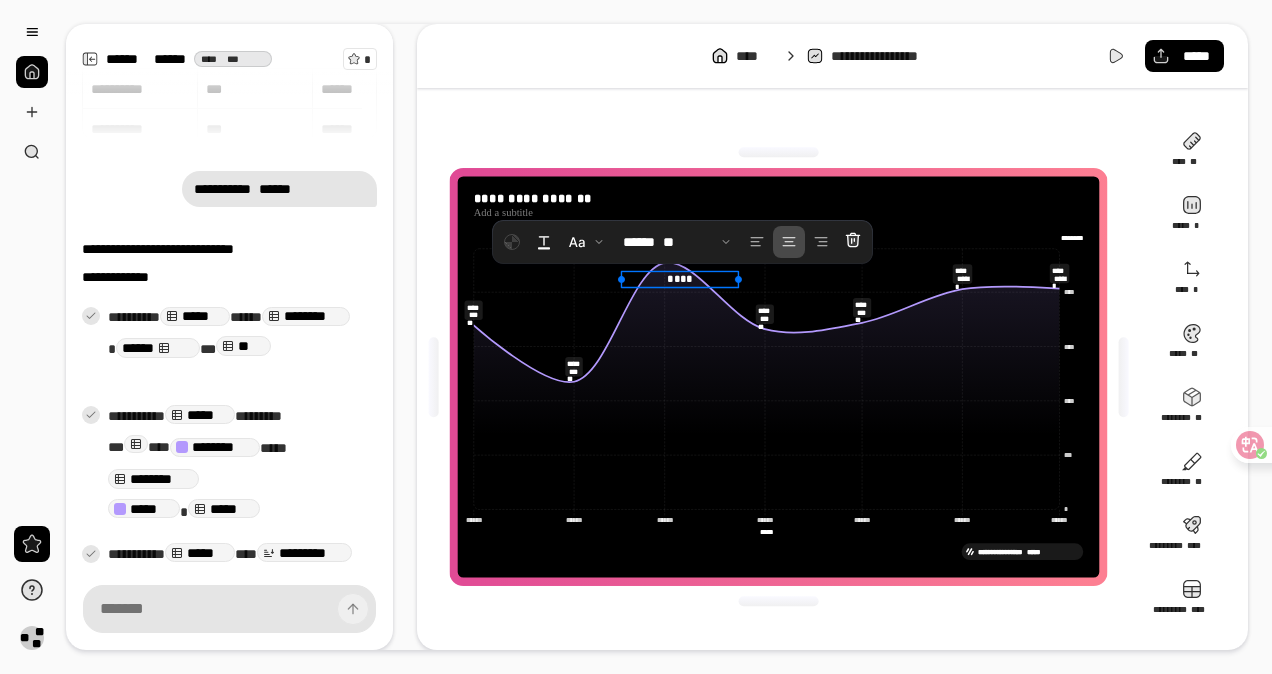 click on "****" at bounding box center (680, 278) 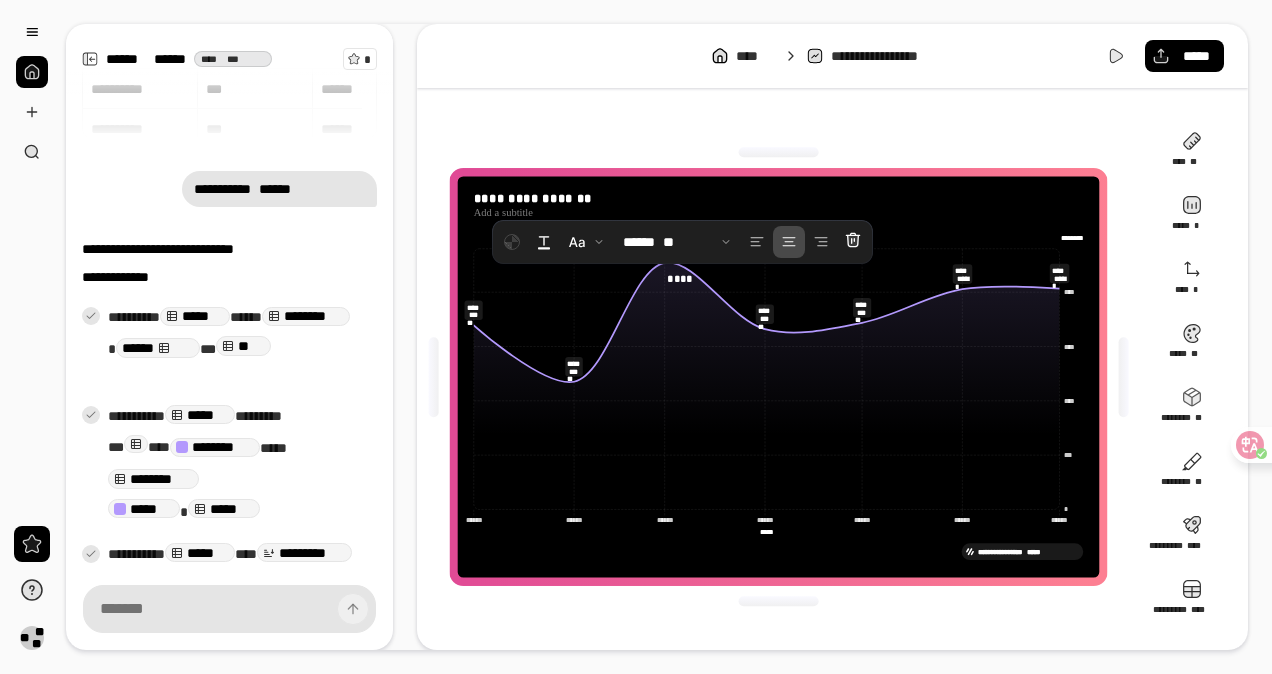 click 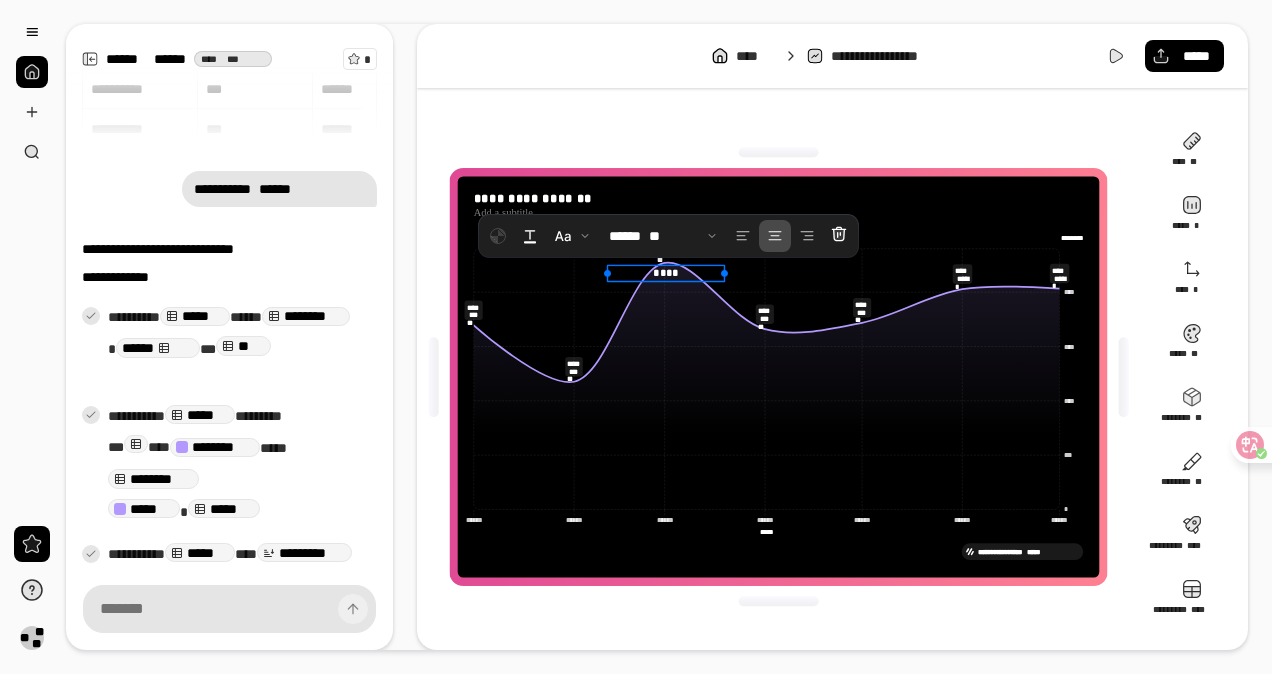 drag, startPoint x: 672, startPoint y: 278, endPoint x: 652, endPoint y: 269, distance: 21.931713 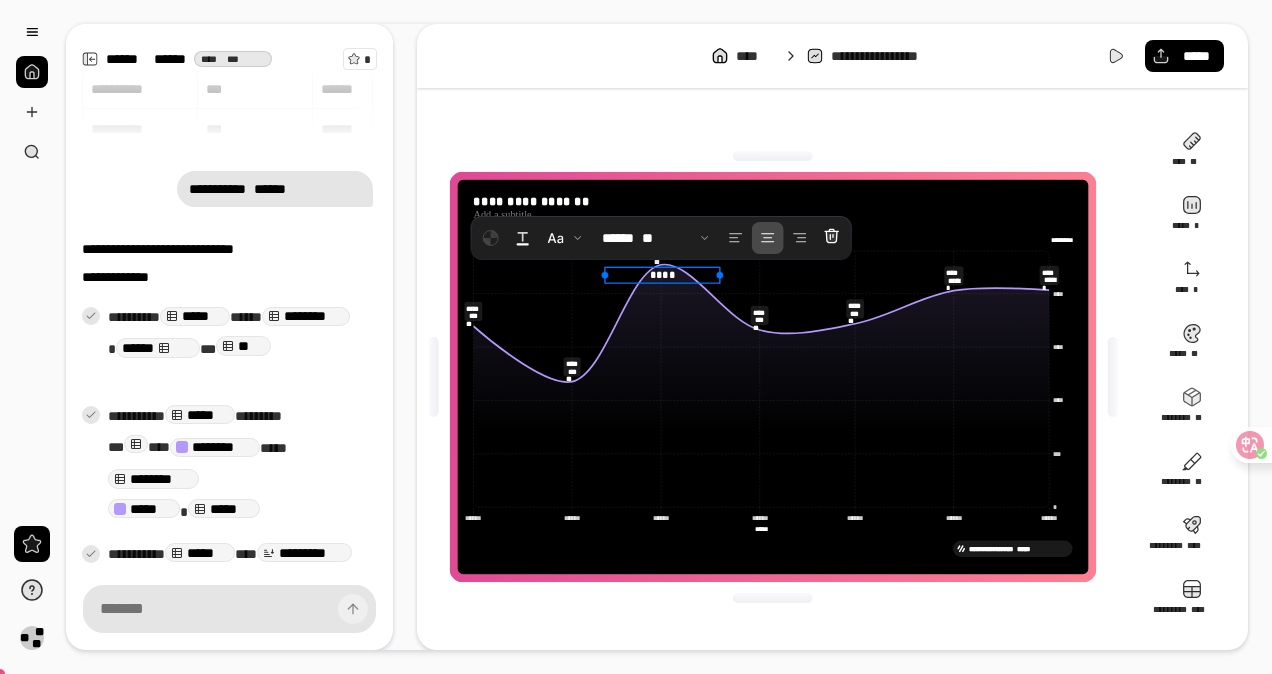 click on "****" at bounding box center (662, 274) 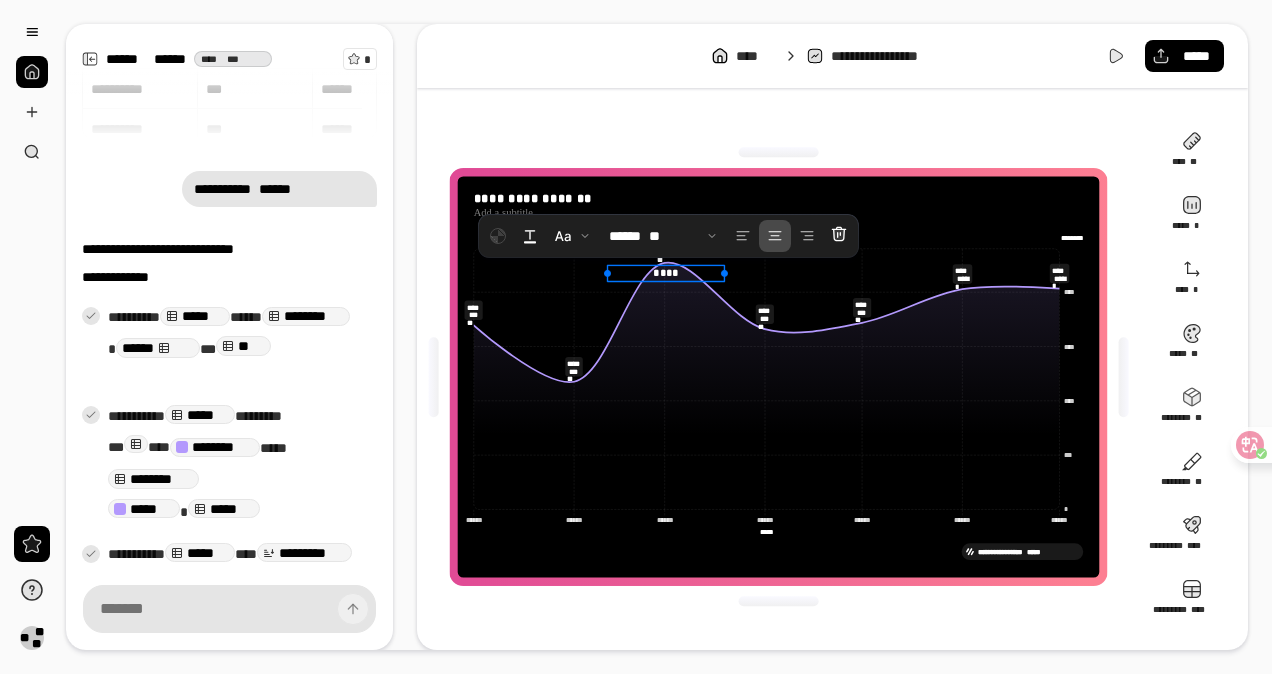 click on "****" at bounding box center (666, 272) 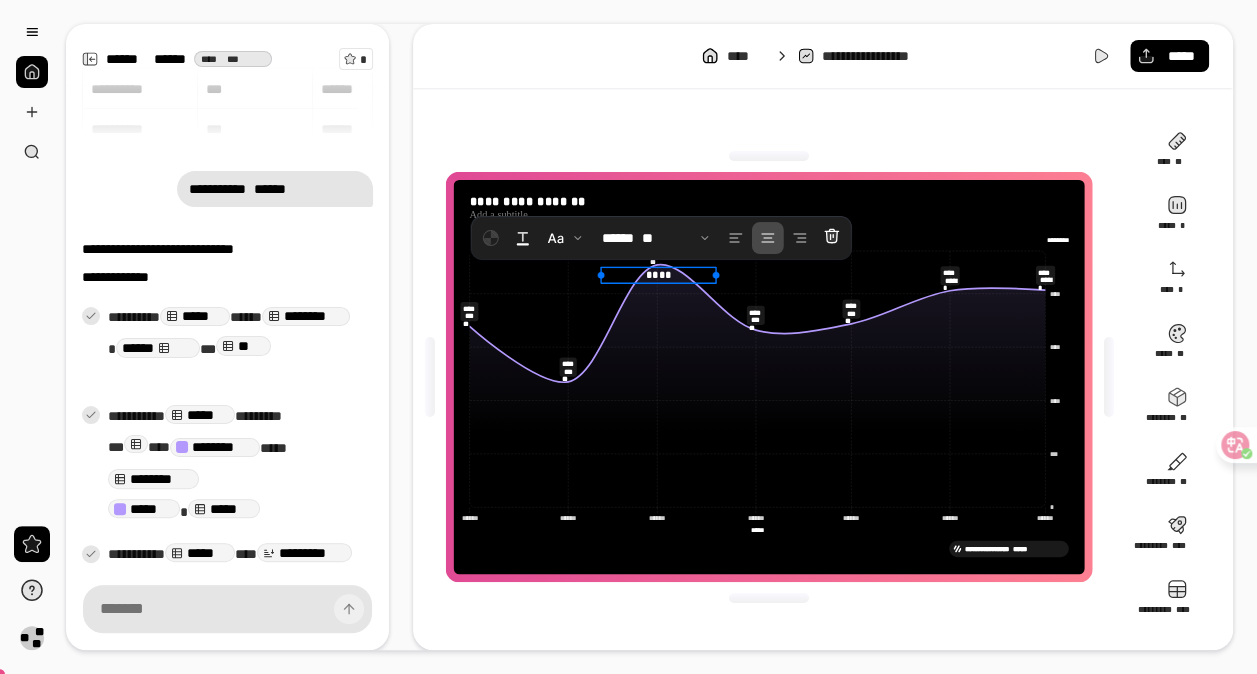 type 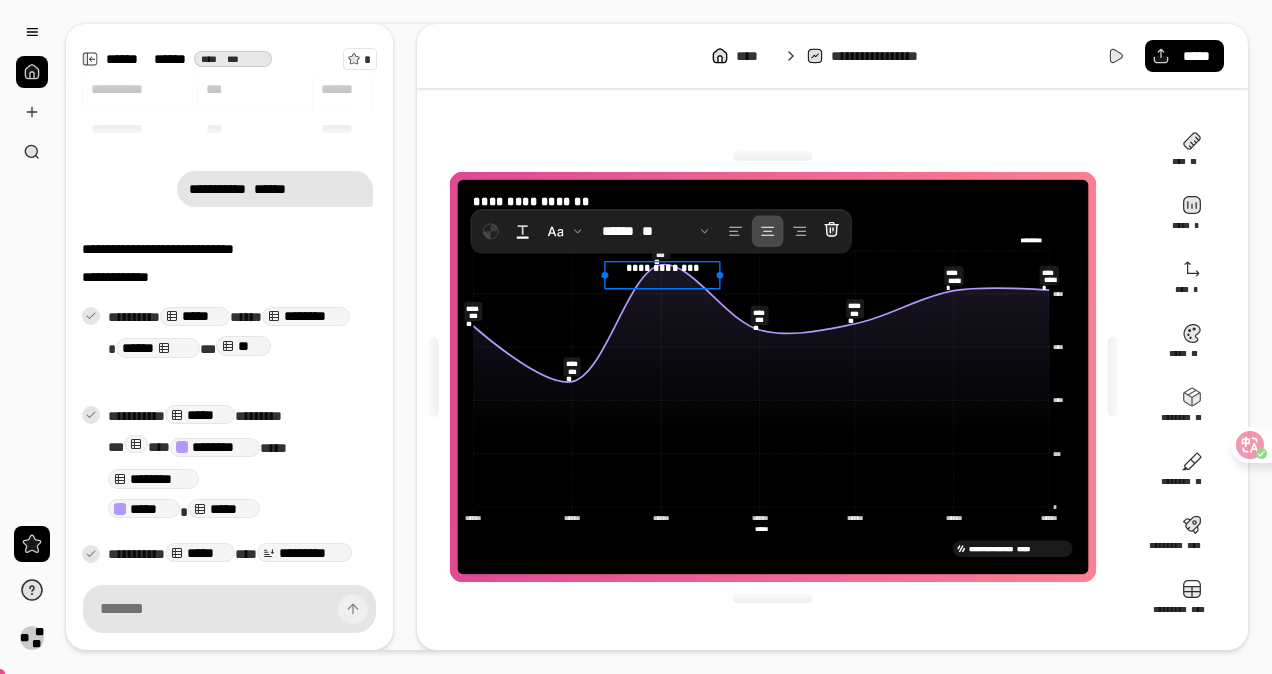 click on "**********" at bounding box center [662, 275] 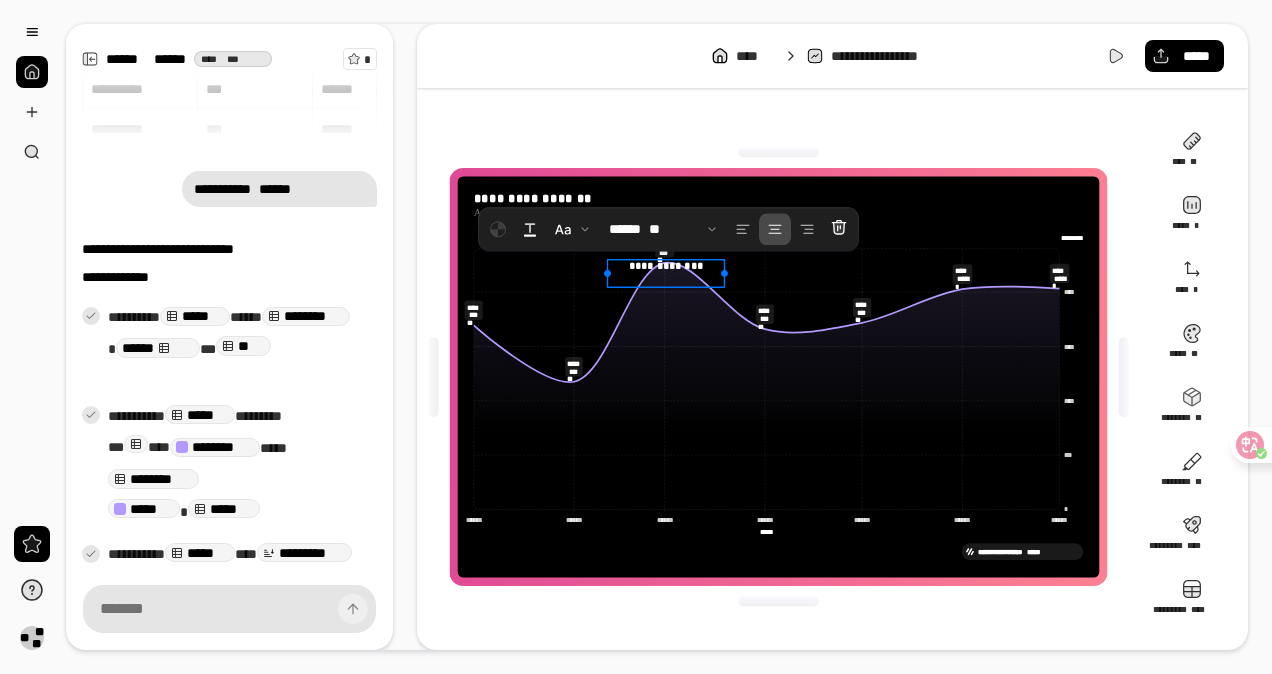 click on "**********" at bounding box center (666, 273) 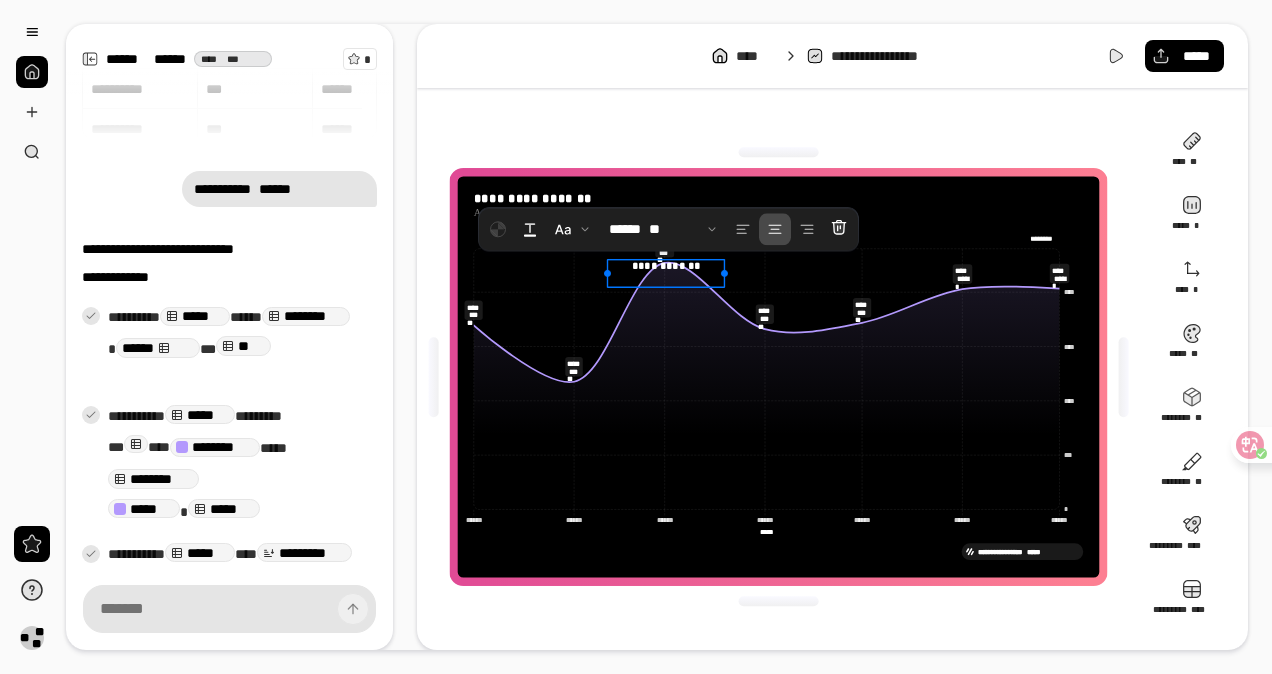 click 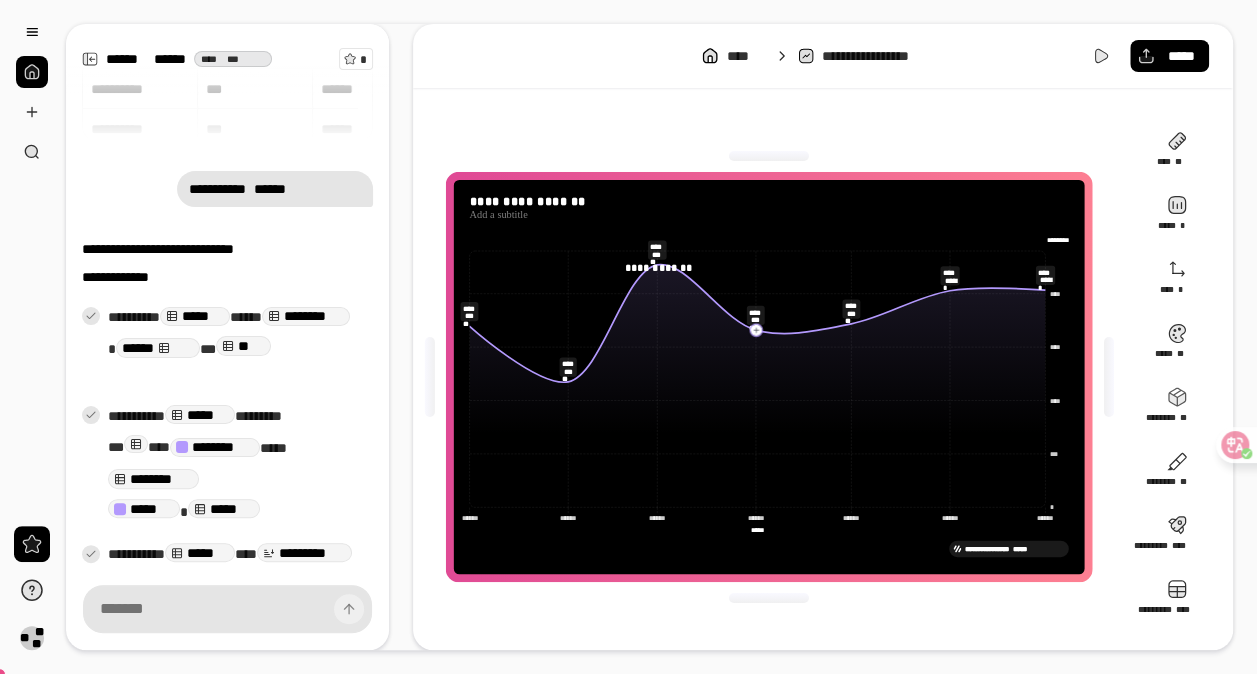 click on "******** ********    *** *********    ****" at bounding box center [769, 240] 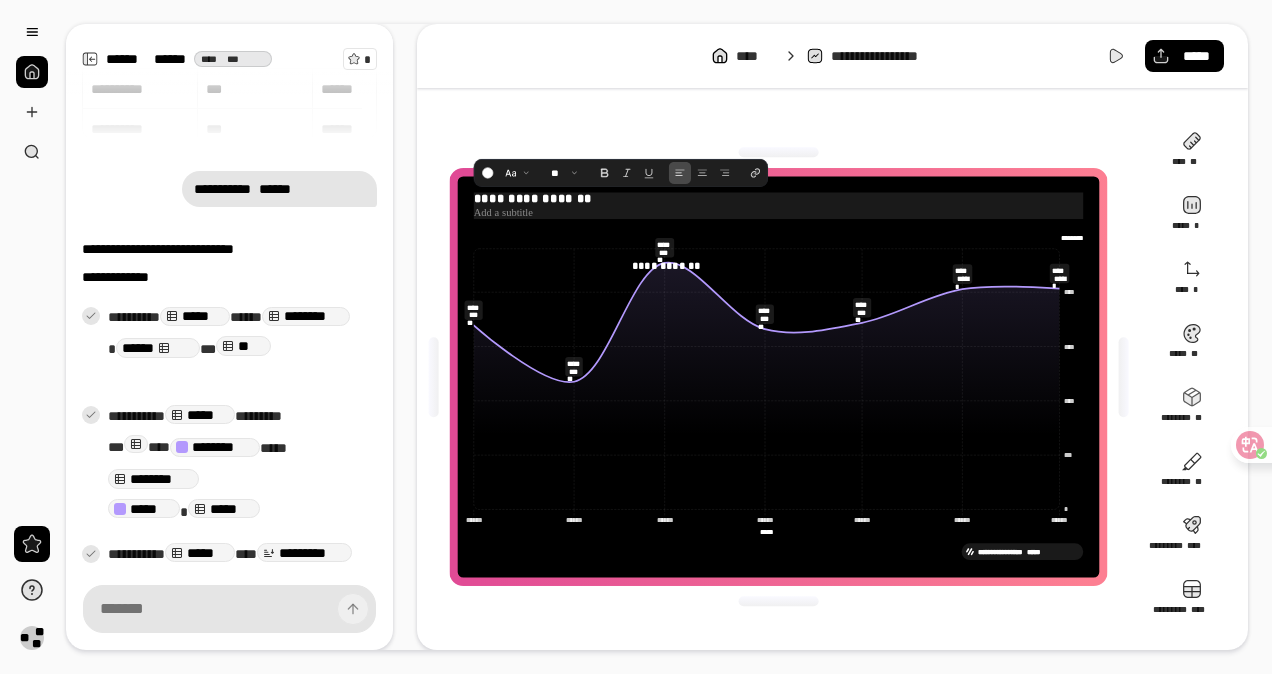 click on "**********" at bounding box center [778, 199] 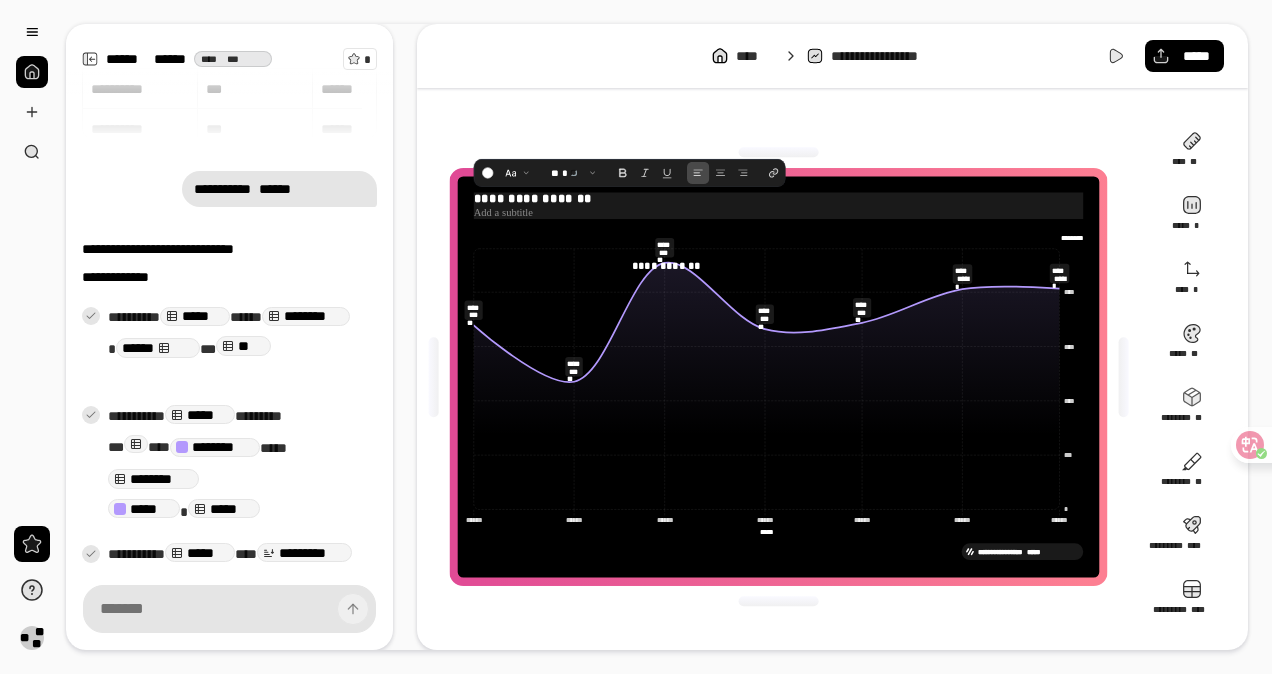 click on "**********" at bounding box center [778, 199] 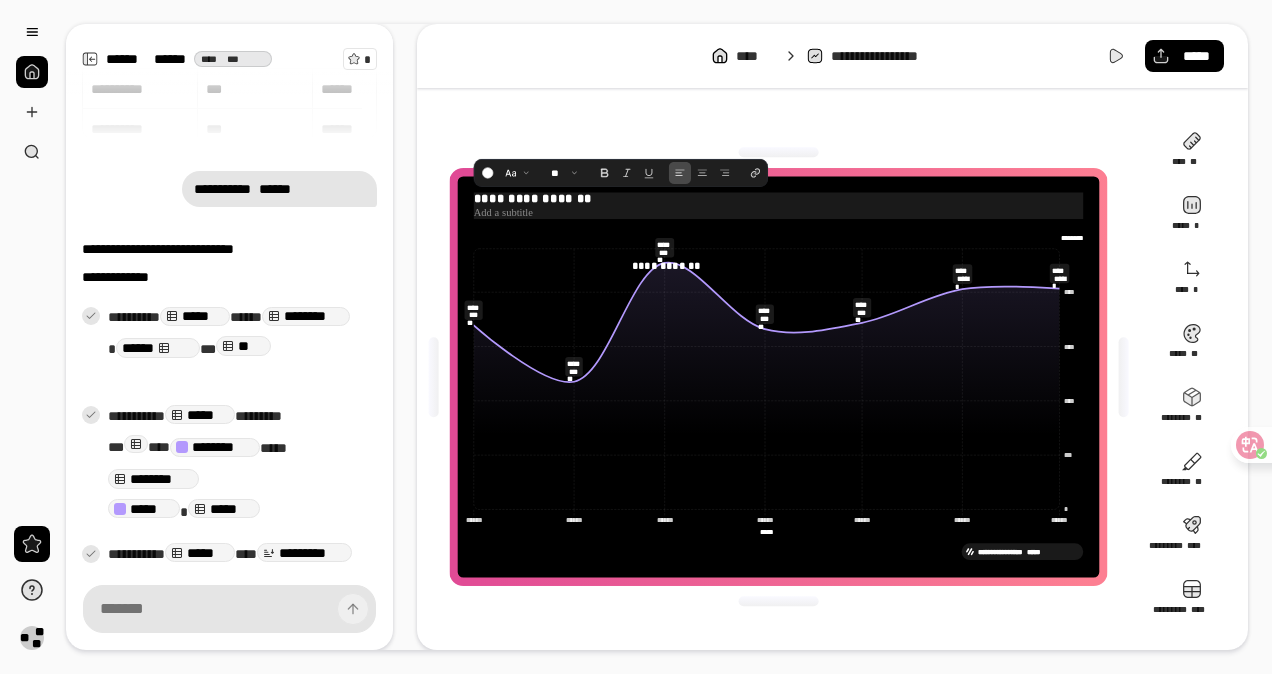 click on "**********" at bounding box center (778, 199) 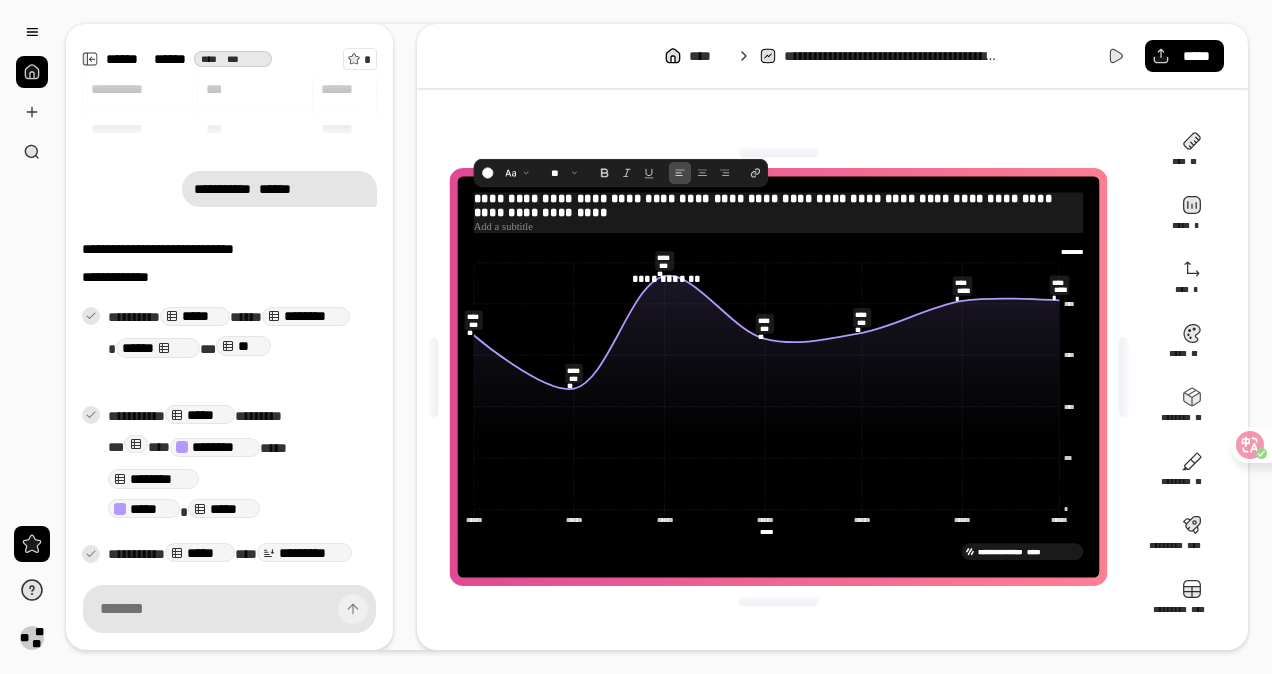 drag, startPoint x: 574, startPoint y: 213, endPoint x: 478, endPoint y: 198, distance: 97.16481 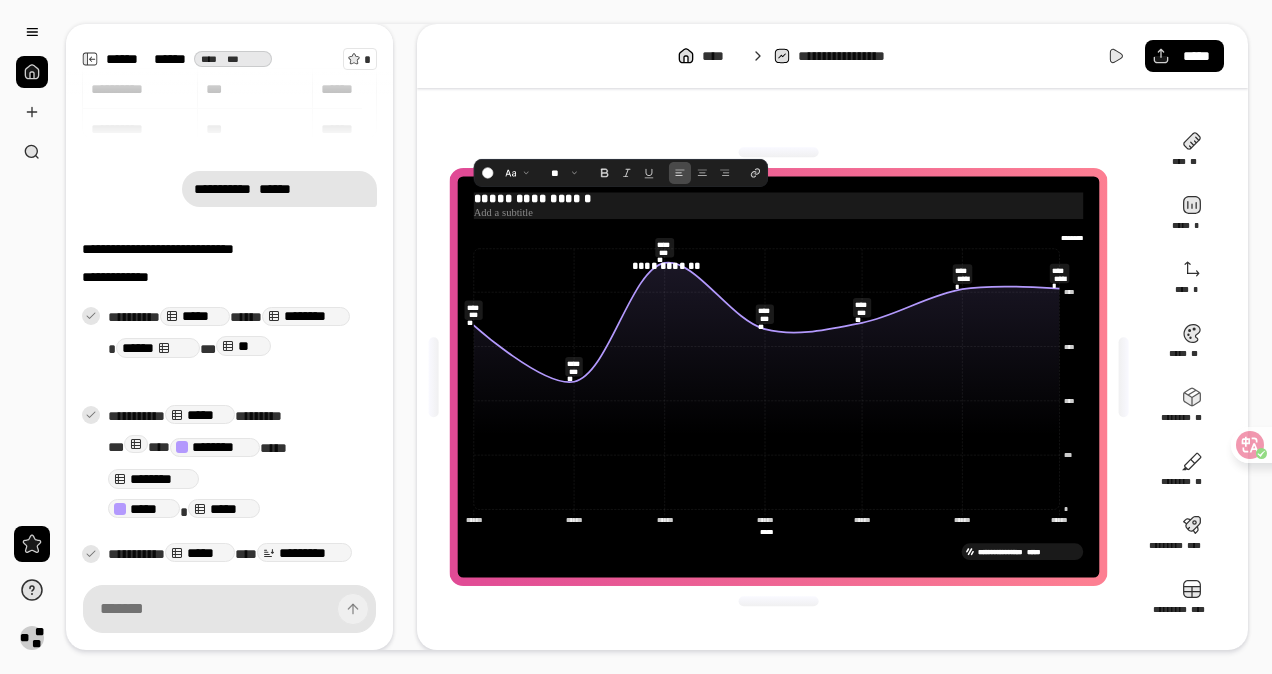click on "**********" at bounding box center (537, 198) 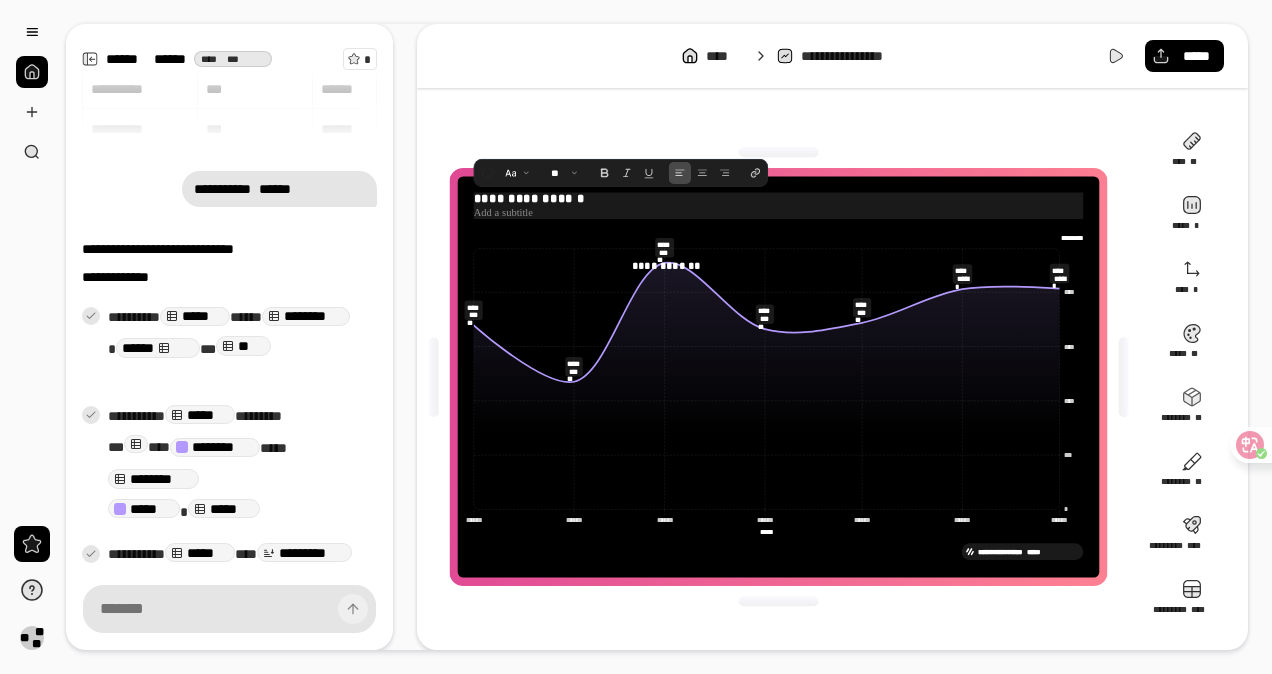 click on "**********" at bounding box center (529, 198) 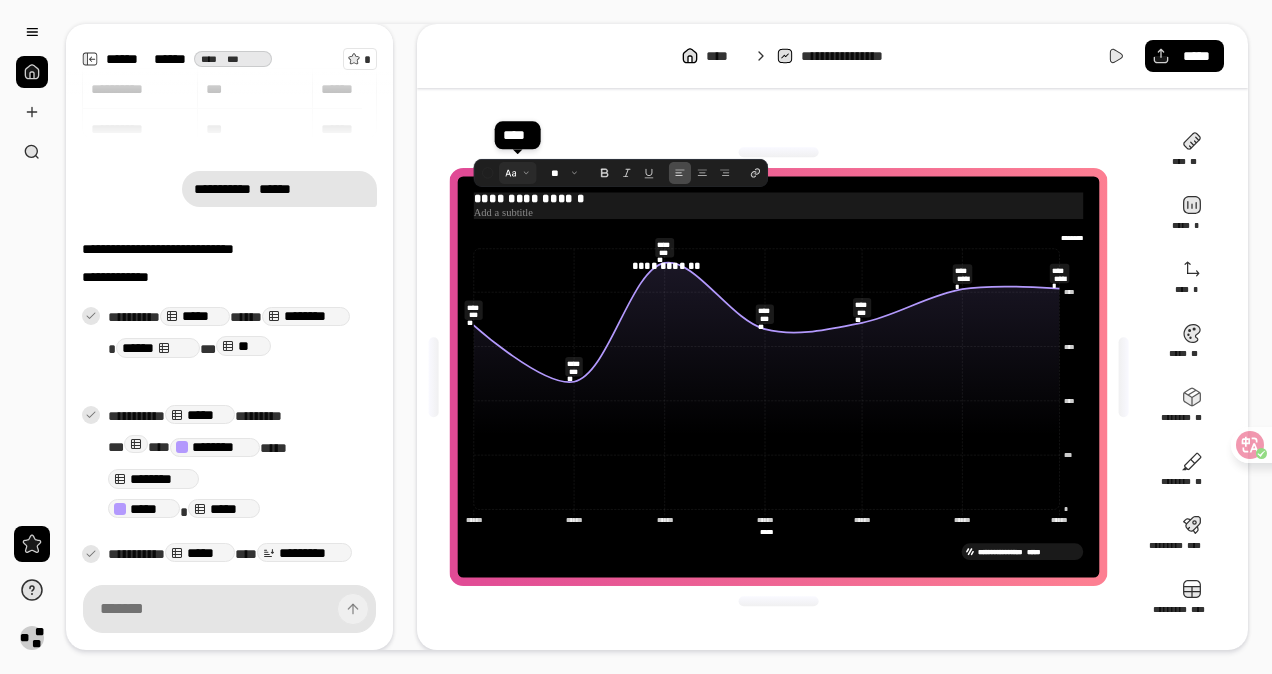 click at bounding box center (518, 172) 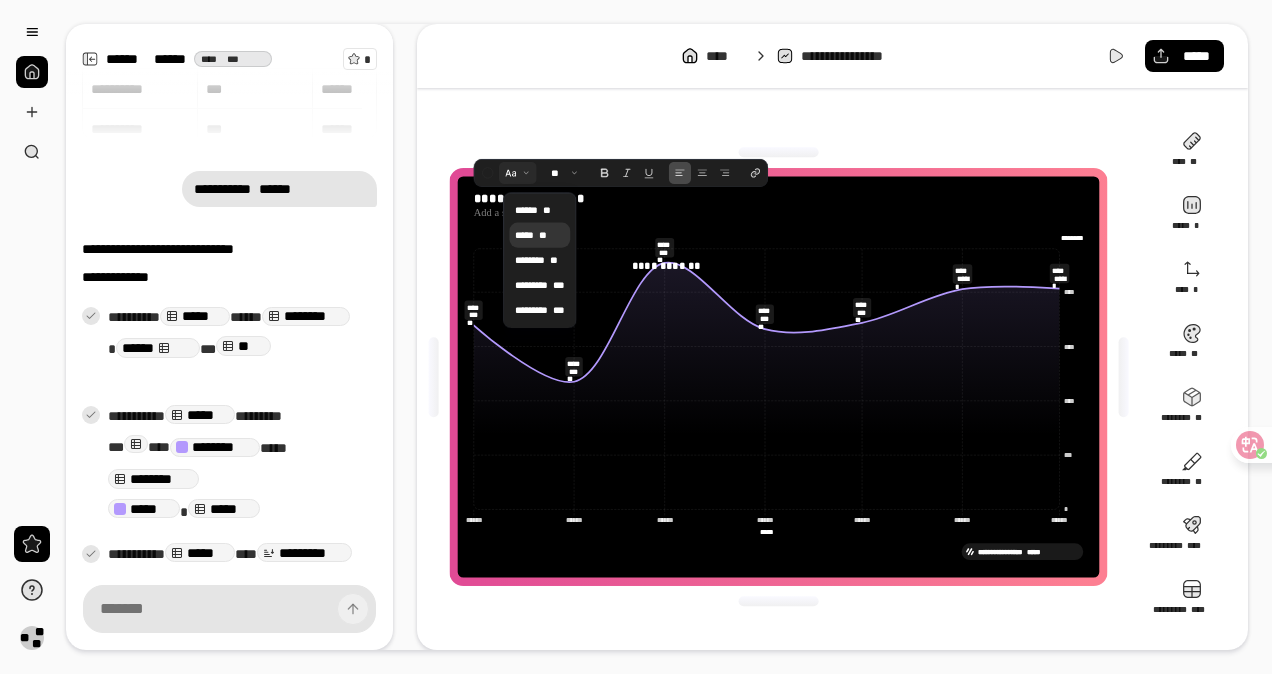 click on "**" at bounding box center [544, 235] 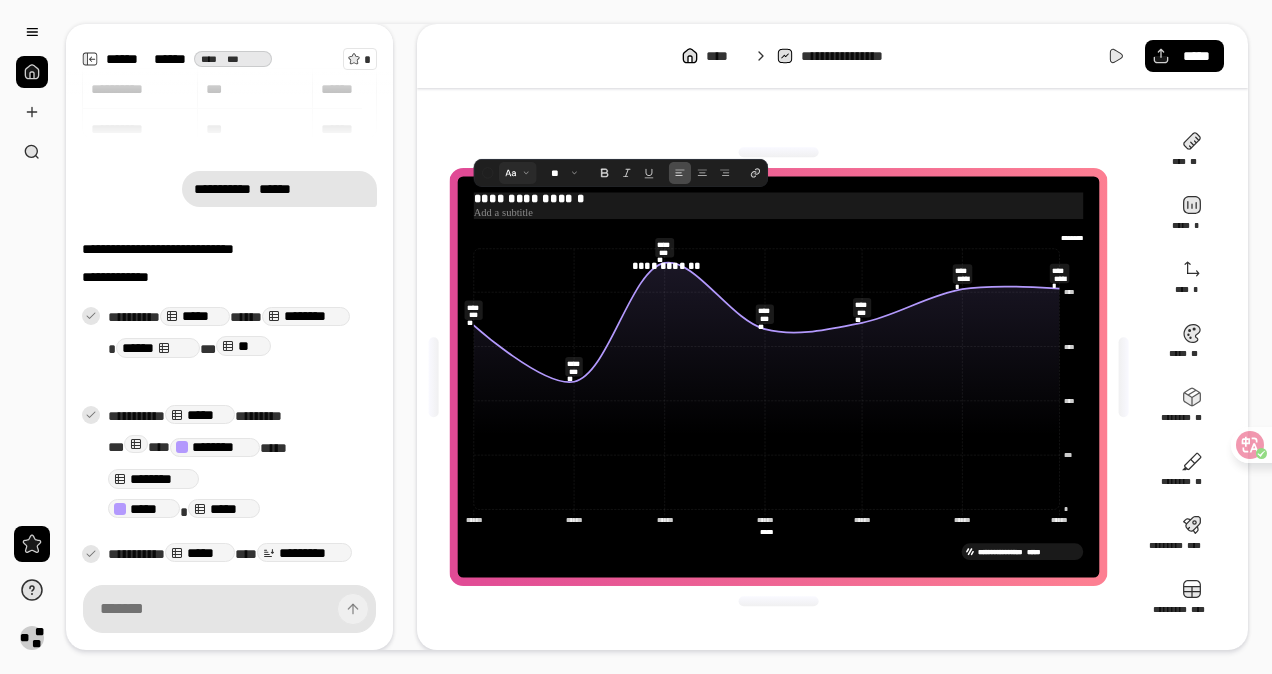 click at bounding box center [518, 172] 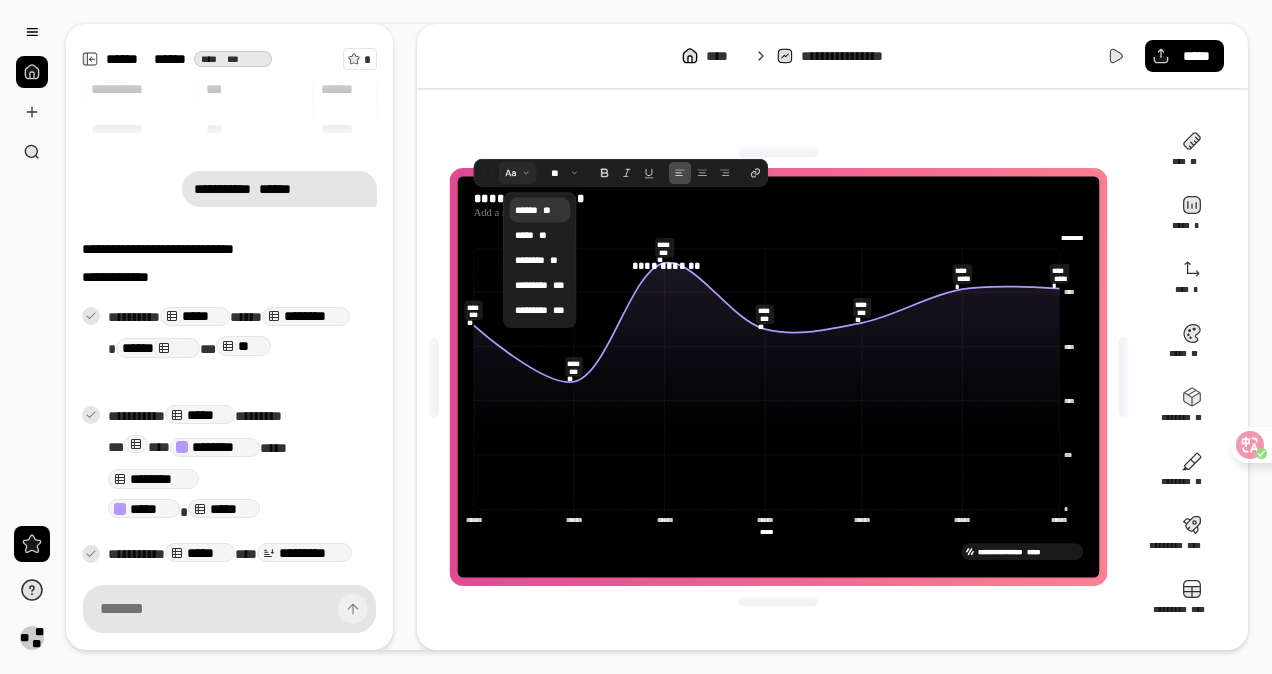click at bounding box center (541, 210) 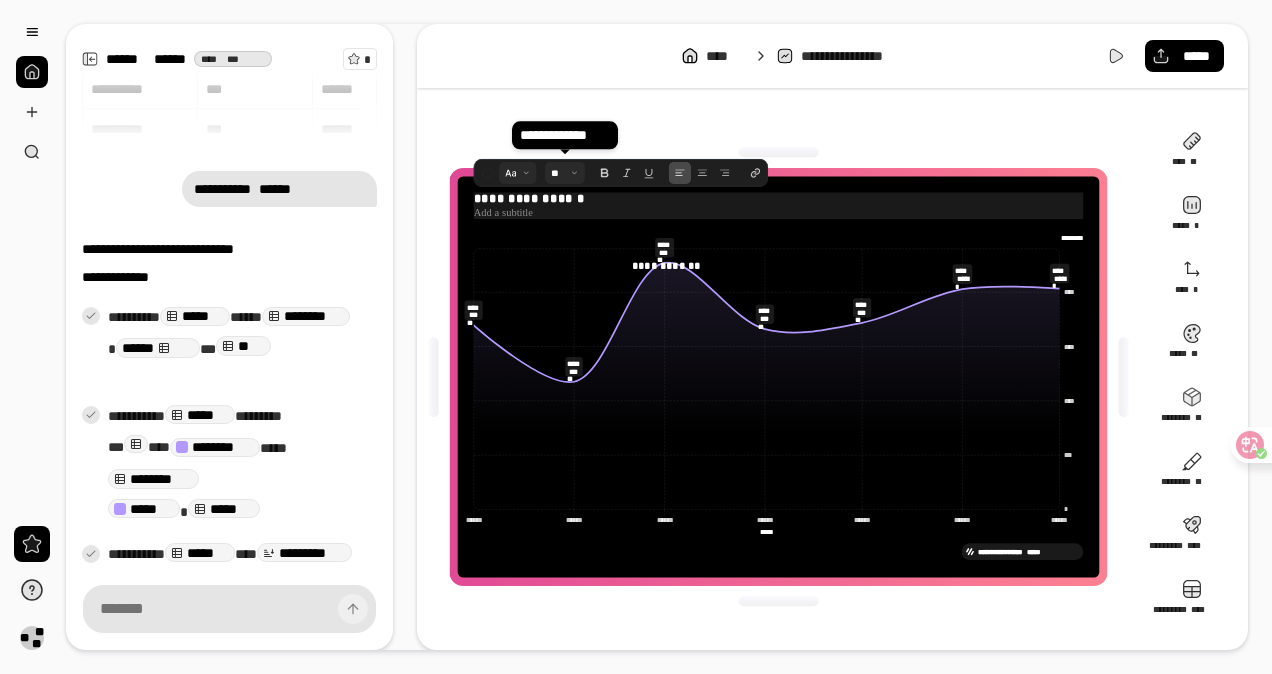 click at bounding box center (565, 172) 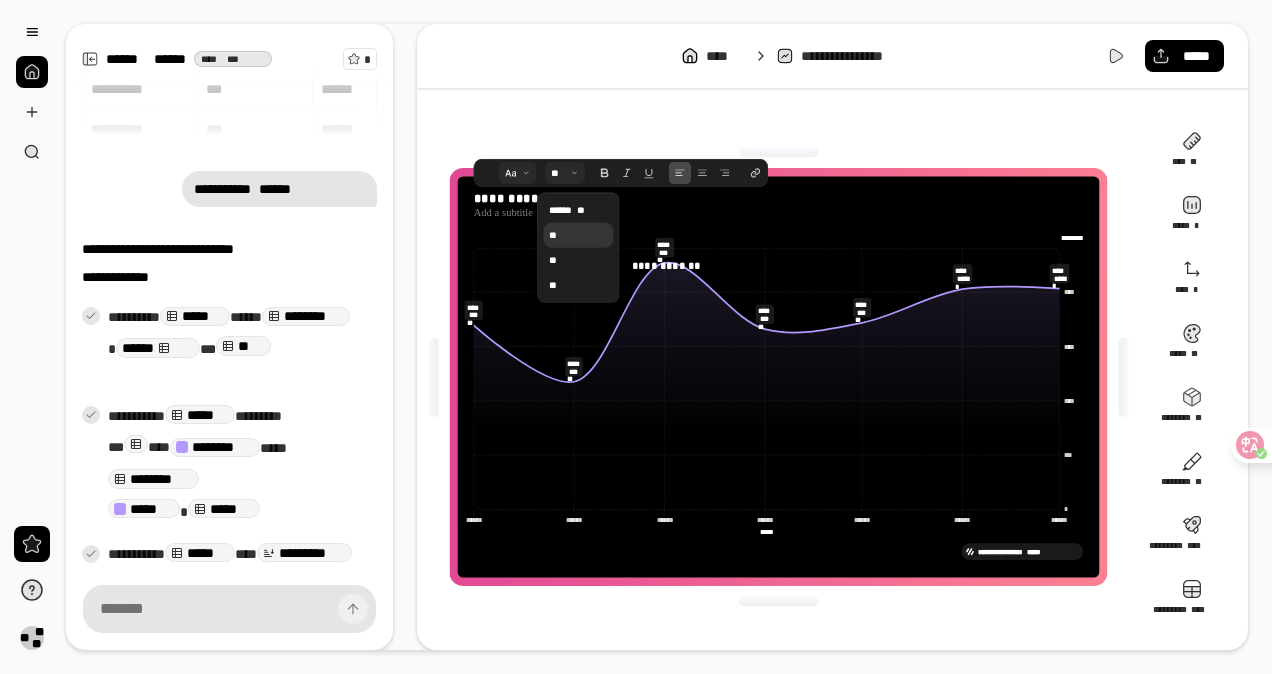 click on "**" at bounding box center [579, 235] 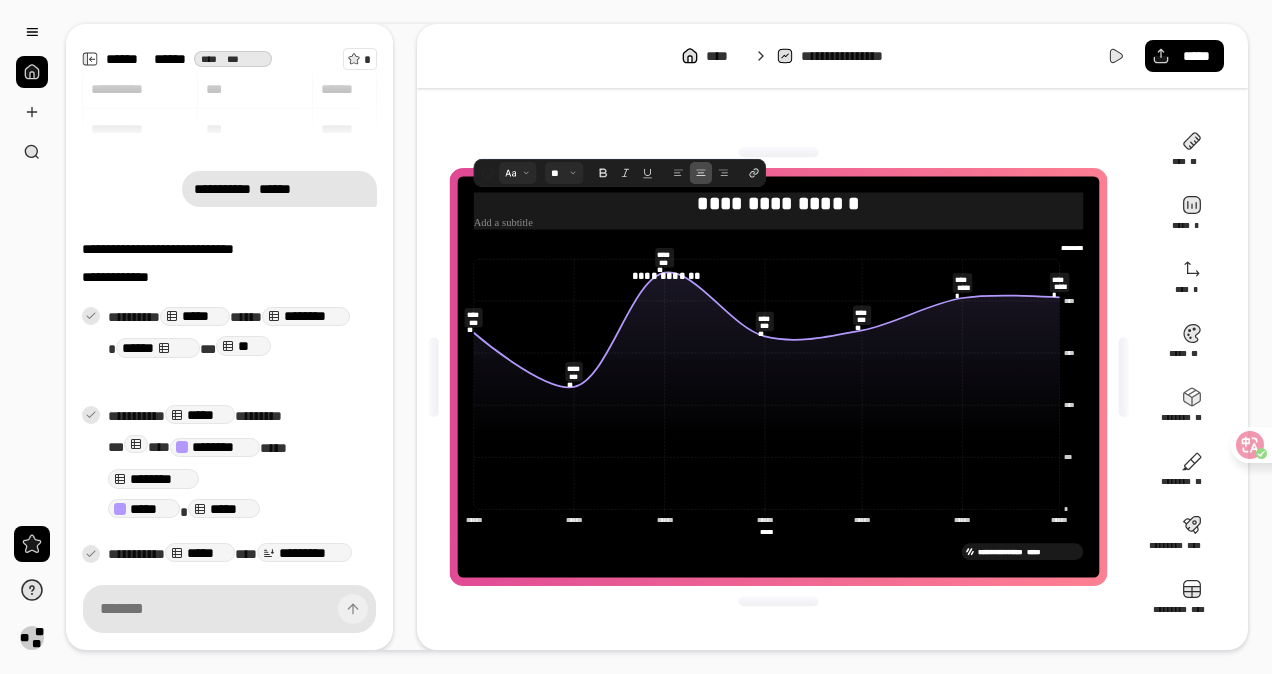 click at bounding box center (701, 173) 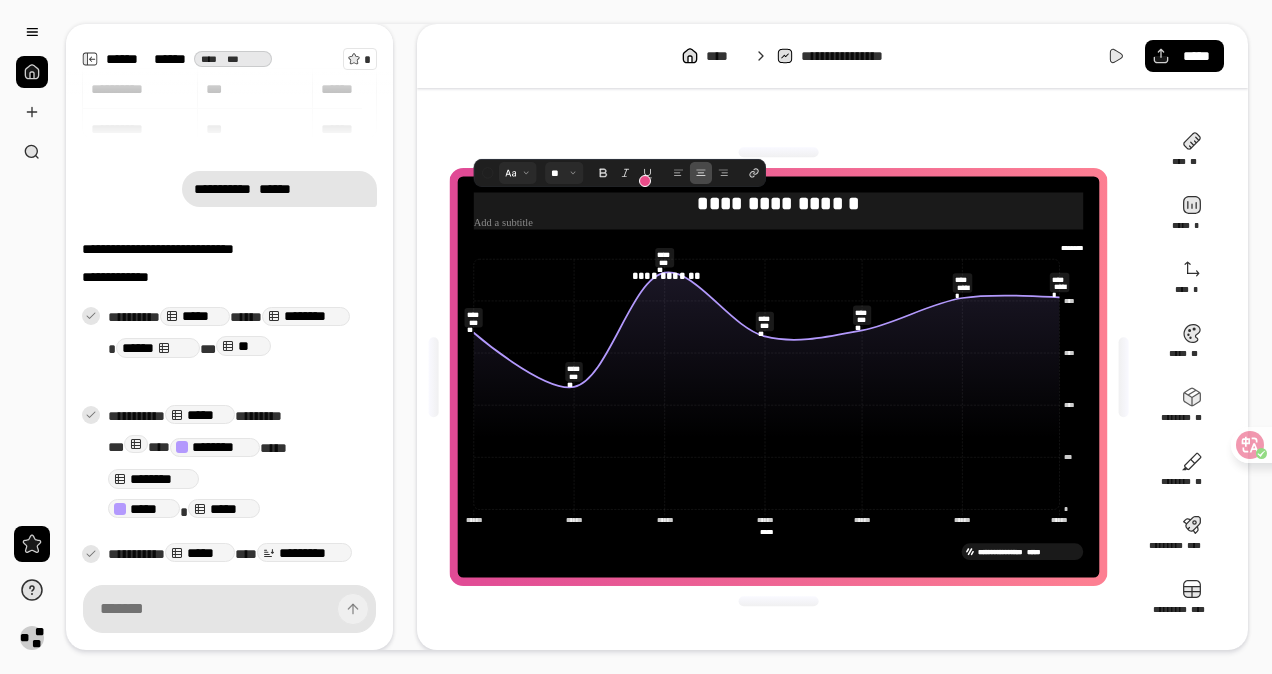 click at bounding box center [778, 223] 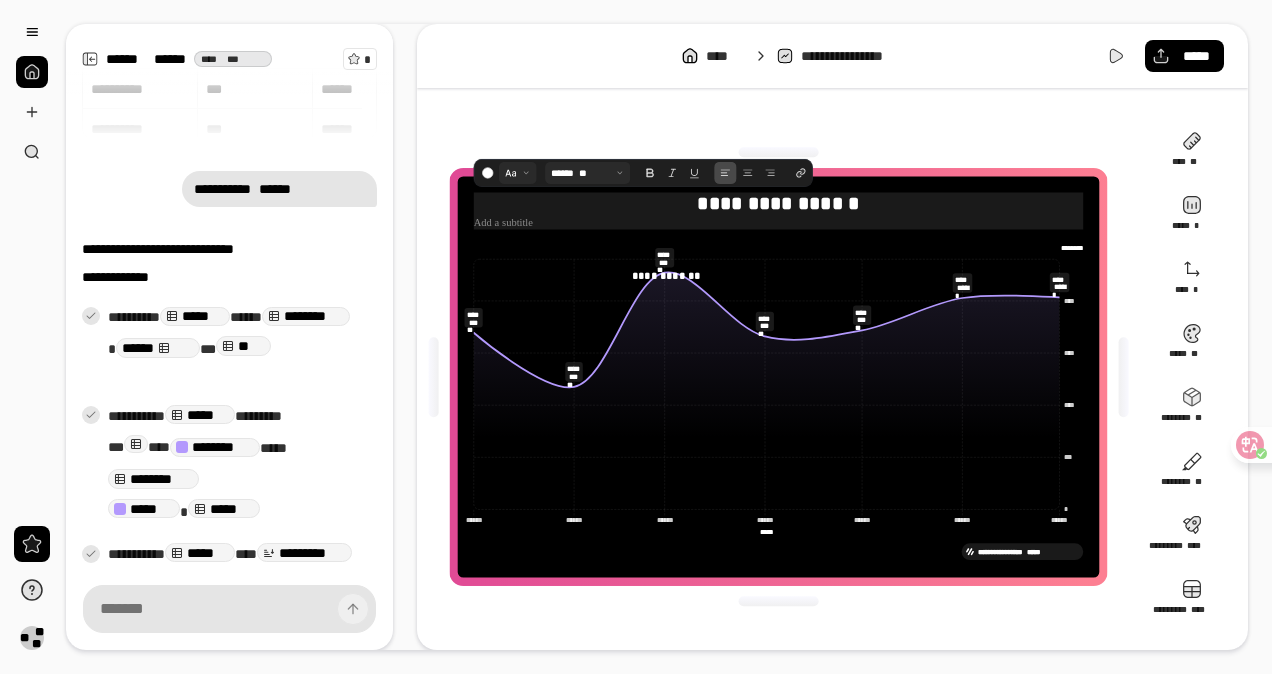 click at bounding box center [778, 223] 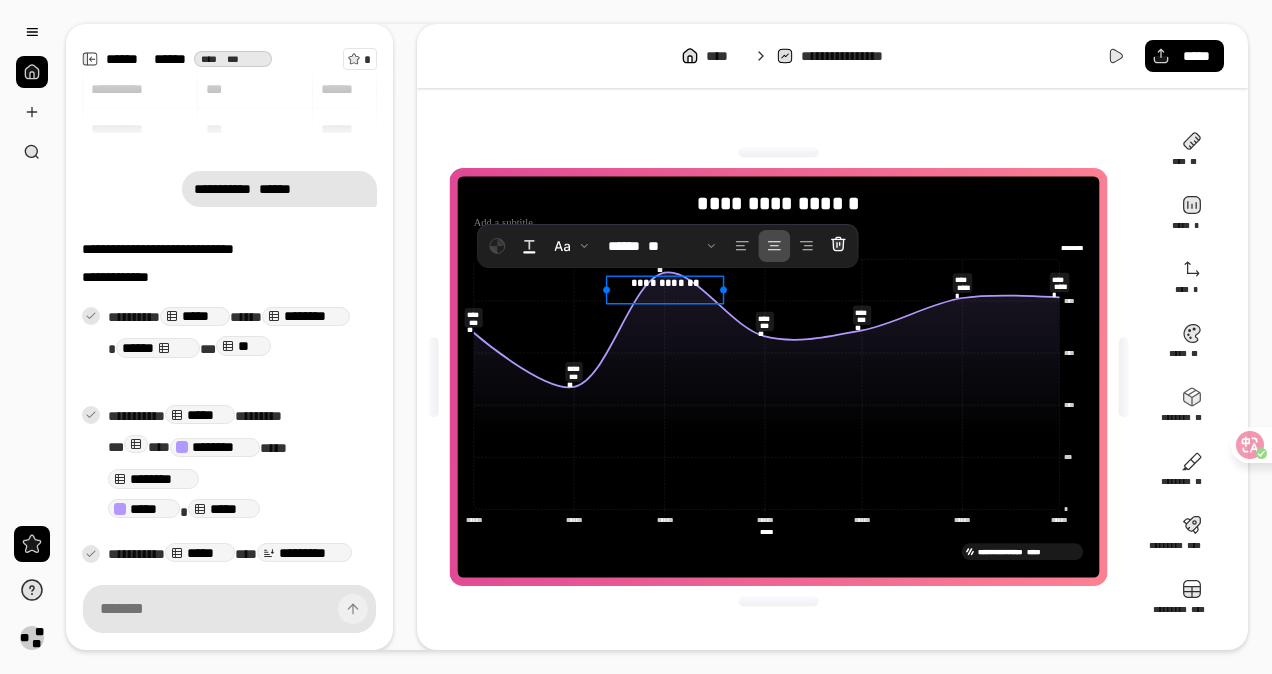 drag, startPoint x: 667, startPoint y: 276, endPoint x: 666, endPoint y: 287, distance: 11.045361 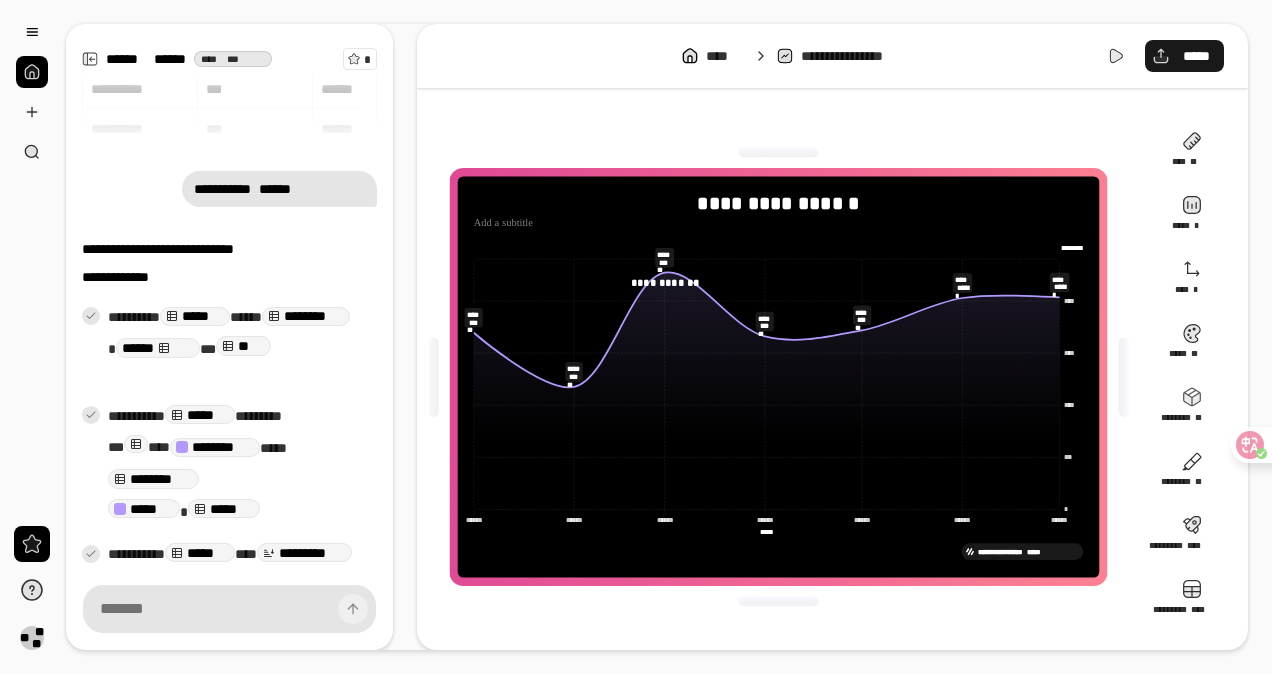 click on "*****" at bounding box center [1196, 56] 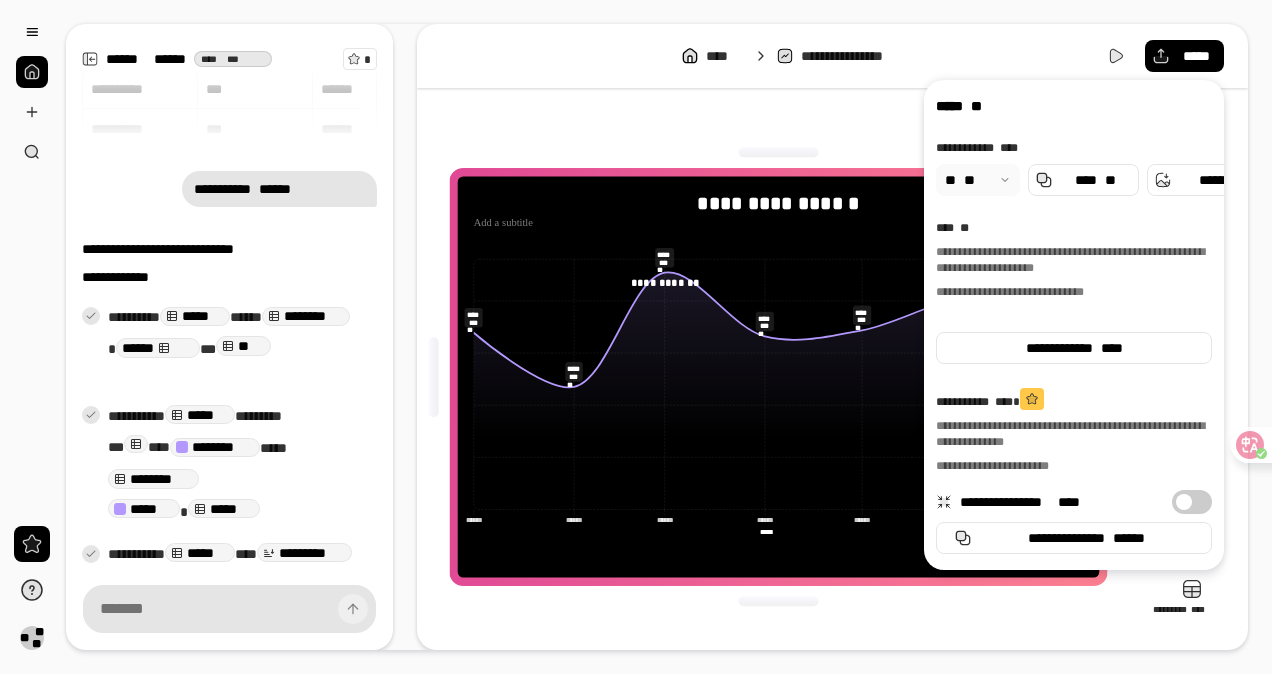 click at bounding box center [978, 180] 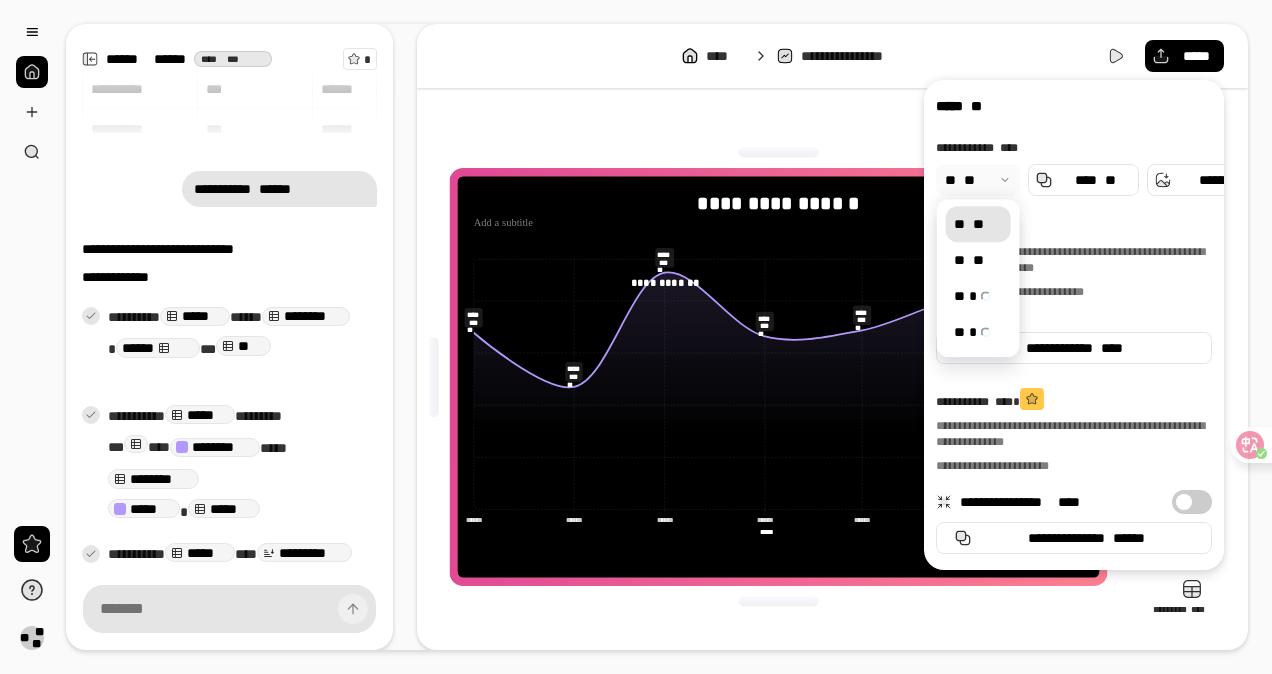 click on "**" at bounding box center (978, 224) 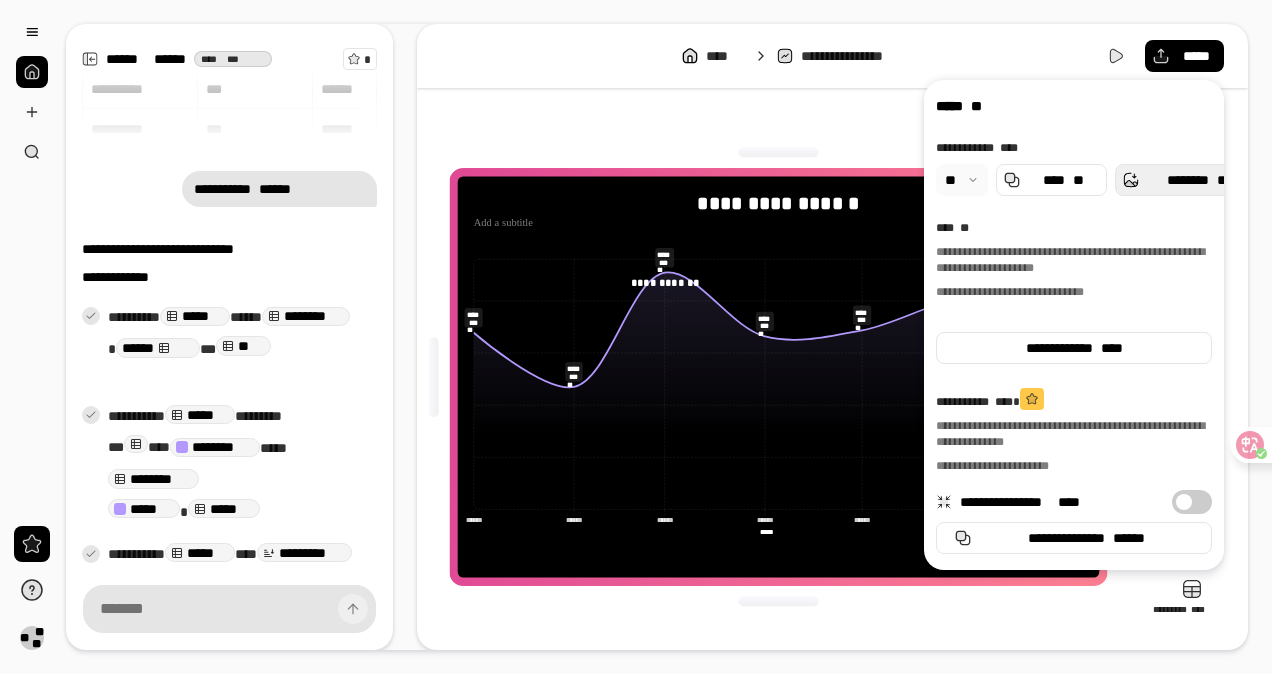 click on "********    **" at bounding box center (1198, 180) 